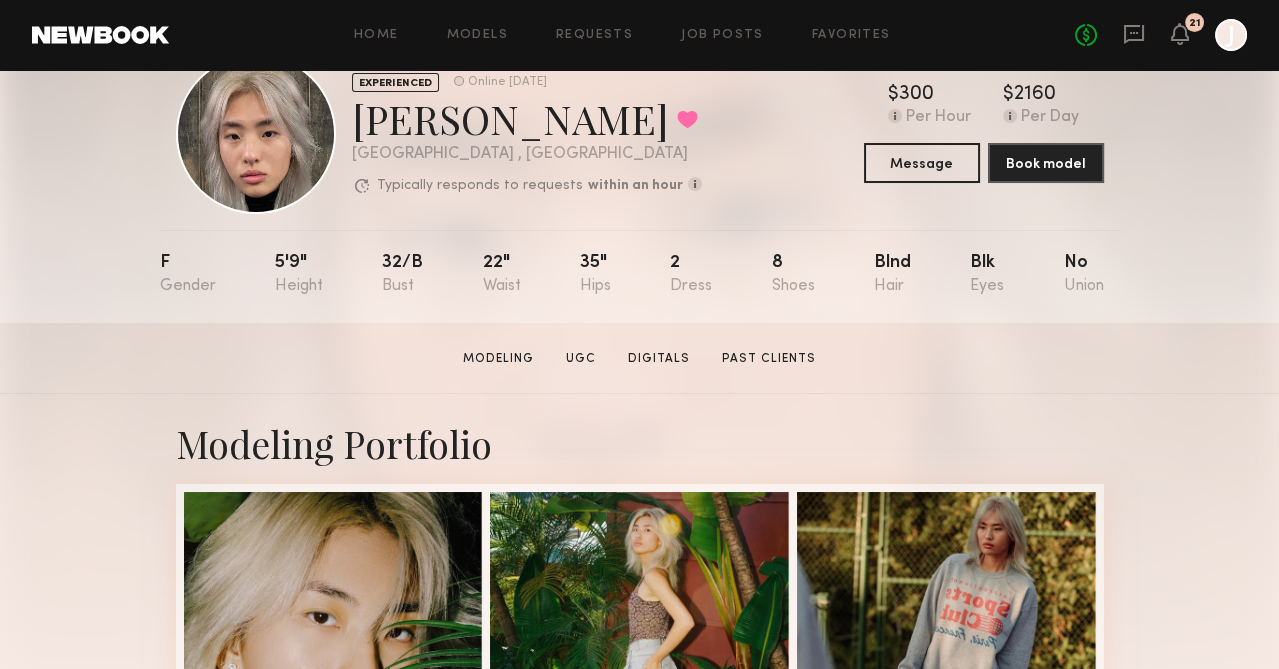 scroll, scrollTop: 68, scrollLeft: 0, axis: vertical 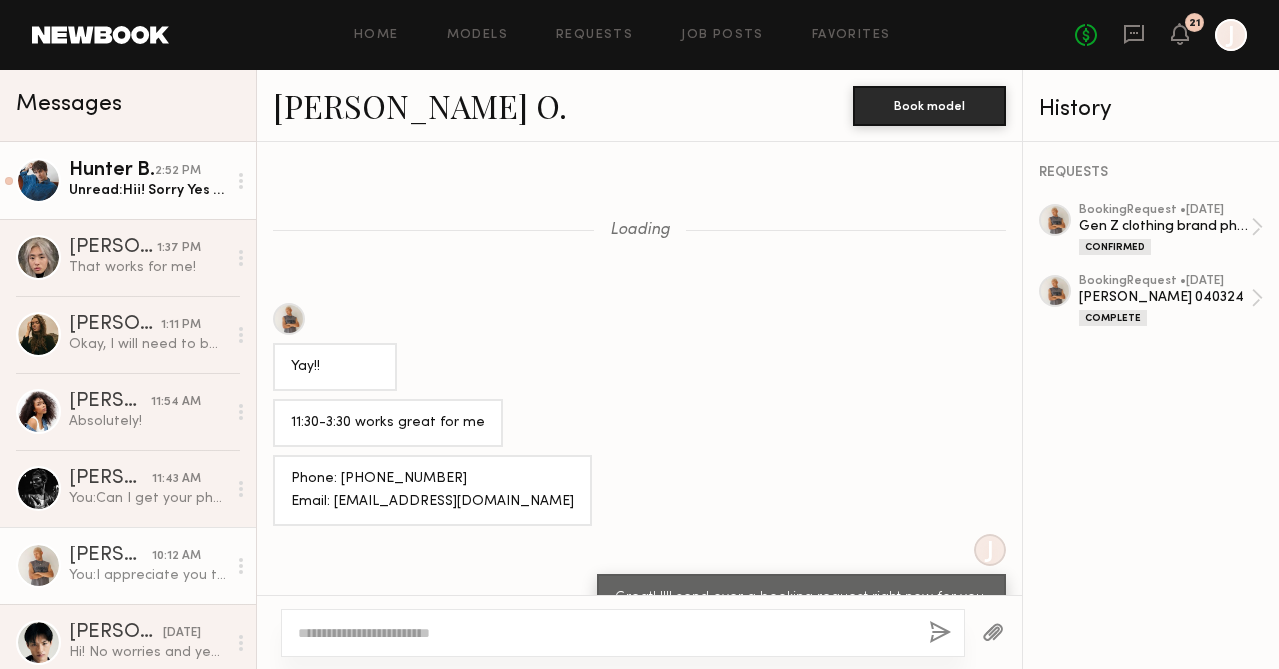 click on "2:52 PM" 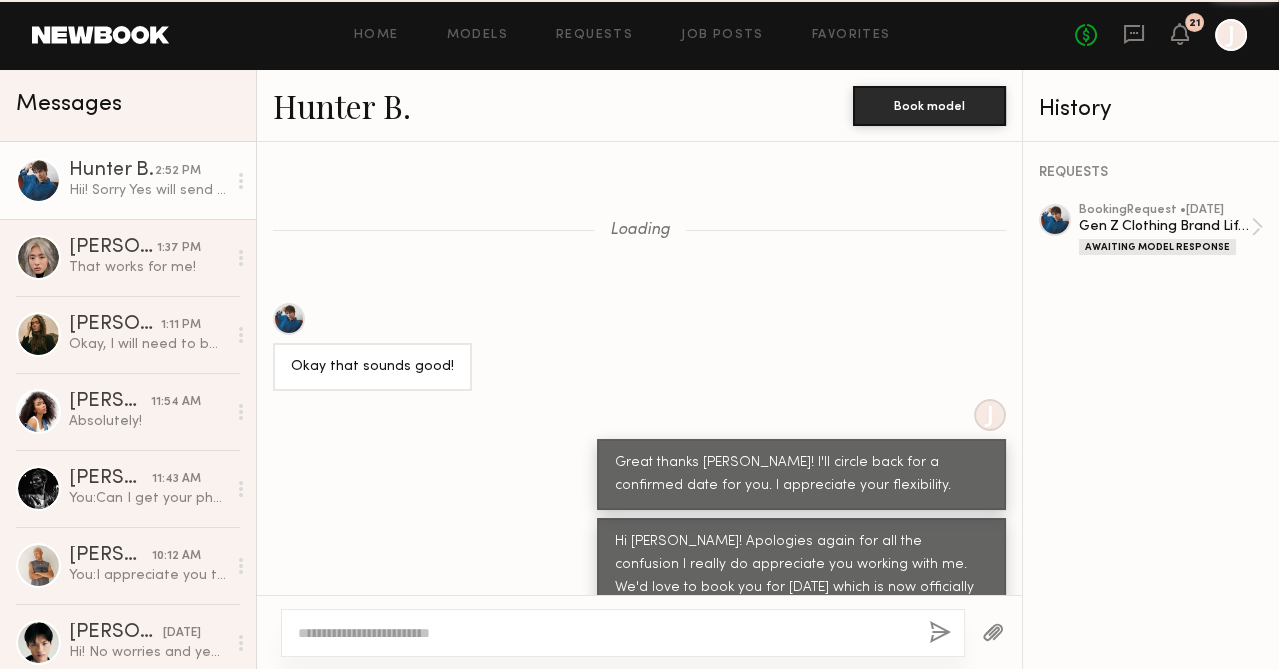 scroll, scrollTop: 1485, scrollLeft: 0, axis: vertical 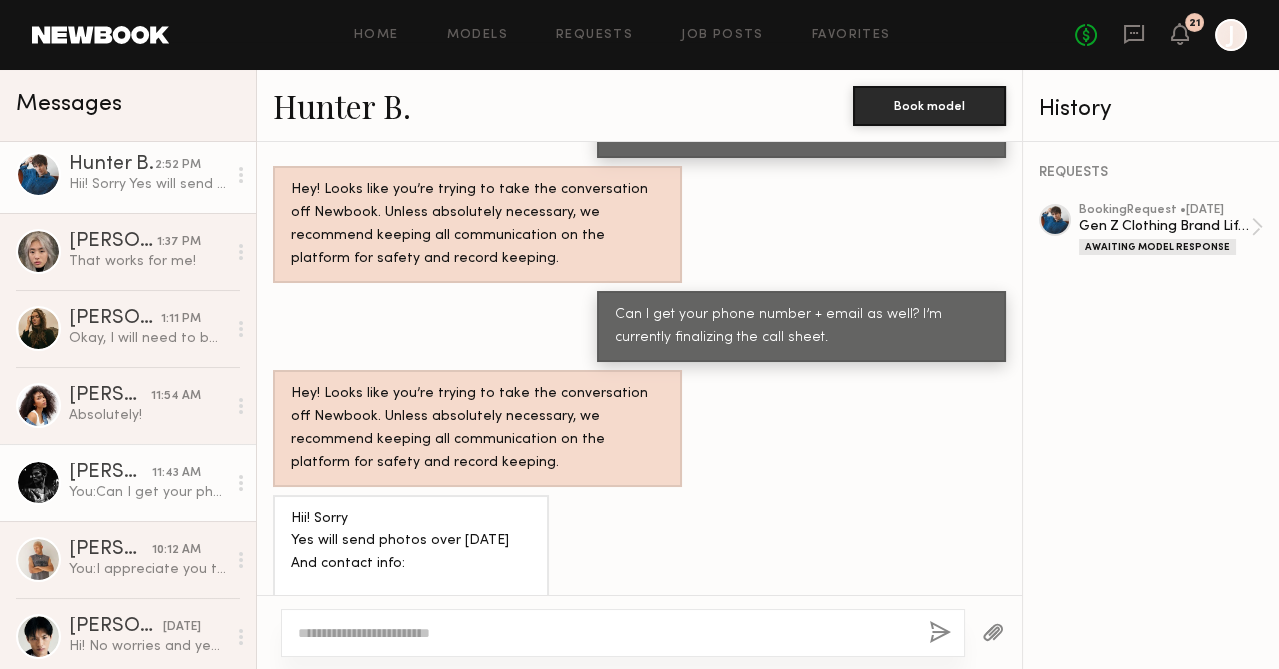 click on "You:  Can I get your phone number + email as well? I’m currently finalizing the call sheet." 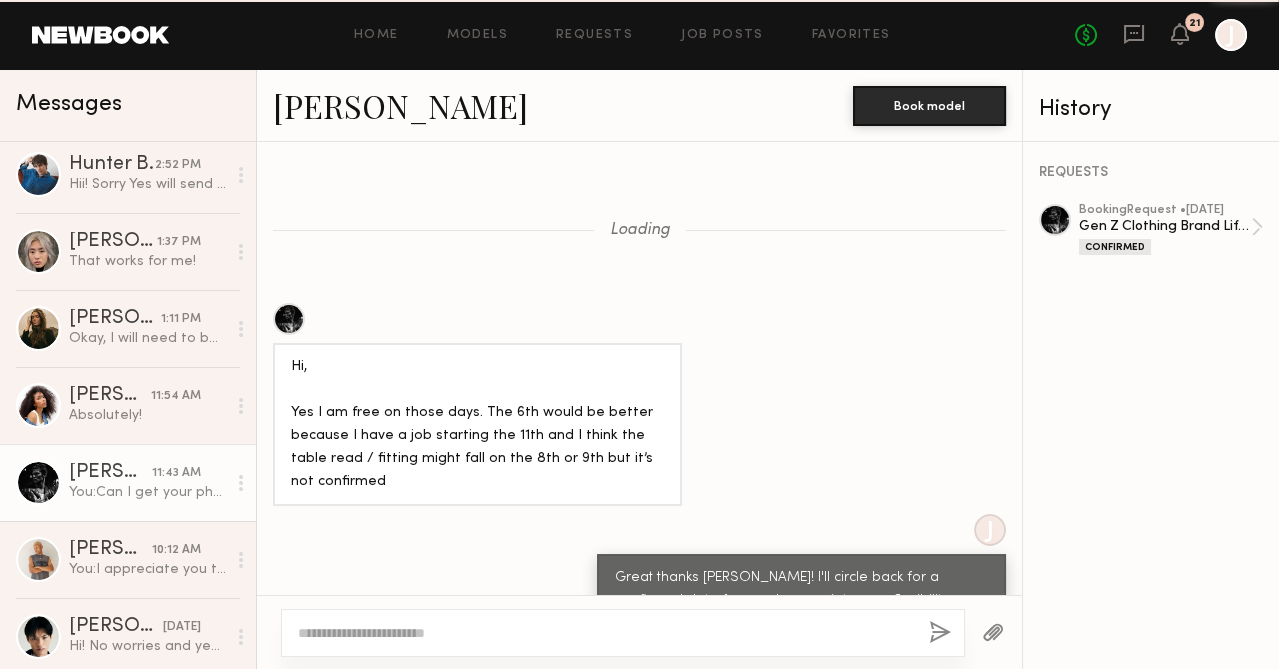 scroll, scrollTop: 1406, scrollLeft: 0, axis: vertical 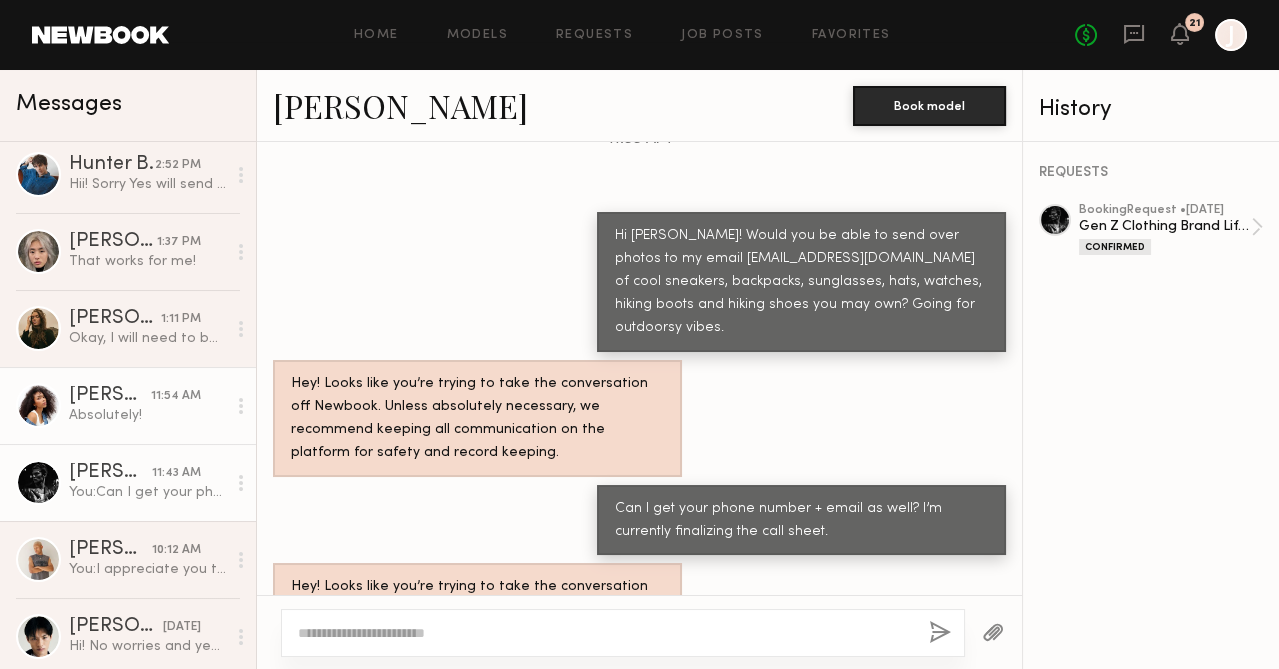 click on "Janelle J. 11:54 AM Absolutely!" 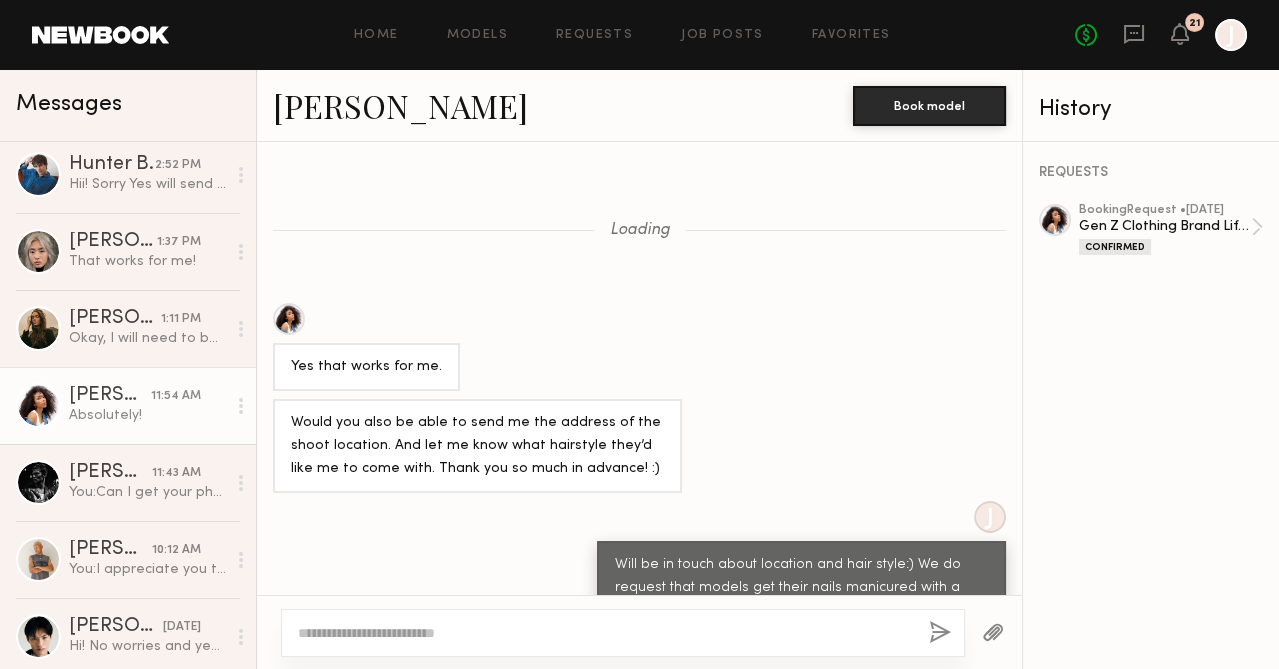 scroll, scrollTop: 1277, scrollLeft: 0, axis: vertical 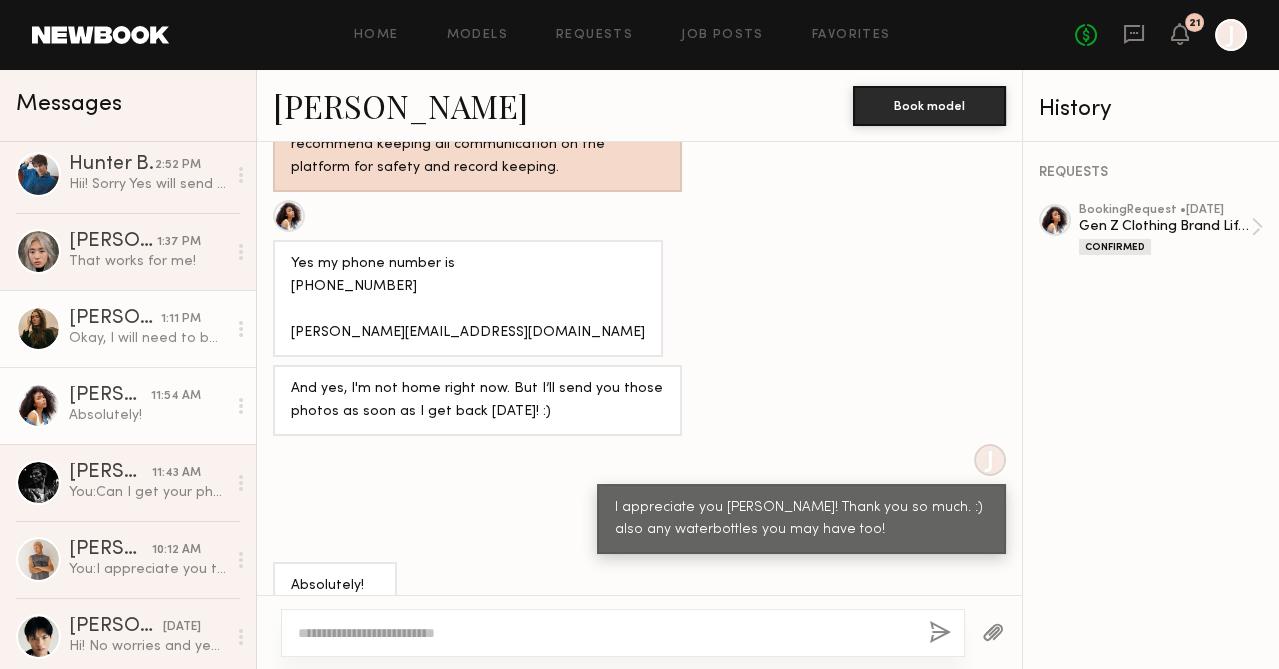 click on "Okay, I will need to be replaced. I apologize!" 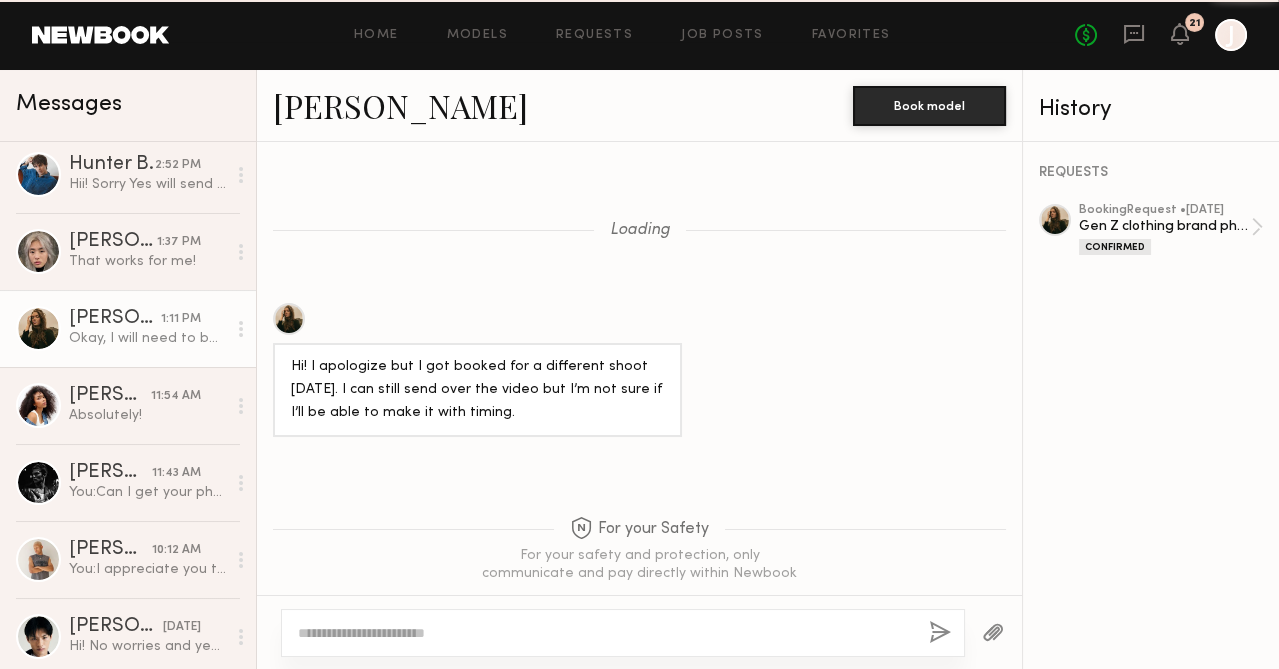 scroll, scrollTop: 4056, scrollLeft: 0, axis: vertical 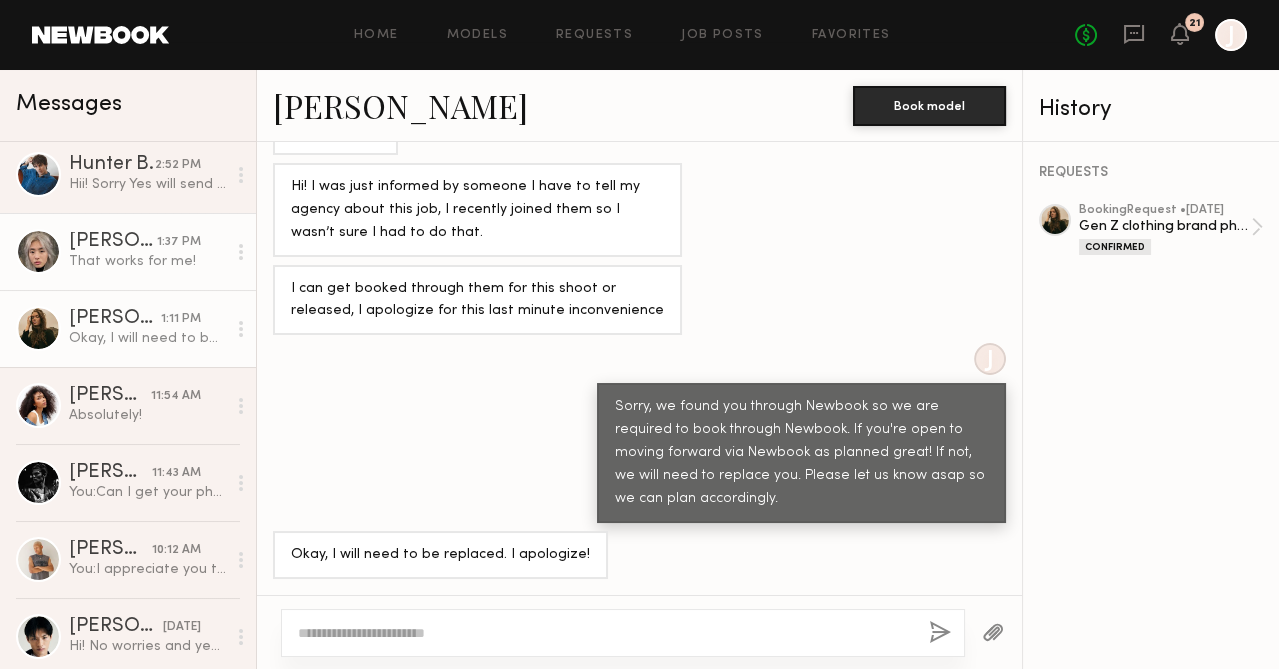 click on "That works for me!" 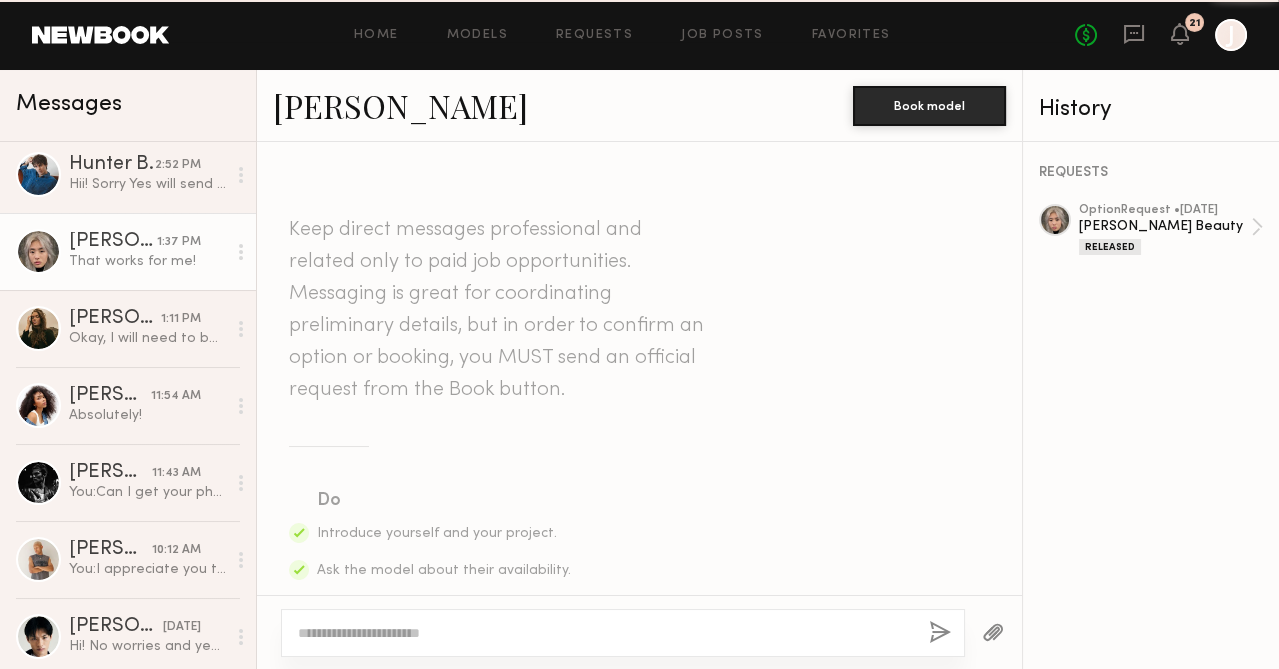 scroll, scrollTop: 3480, scrollLeft: 0, axis: vertical 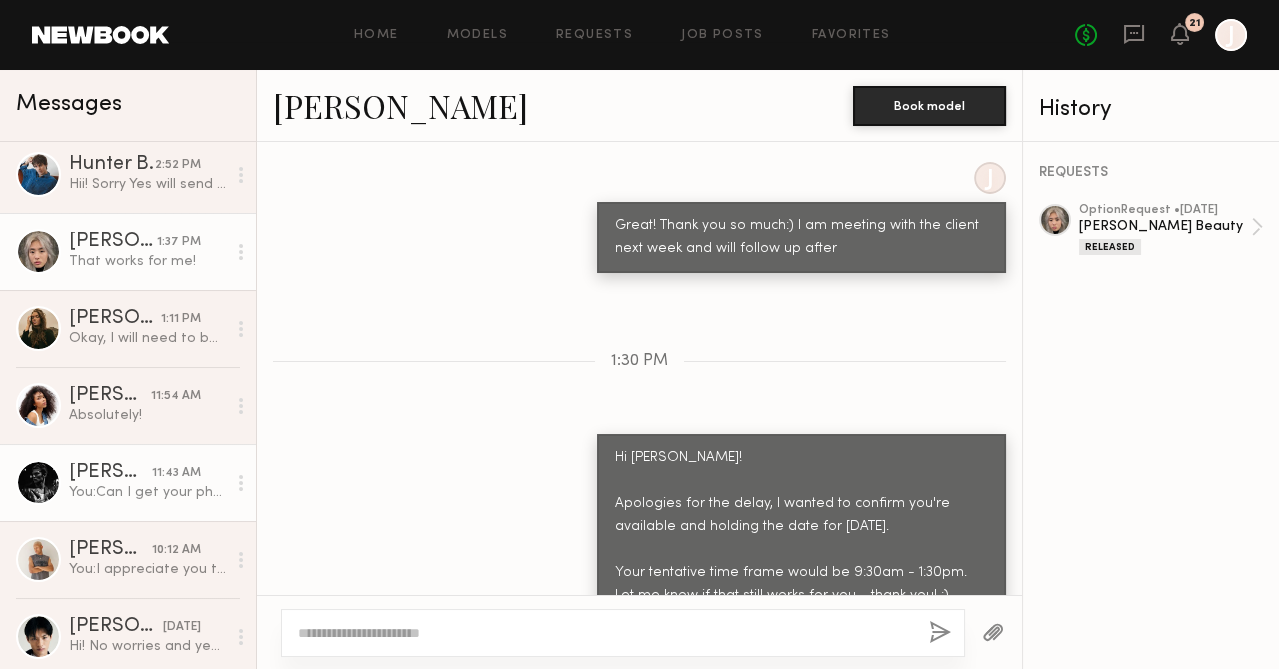 click on "Royce L." 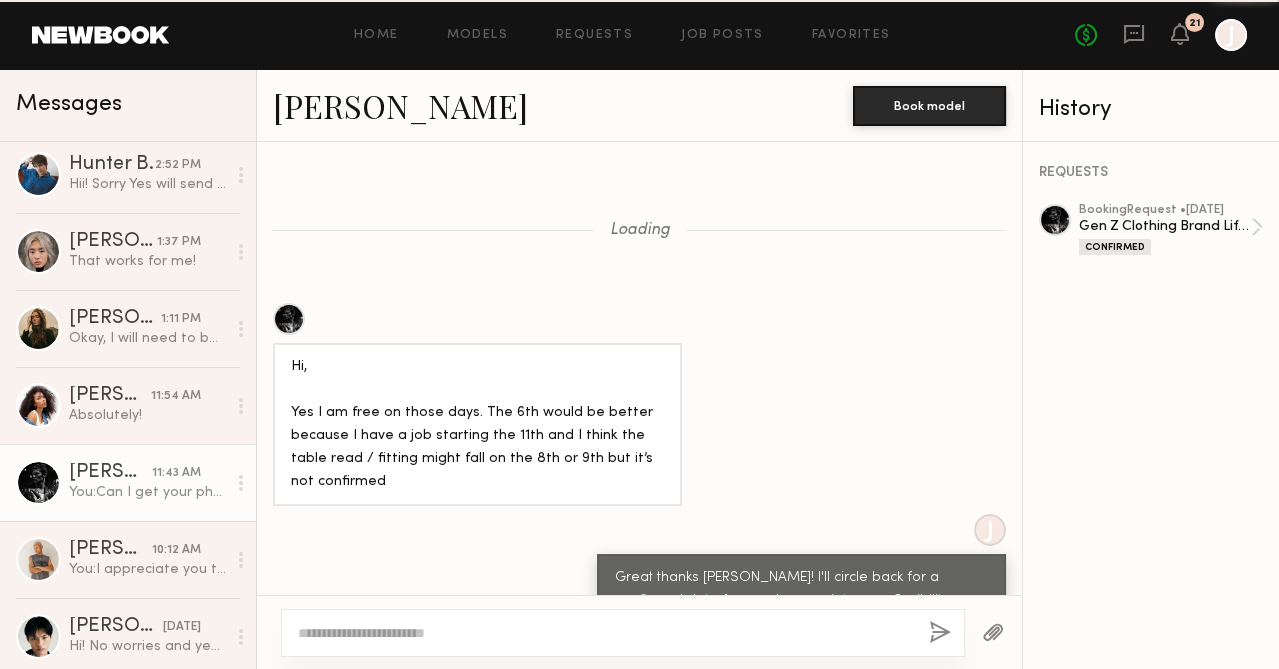 scroll, scrollTop: 1406, scrollLeft: 0, axis: vertical 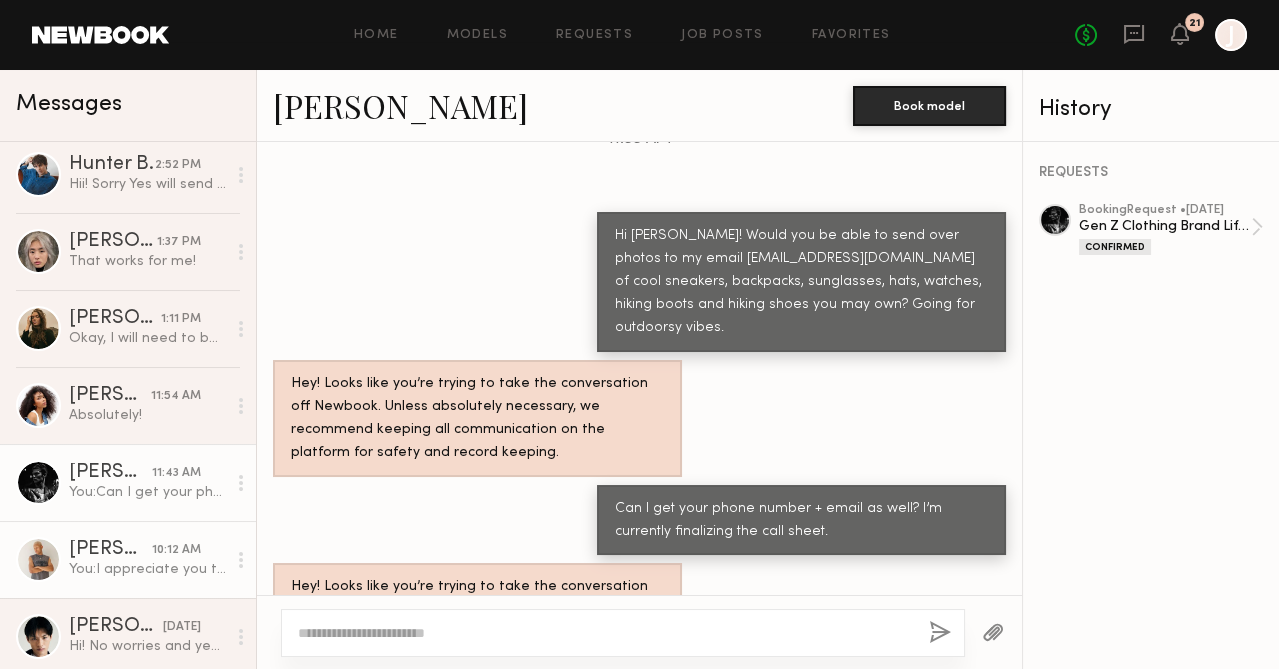click on "Turner O." 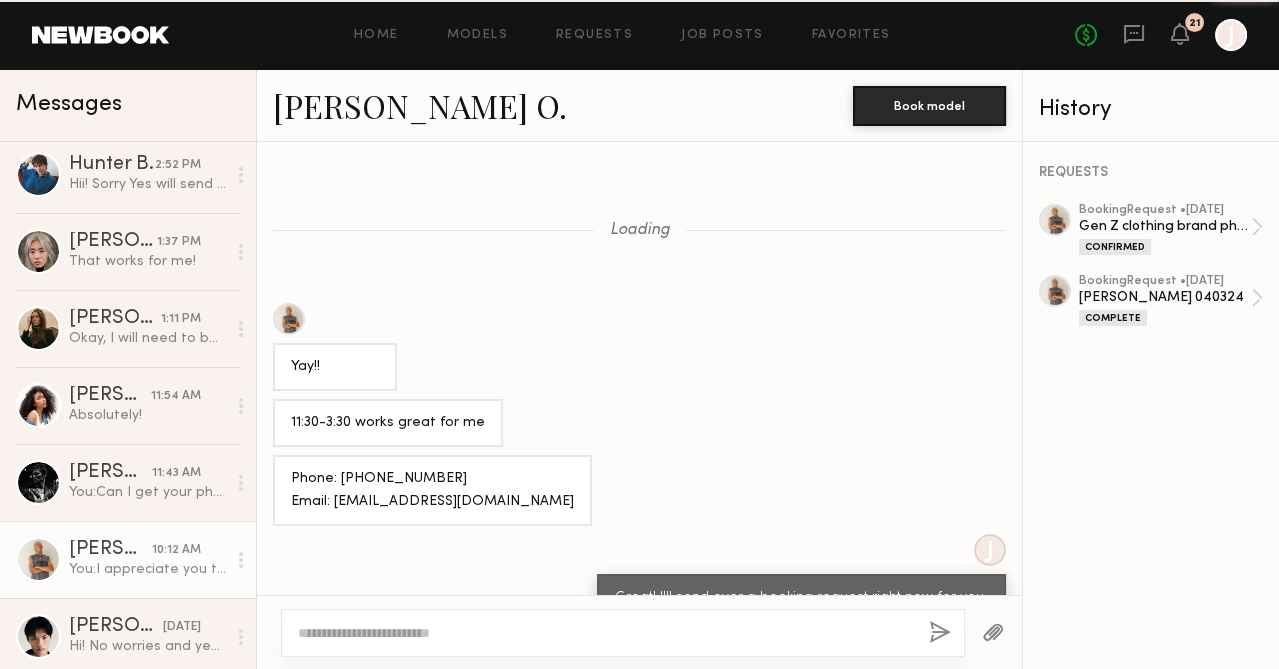 scroll, scrollTop: 1123, scrollLeft: 0, axis: vertical 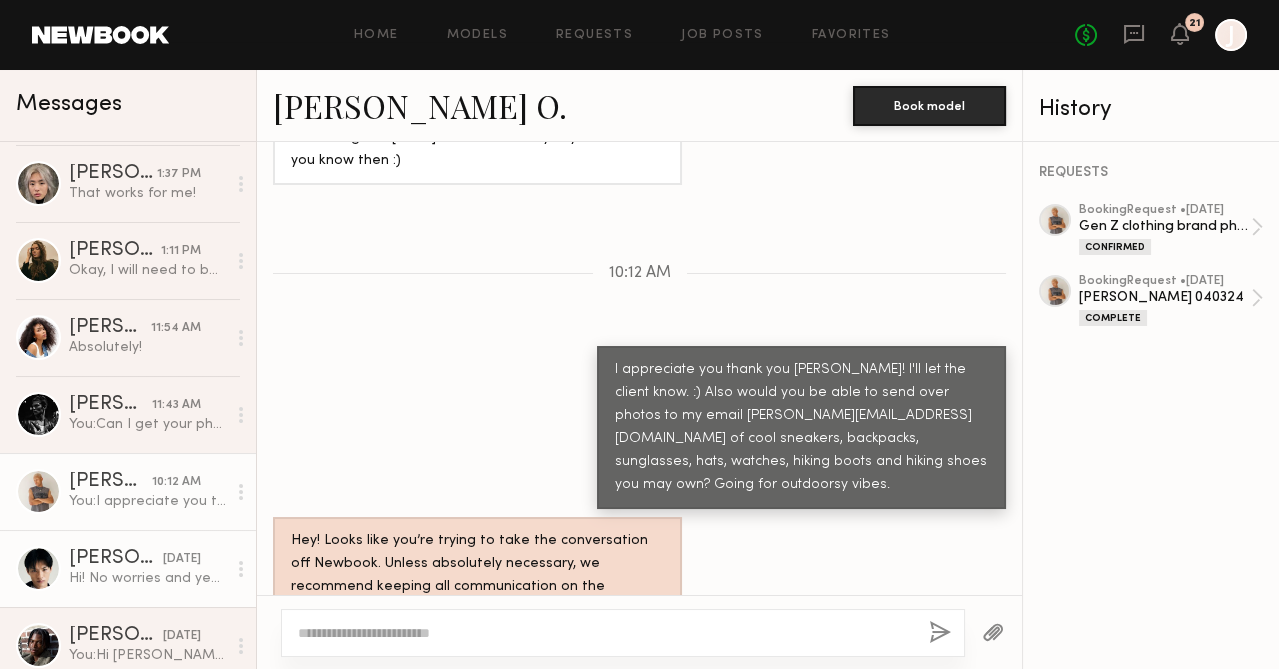 click on "Albert T. yesterday Hi! No worries and yes I am available on August 8th!" 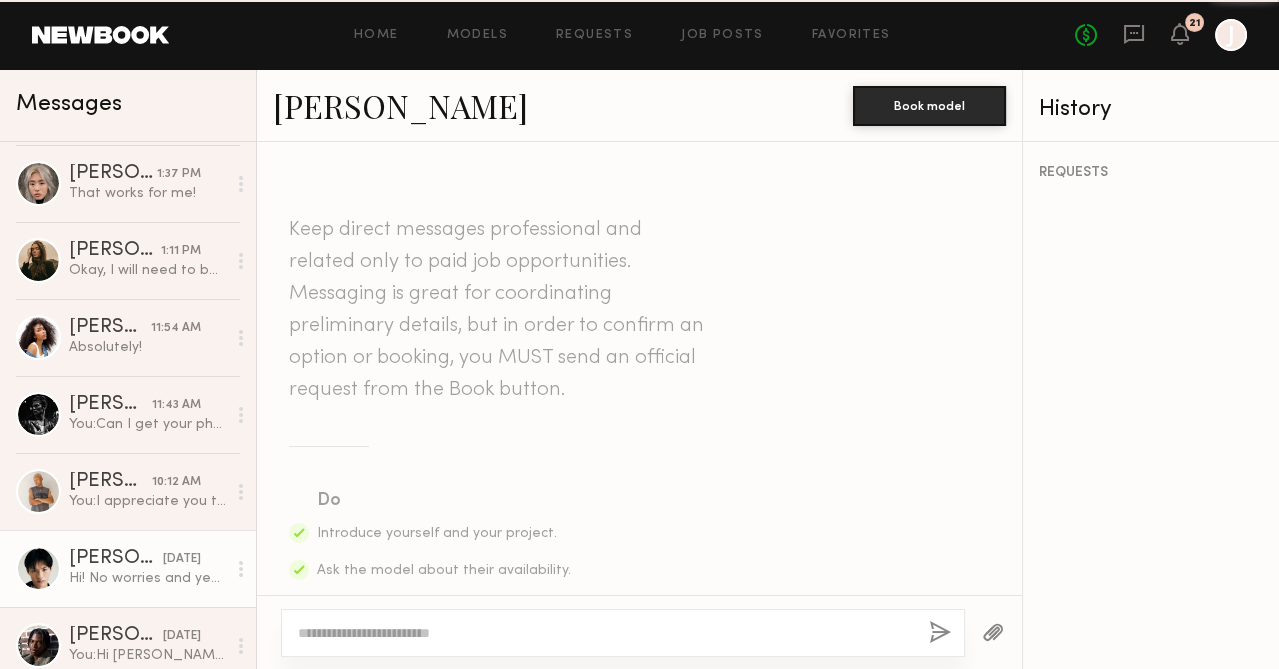 scroll, scrollTop: 1977, scrollLeft: 0, axis: vertical 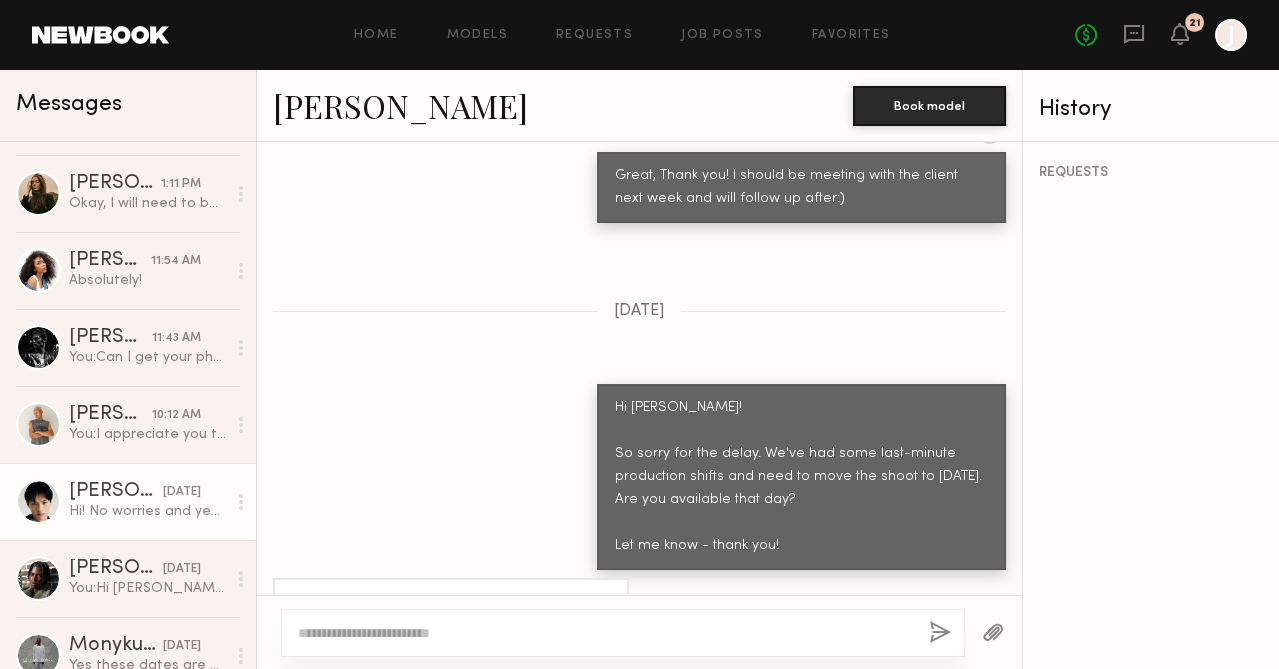 click on "Tyler R. yesterday You:  Hi Tyler!
So sorry for the delay. We've had some last-minute production shifts and need to move the shoot to August 8th. Are you available that day?
Let me know - thank you!" 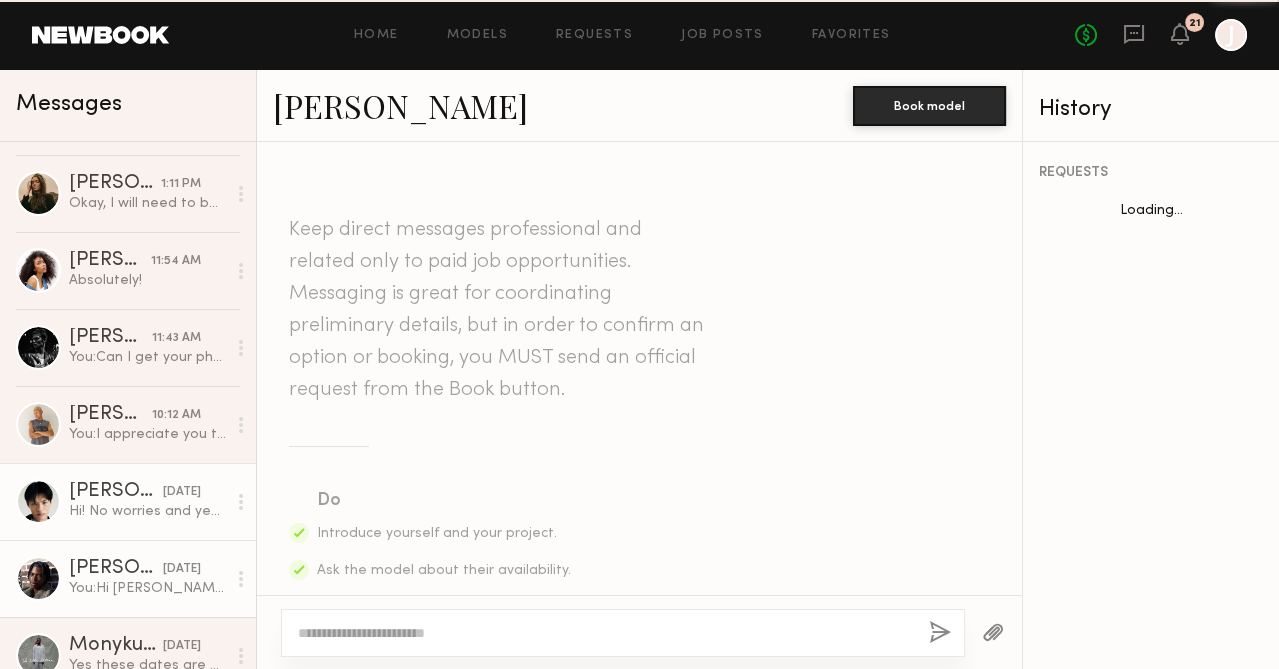 scroll, scrollTop: 1330, scrollLeft: 0, axis: vertical 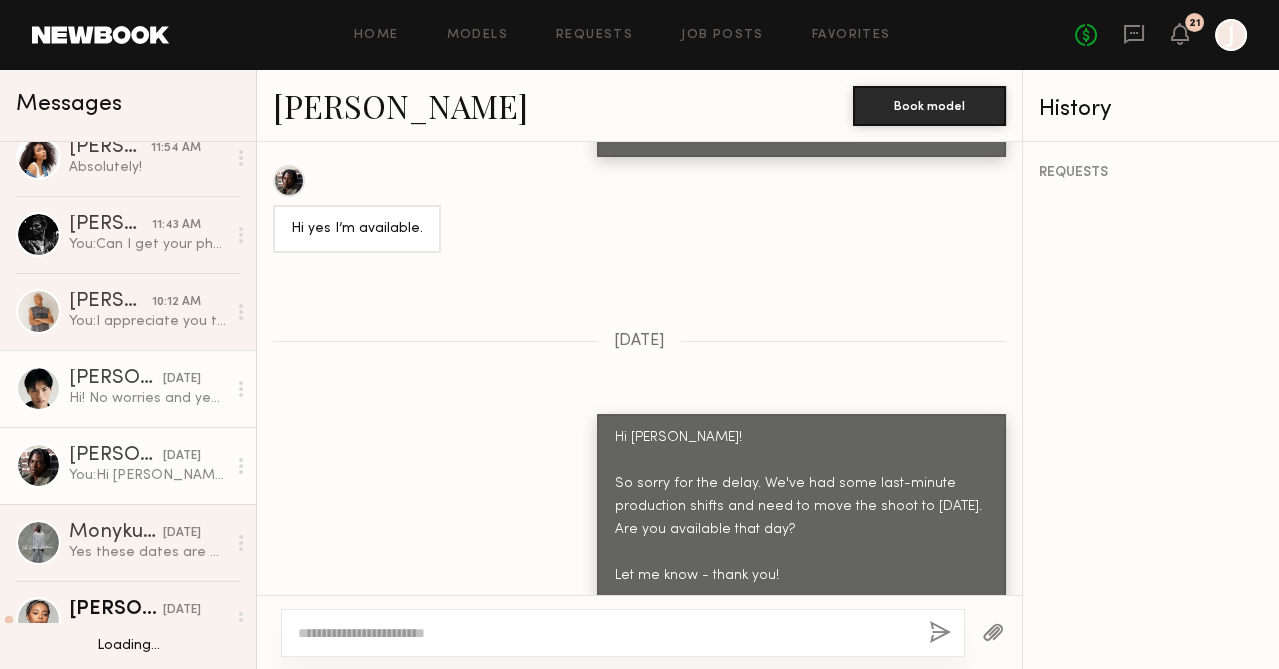 click on "Yes these dates are perfect" 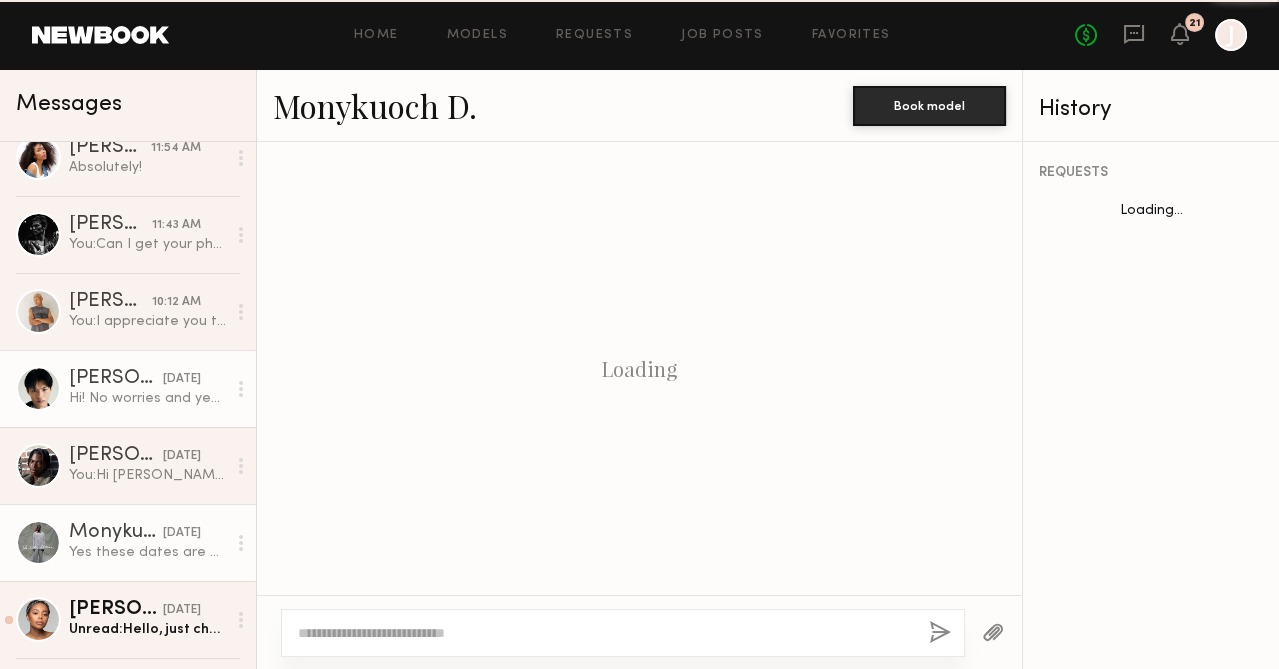 scroll, scrollTop: 2227, scrollLeft: 0, axis: vertical 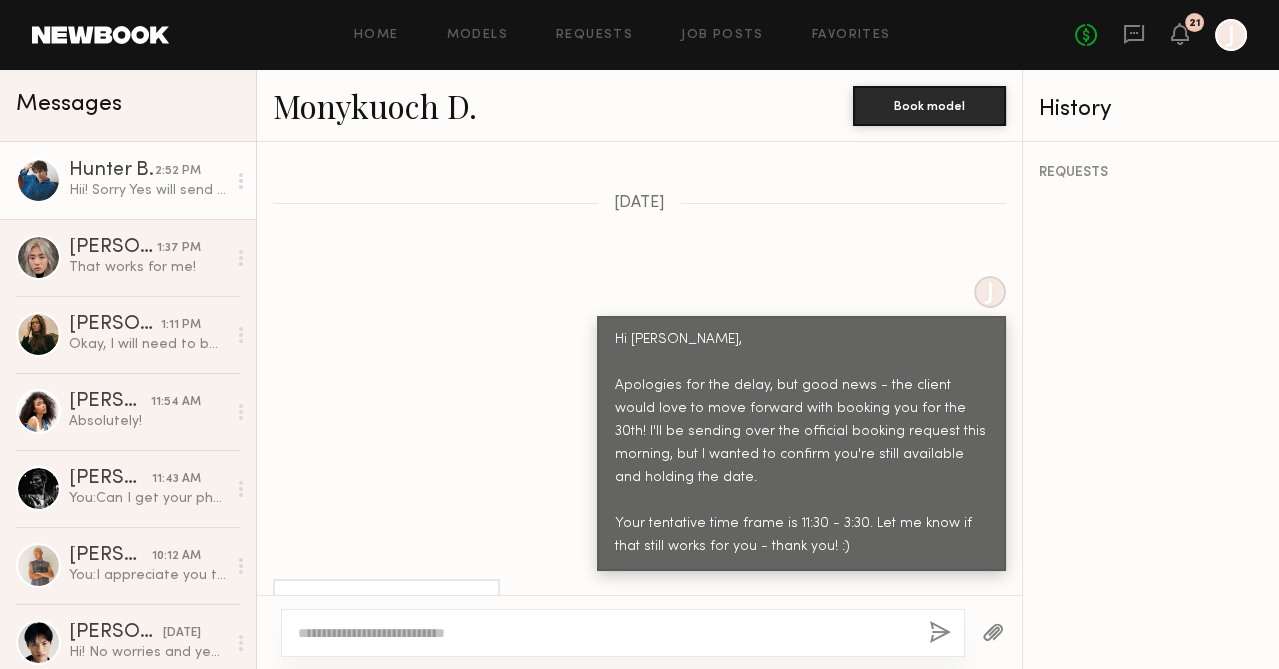 click on "Hunter B. 2:52 PM Hii! Sorry
Yes will send photos over today
And contact info:
beireishunter@yahoo.com
3195300226" 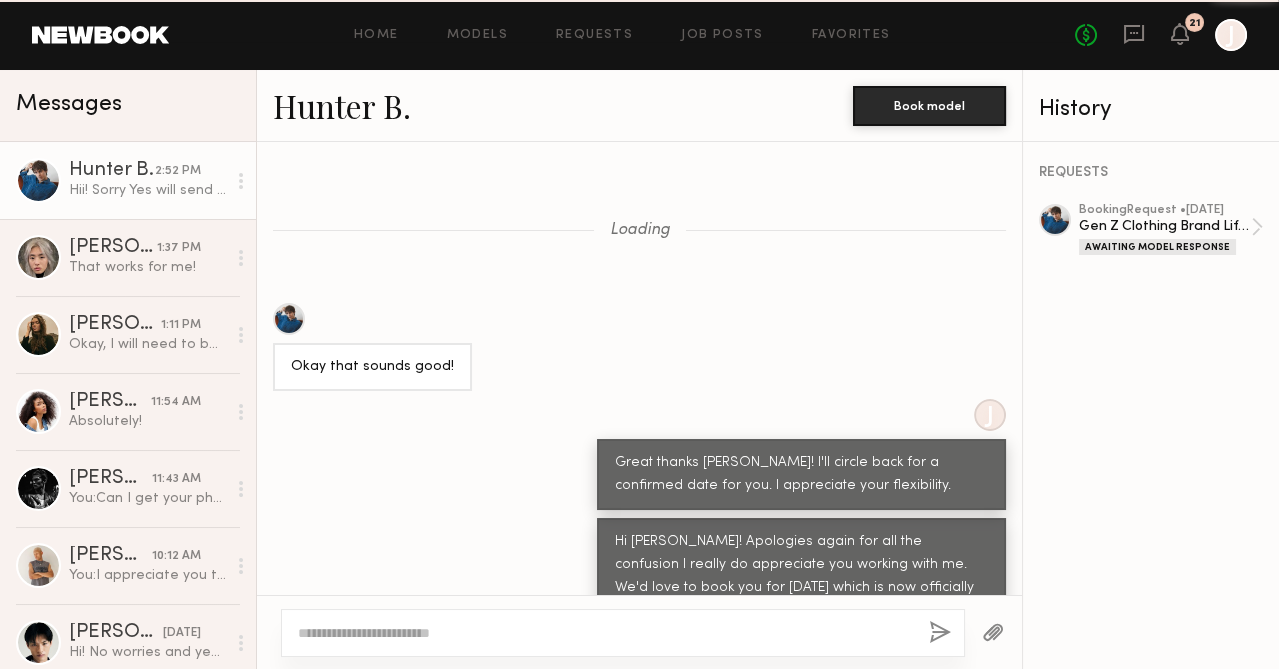 scroll, scrollTop: 1485, scrollLeft: 0, axis: vertical 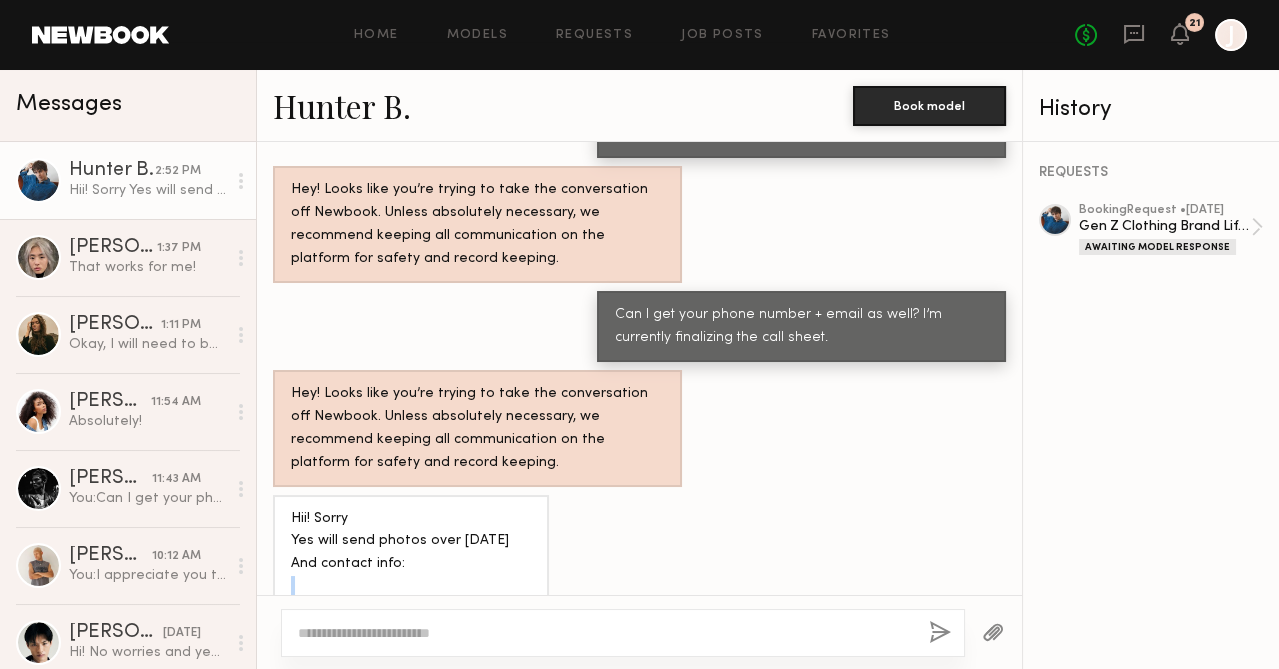 drag, startPoint x: 460, startPoint y: 531, endPoint x: 295, endPoint y: 530, distance: 165.00304 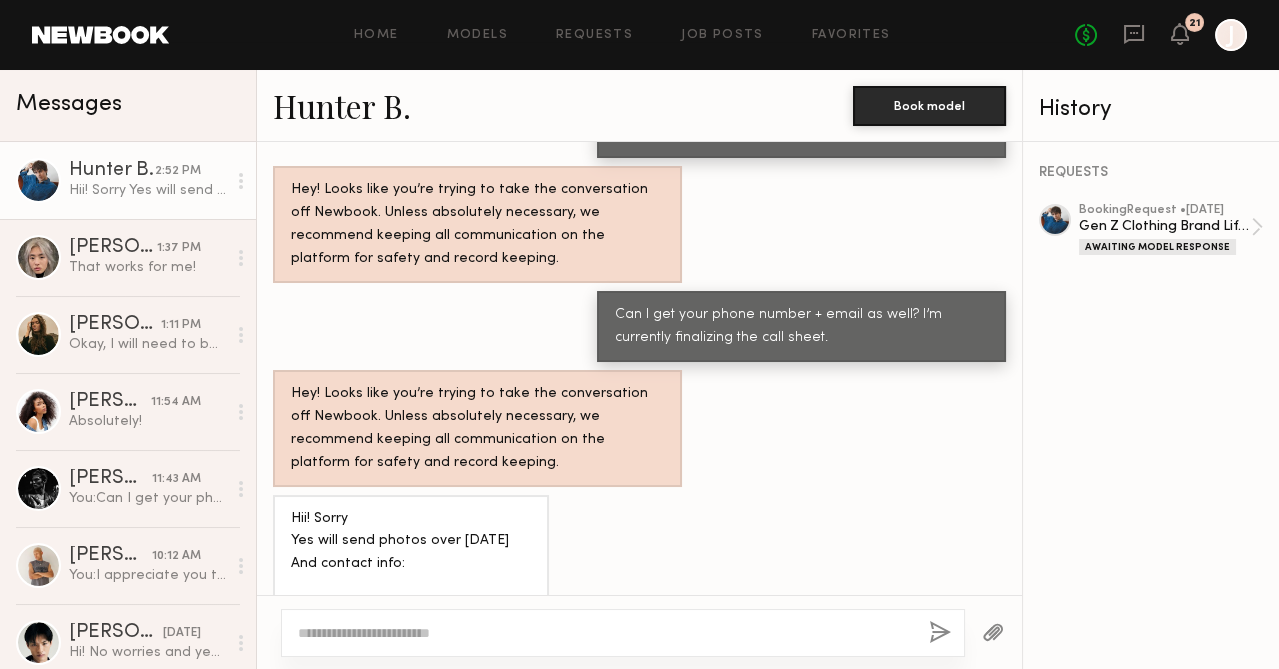 drag, startPoint x: 369, startPoint y: 557, endPoint x: 294, endPoint y: 556, distance: 75.00667 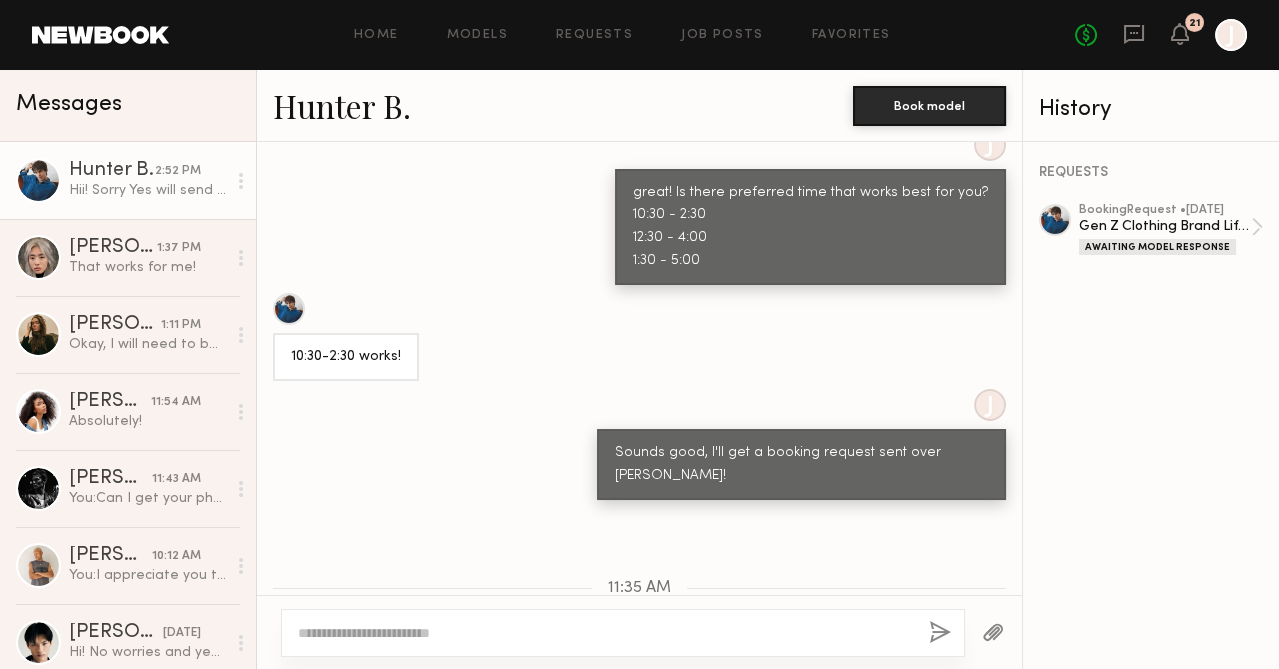 scroll, scrollTop: 746, scrollLeft: 0, axis: vertical 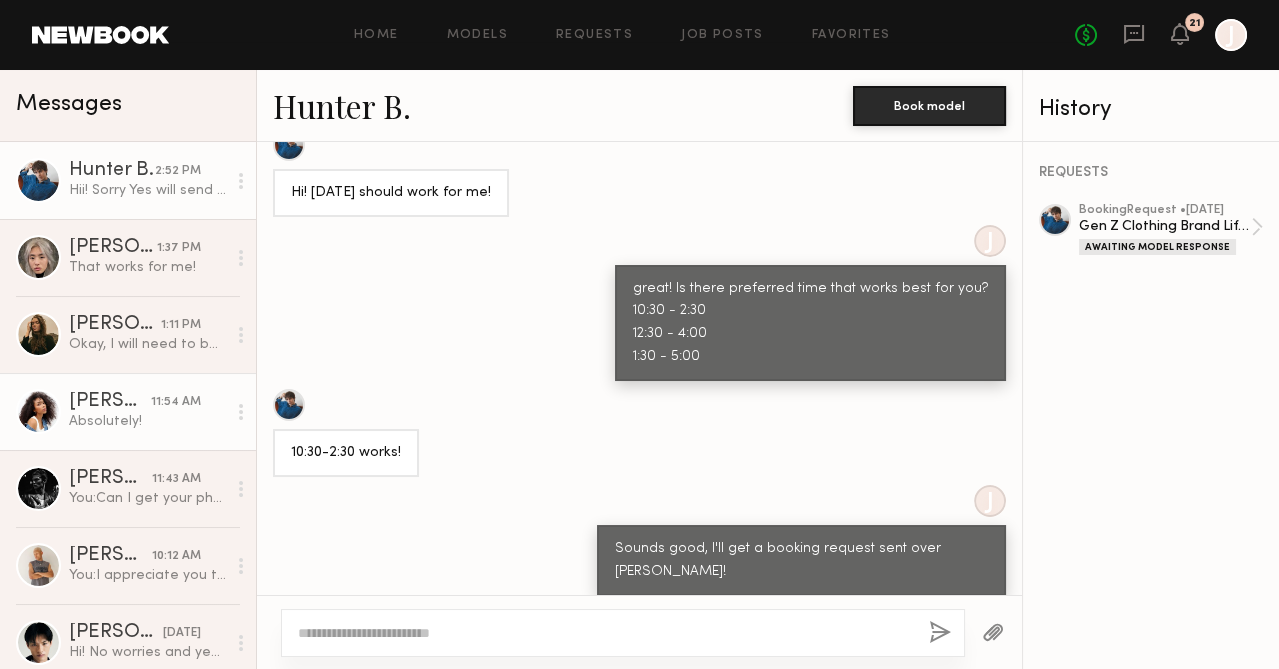click on "Absolutely!" 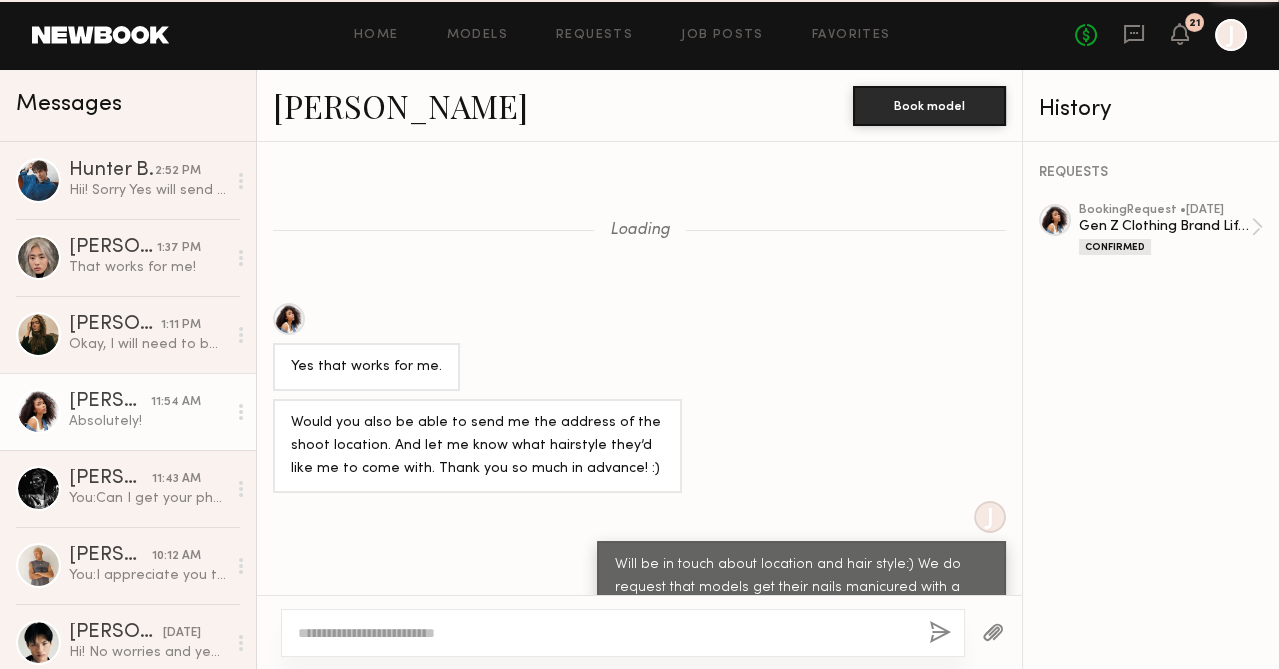 scroll, scrollTop: 1277, scrollLeft: 0, axis: vertical 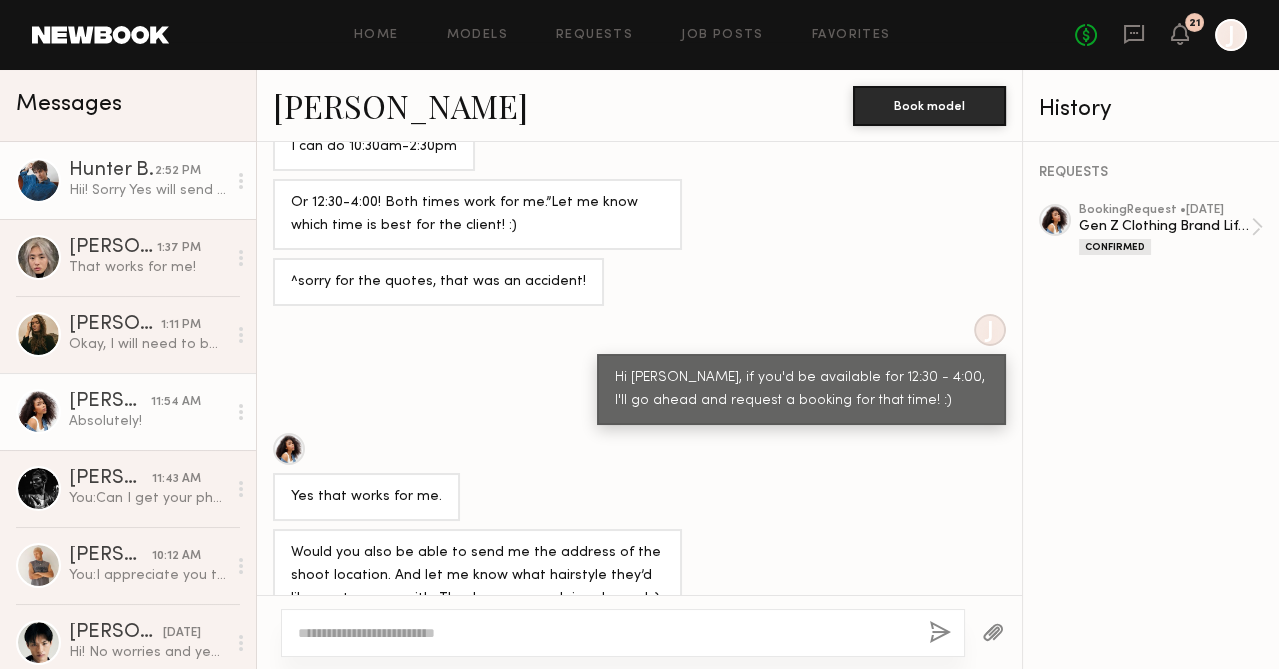 click on "Hunter B. 2:52 PM Hii! Sorry
Yes will send photos over today
And contact info:
beireishunter@yahoo.com
3195300226" 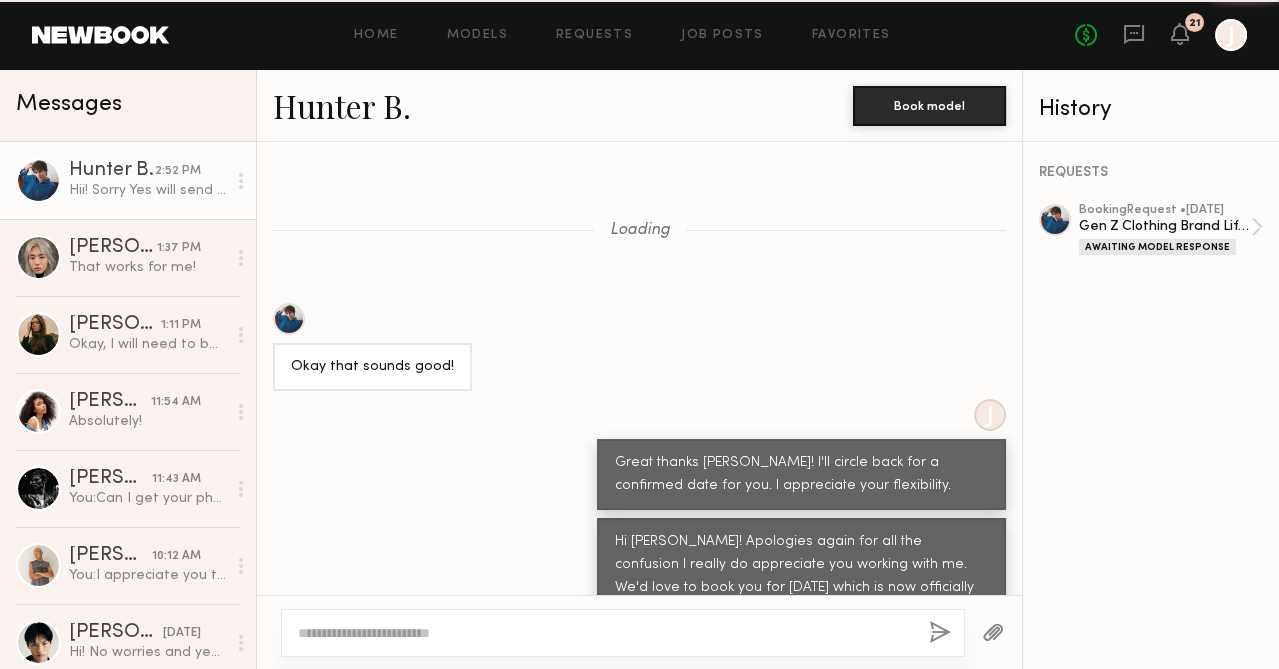 scroll, scrollTop: 1485, scrollLeft: 0, axis: vertical 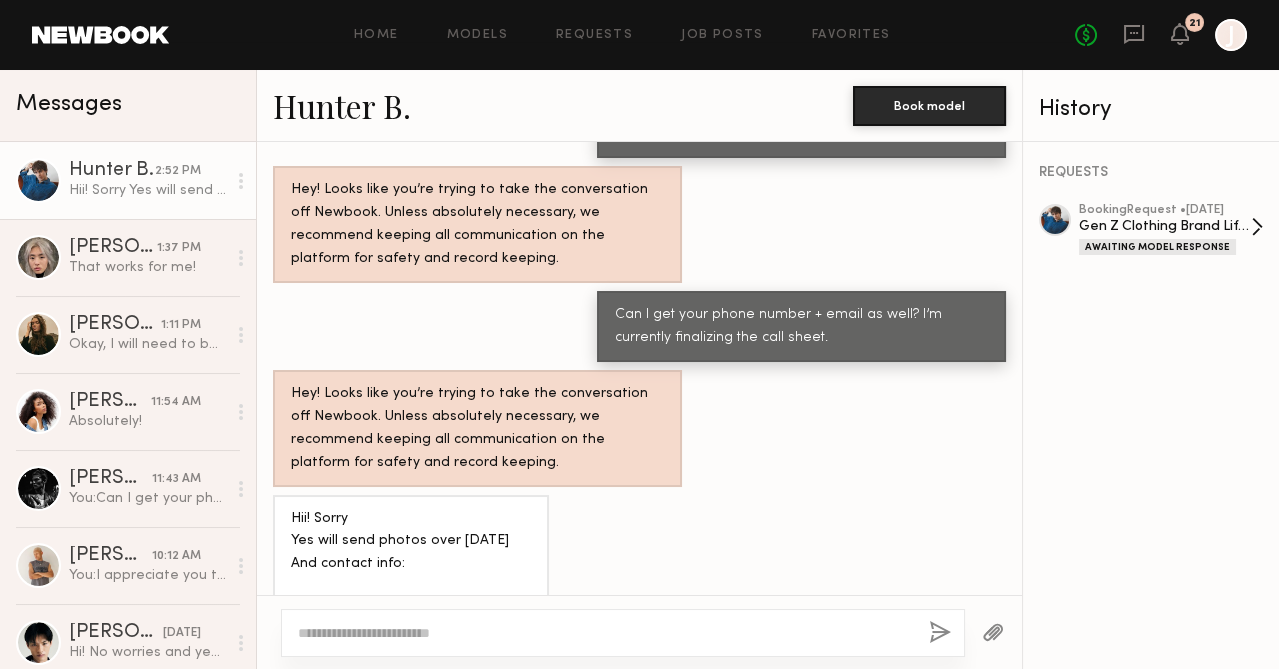 click on "booking  Request •  07/23/2025" 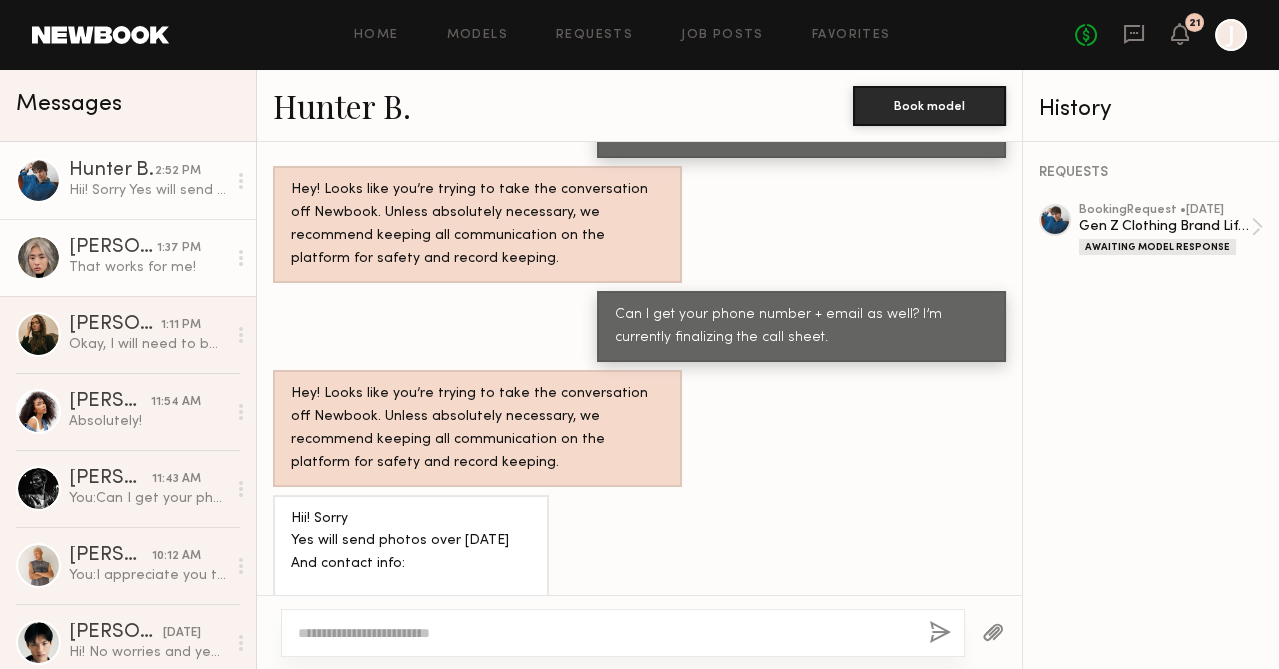 click on "That works for me!" 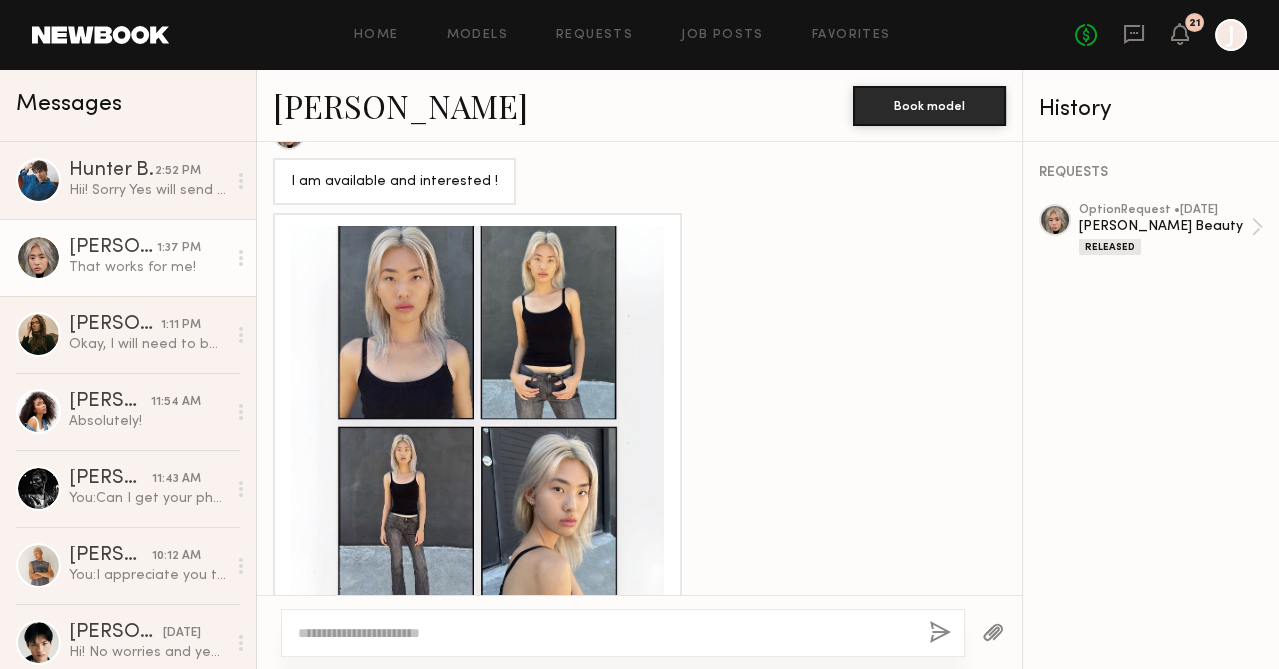 scroll, scrollTop: 3480, scrollLeft: 0, axis: vertical 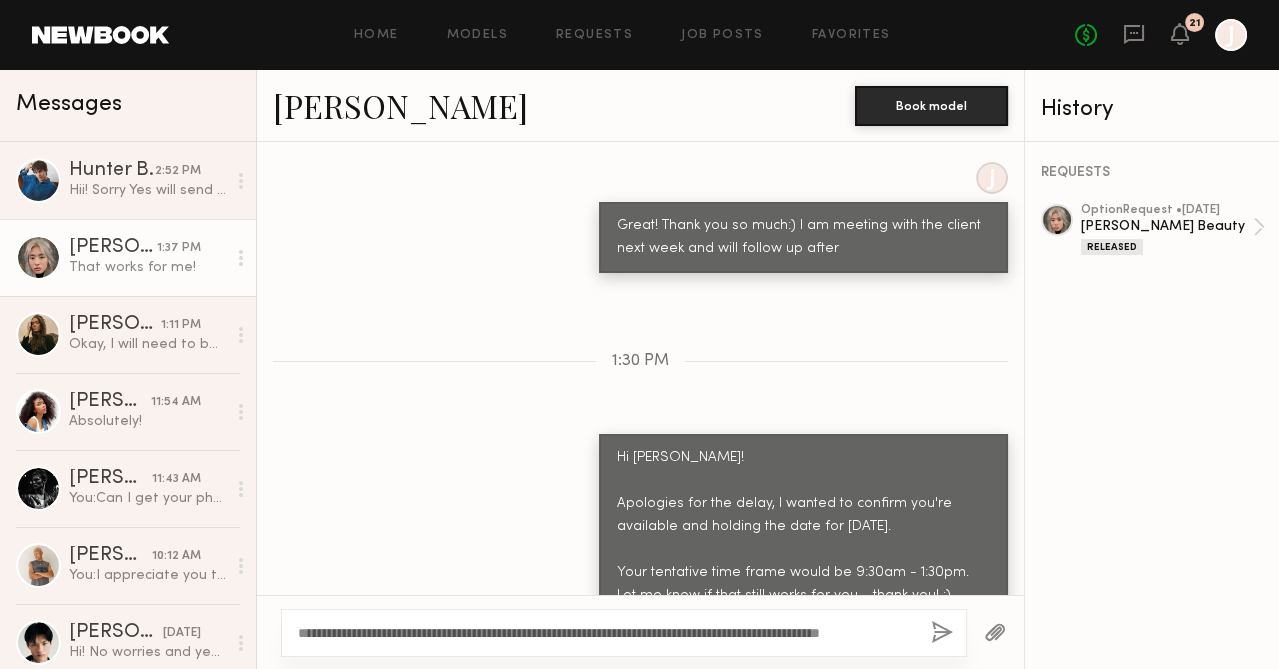type on "**********" 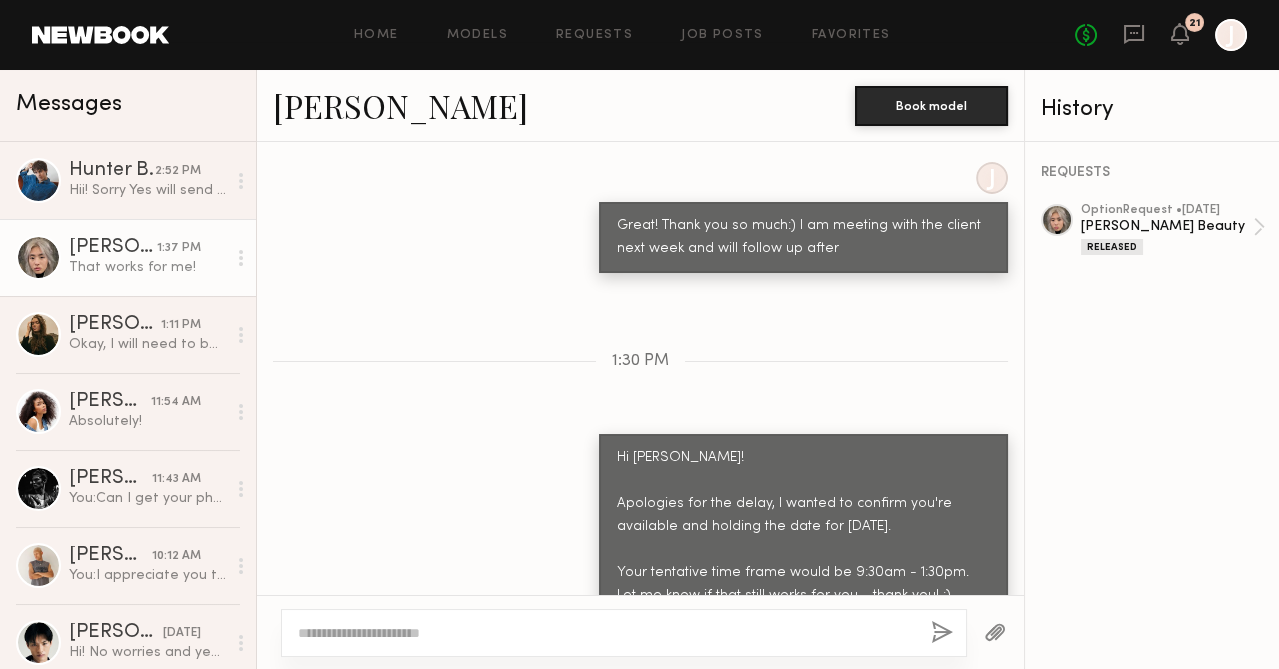 scroll, scrollTop: 3751, scrollLeft: 0, axis: vertical 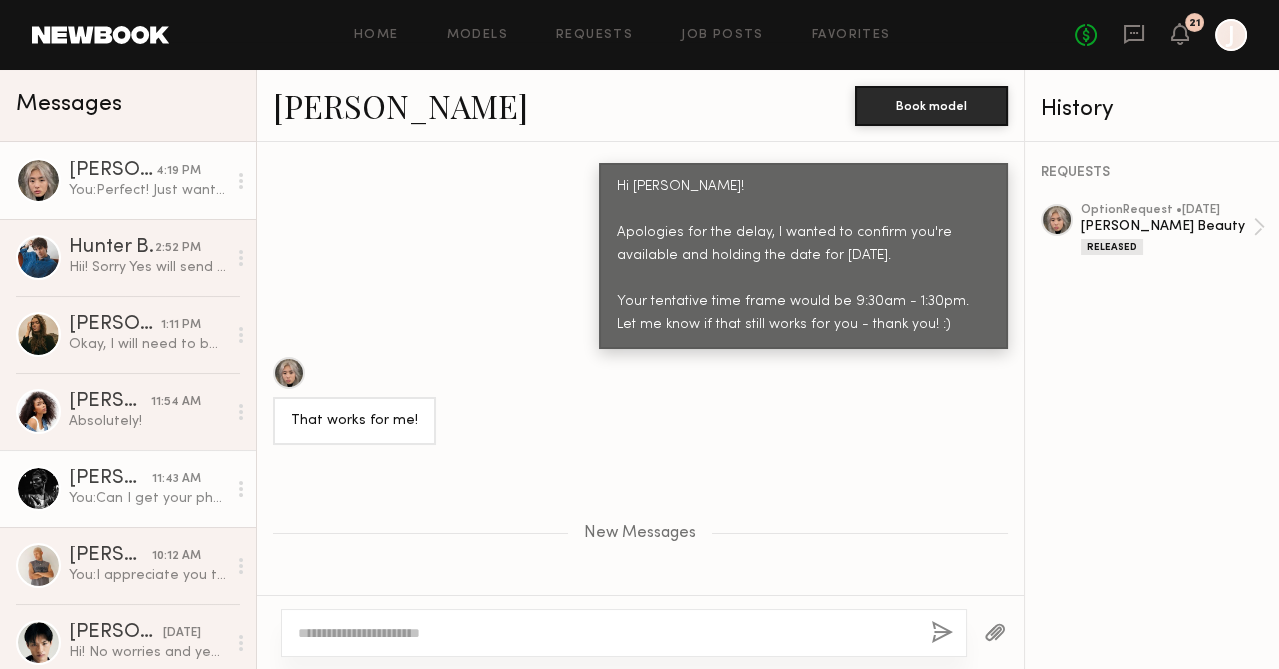 click on "Royce L." 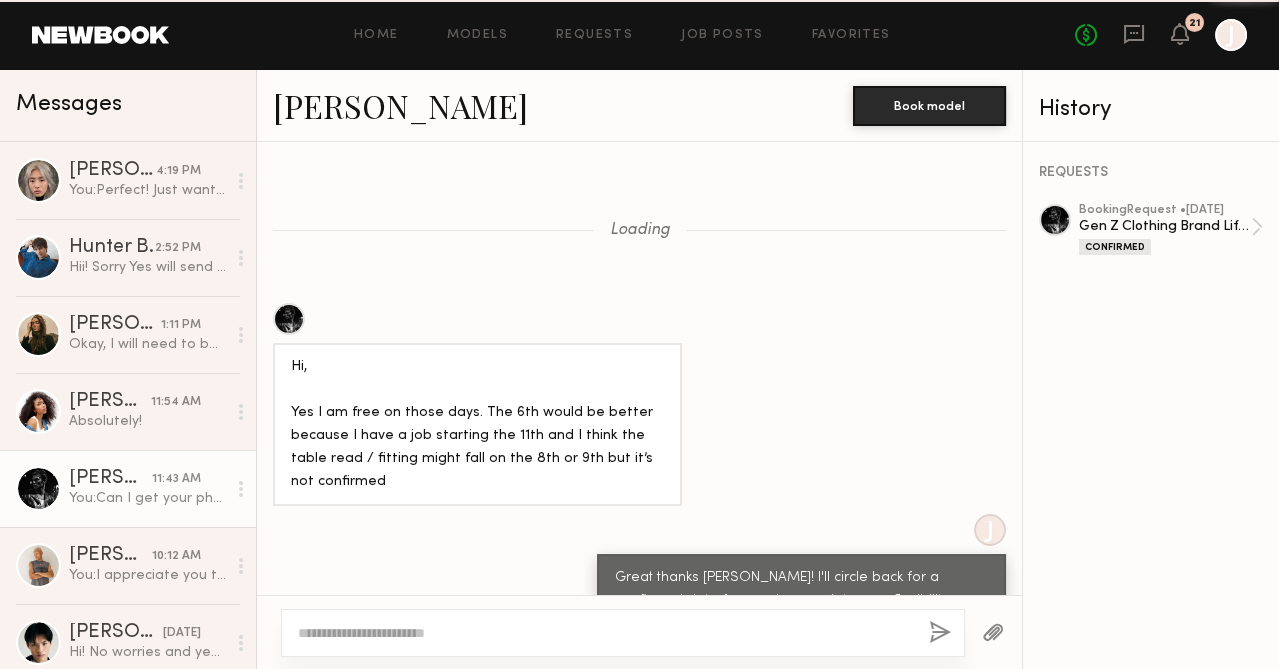 scroll, scrollTop: 1406, scrollLeft: 0, axis: vertical 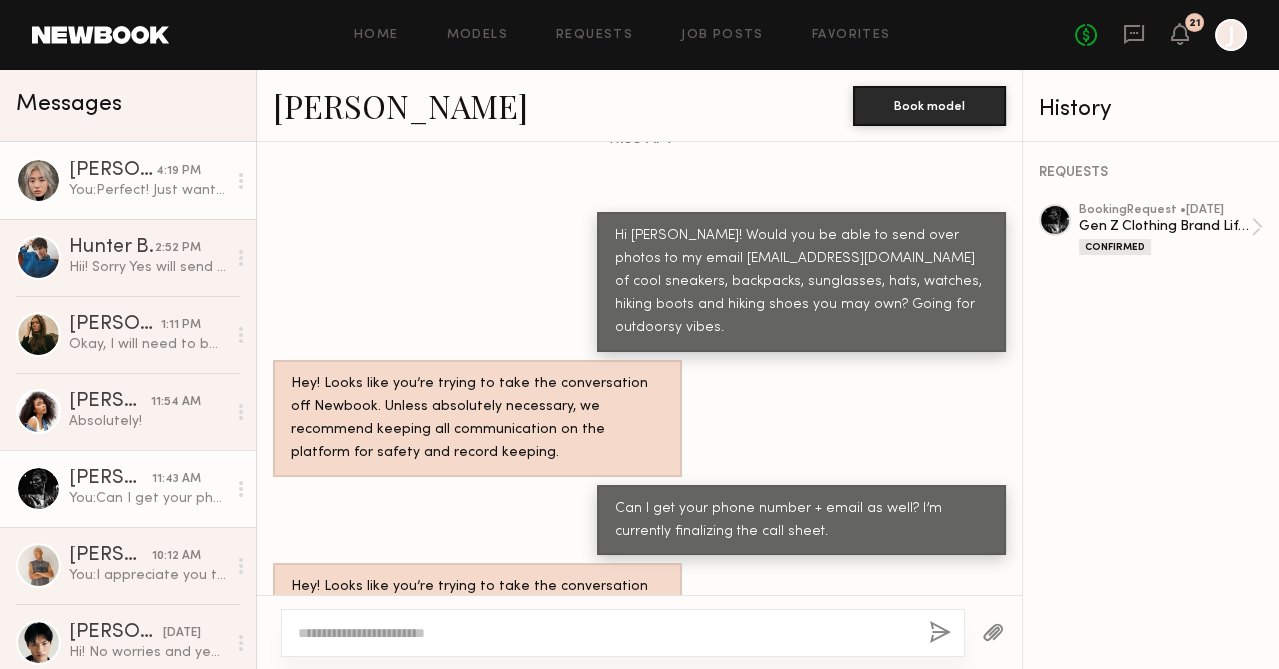 click on "You:  Perfect! Just want to confirm your hair is still bleached? The client loves the bleached color of it. :)" 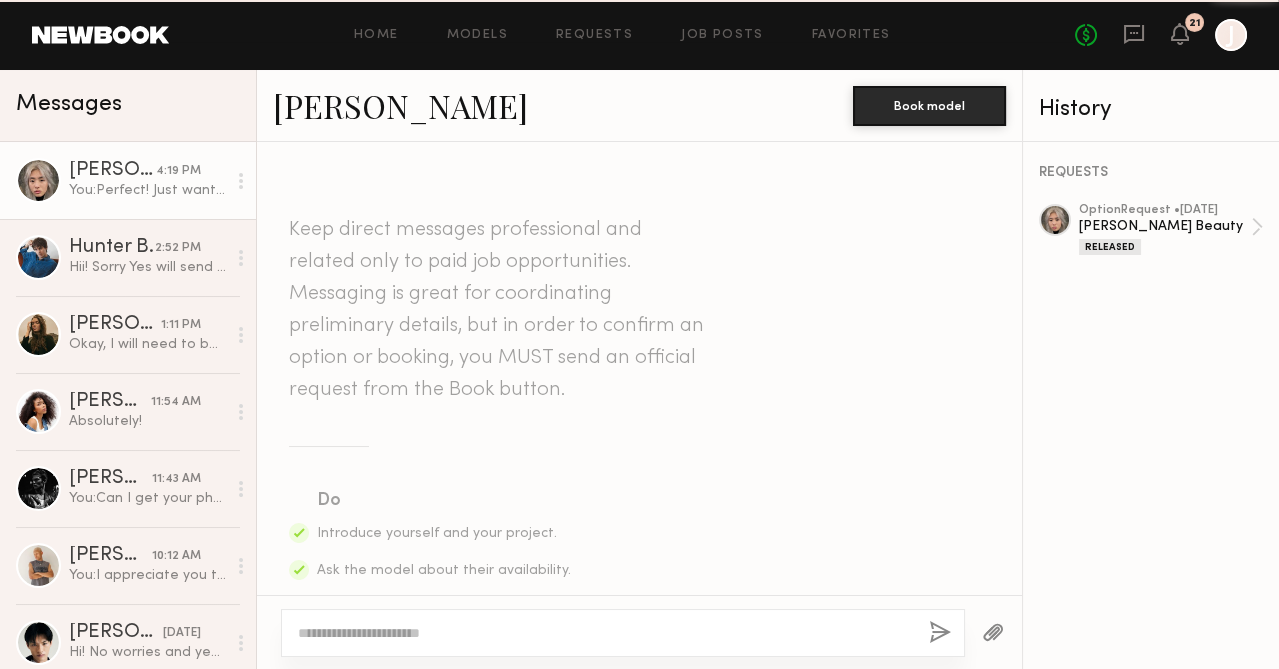 scroll, scrollTop: 3598, scrollLeft: 0, axis: vertical 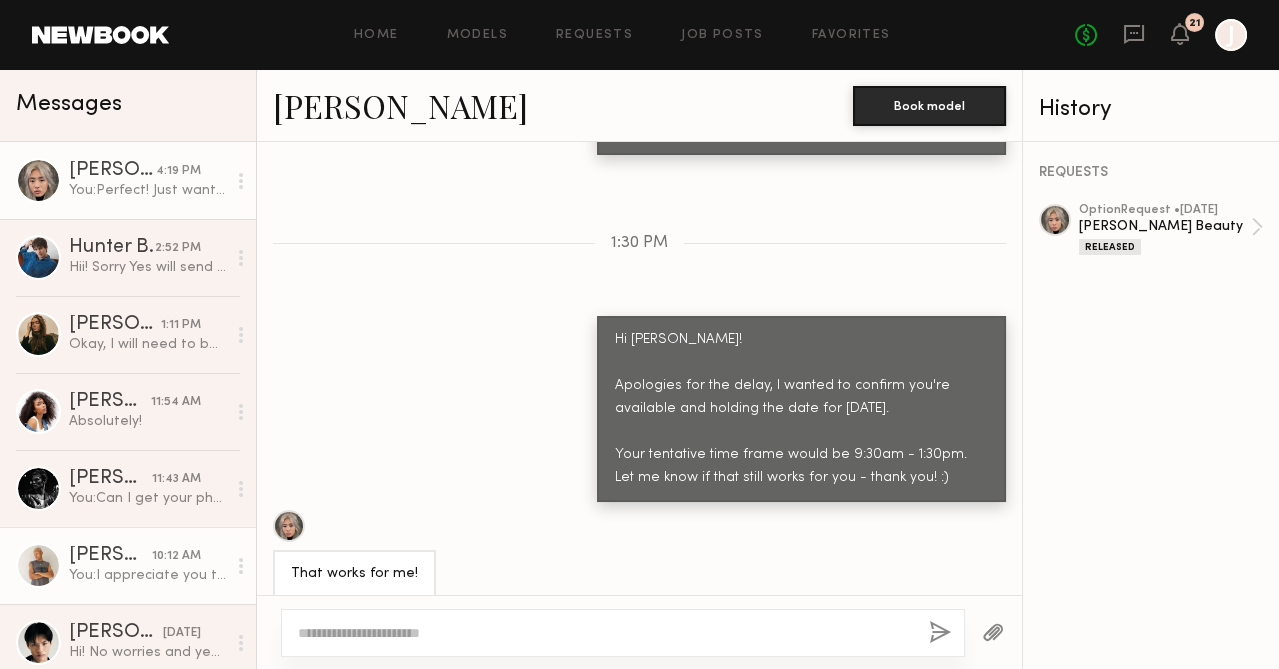 click on "Turner O. 10:12 AM You:  I appreciate you thank you Turner! I'll let the client know. :) Also would you be able to send over photos to my email maddie@htcollective.com of cool sneakers, backpacks, sunglasses, hats, watches, hiking boots and hiking shoes you may own? Going for outdoorsy vibes." 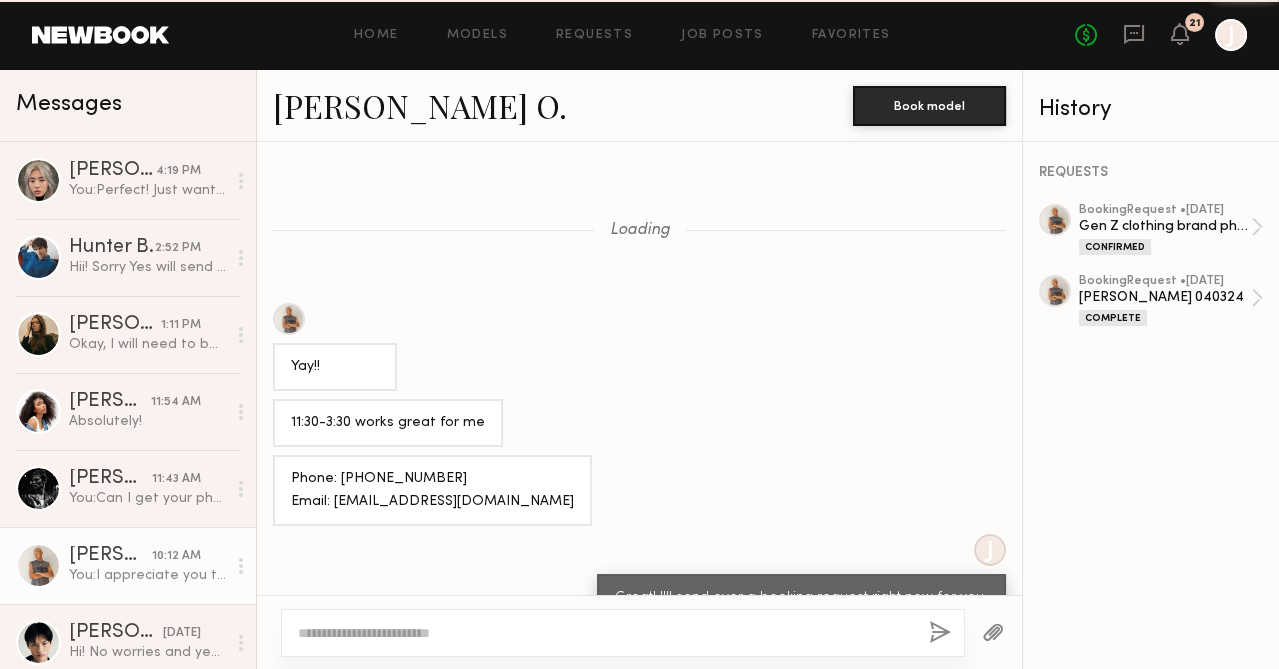 scroll, scrollTop: 1123, scrollLeft: 0, axis: vertical 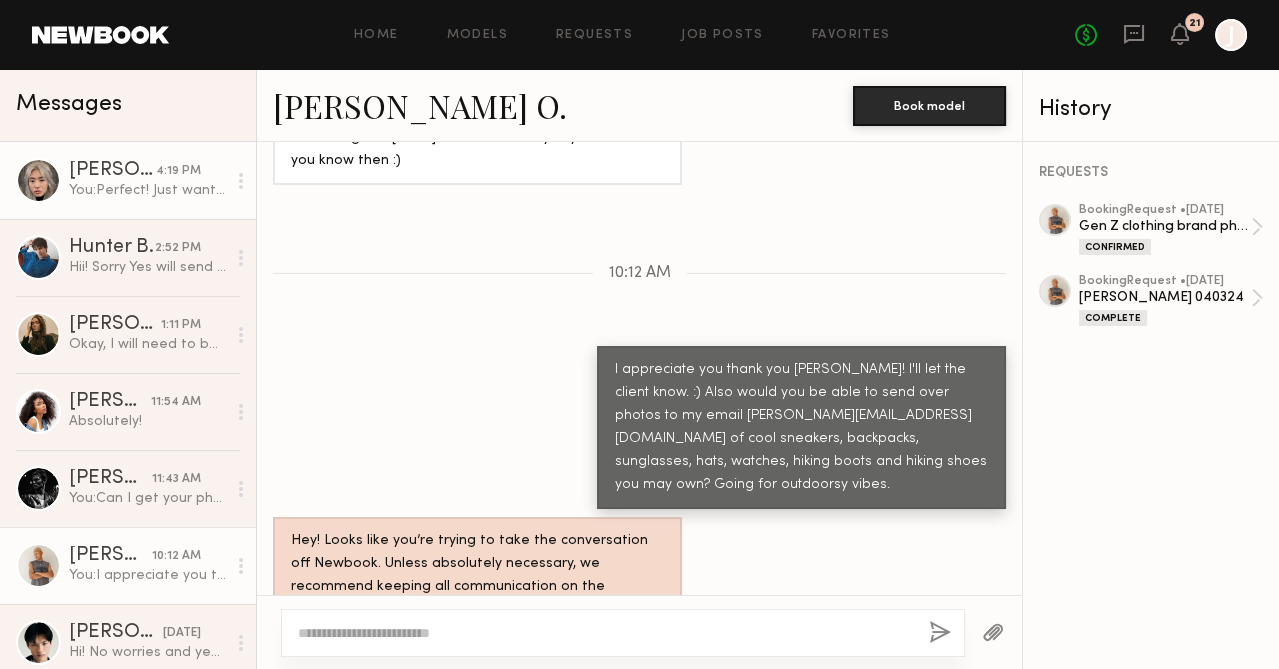 click on "You:  Perfect! Just want to confirm your hair is still bleached? The client loves the bleached color of it. :)" 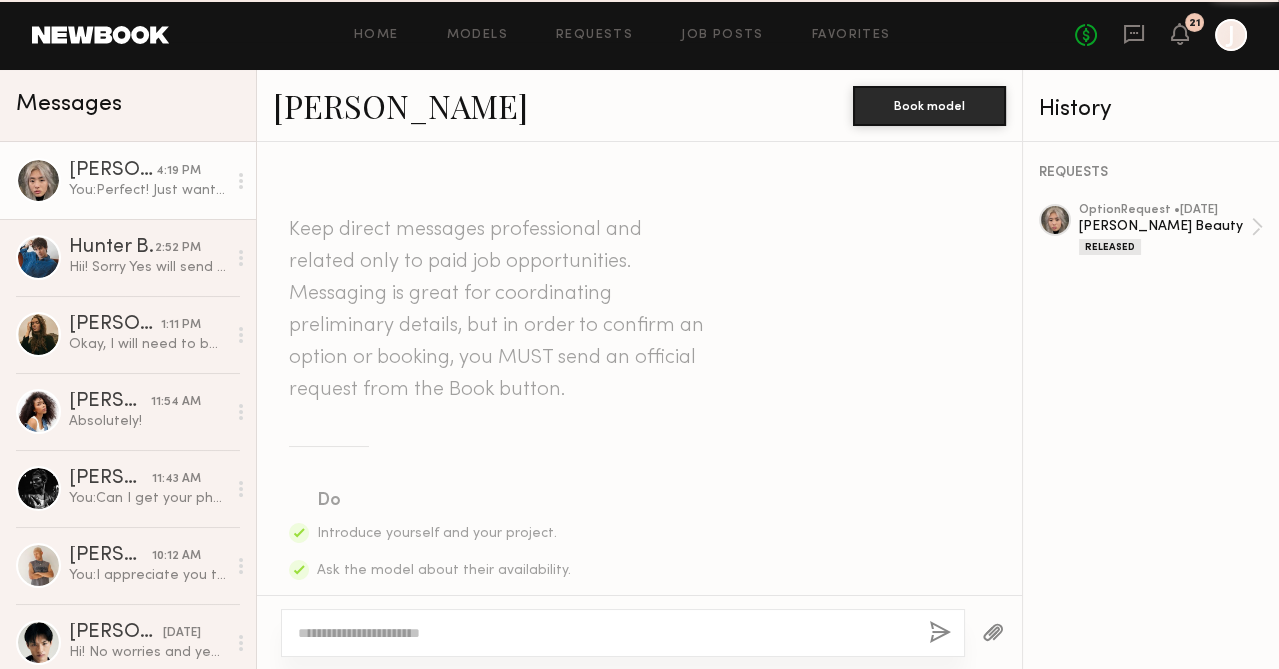scroll, scrollTop: 3598, scrollLeft: 0, axis: vertical 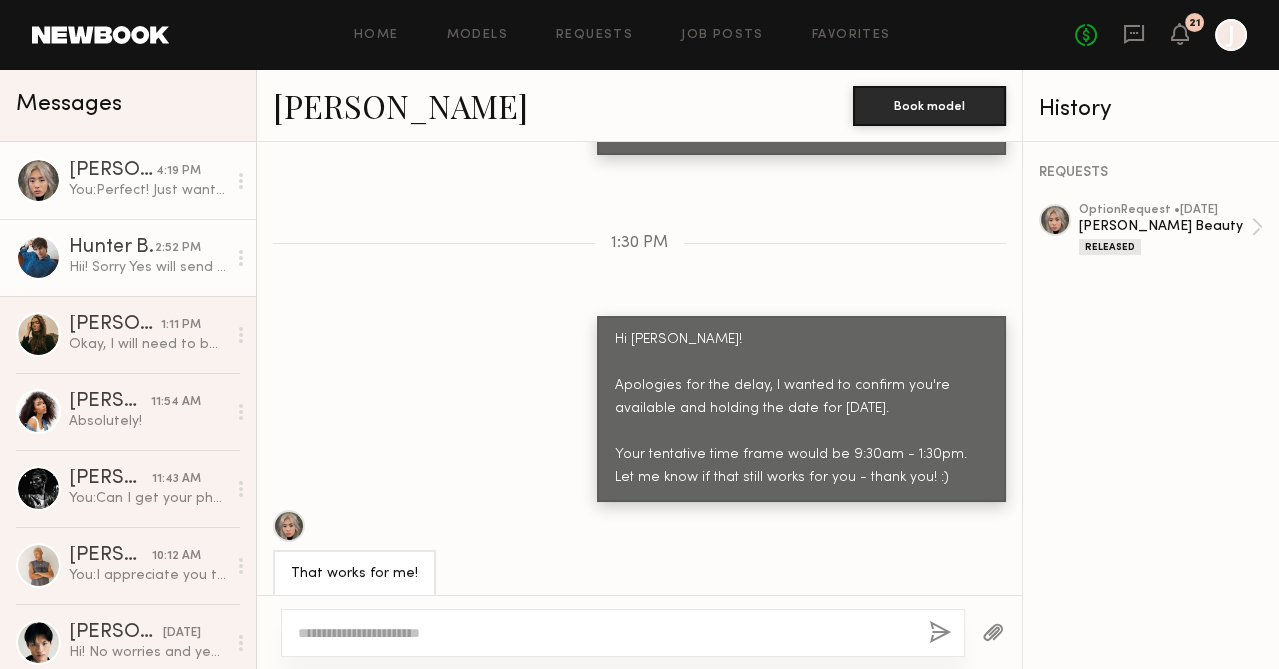 click on "Hii! Sorry
Yes will send photos over today
And contact info:
beireishunter@yahoo.com
3195300226" 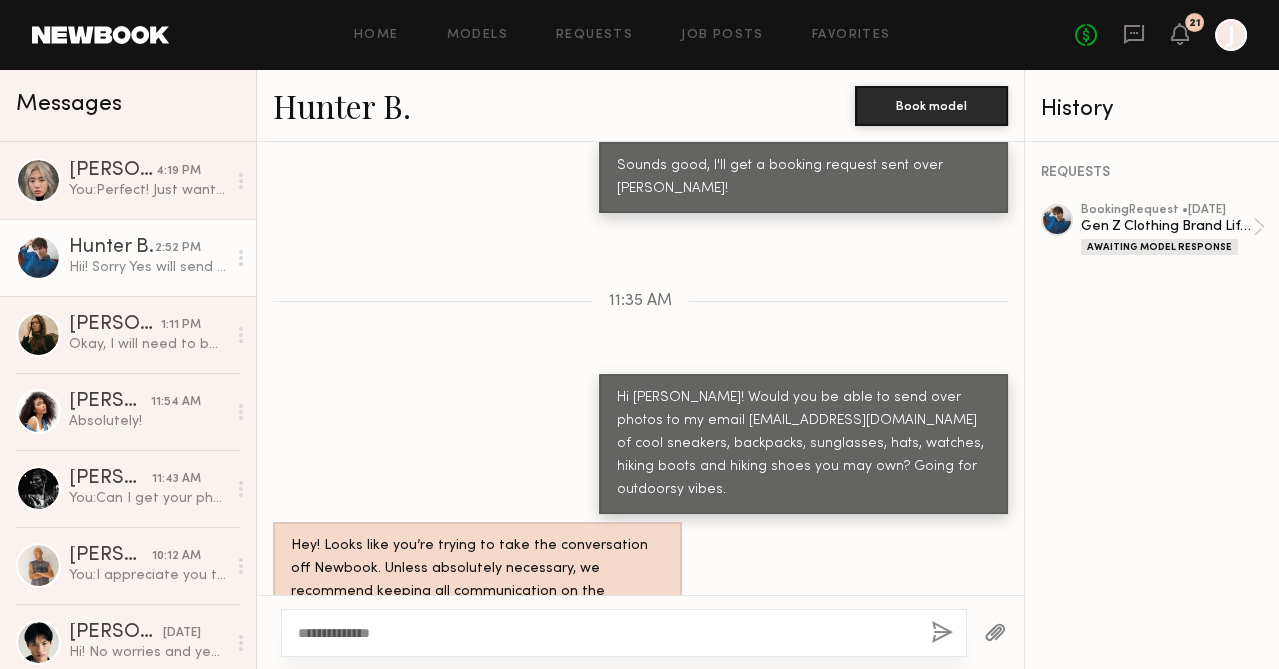scroll, scrollTop: 1485, scrollLeft: 0, axis: vertical 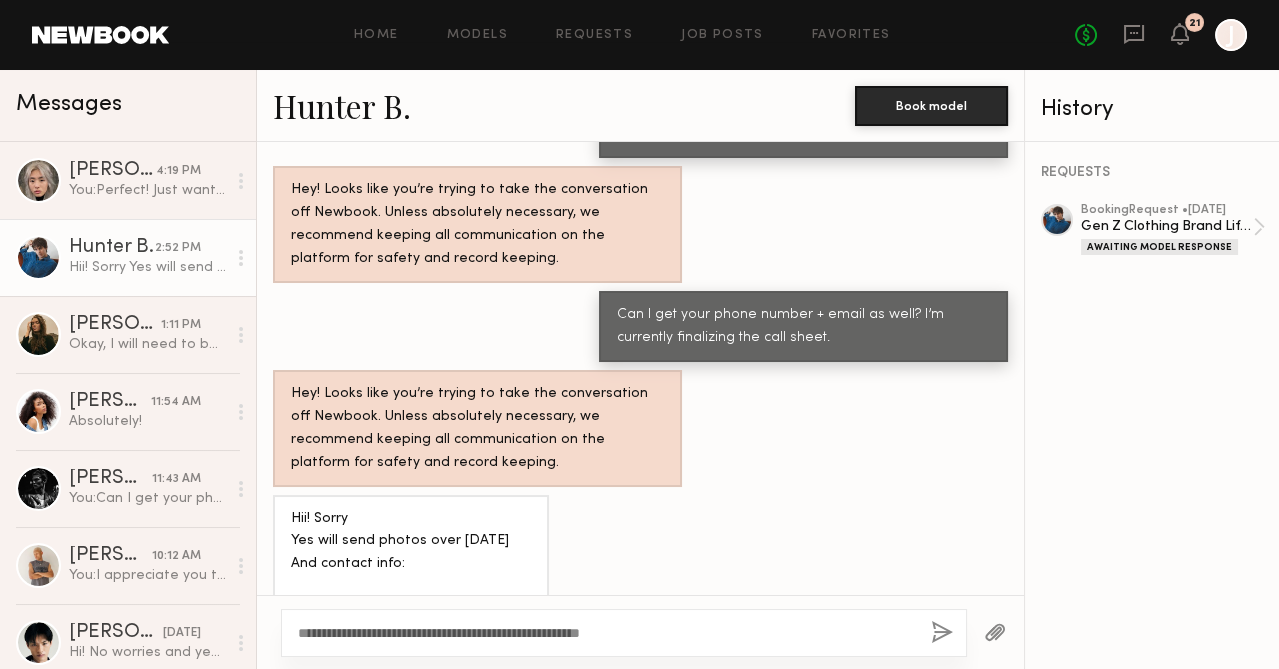 click on "**********" 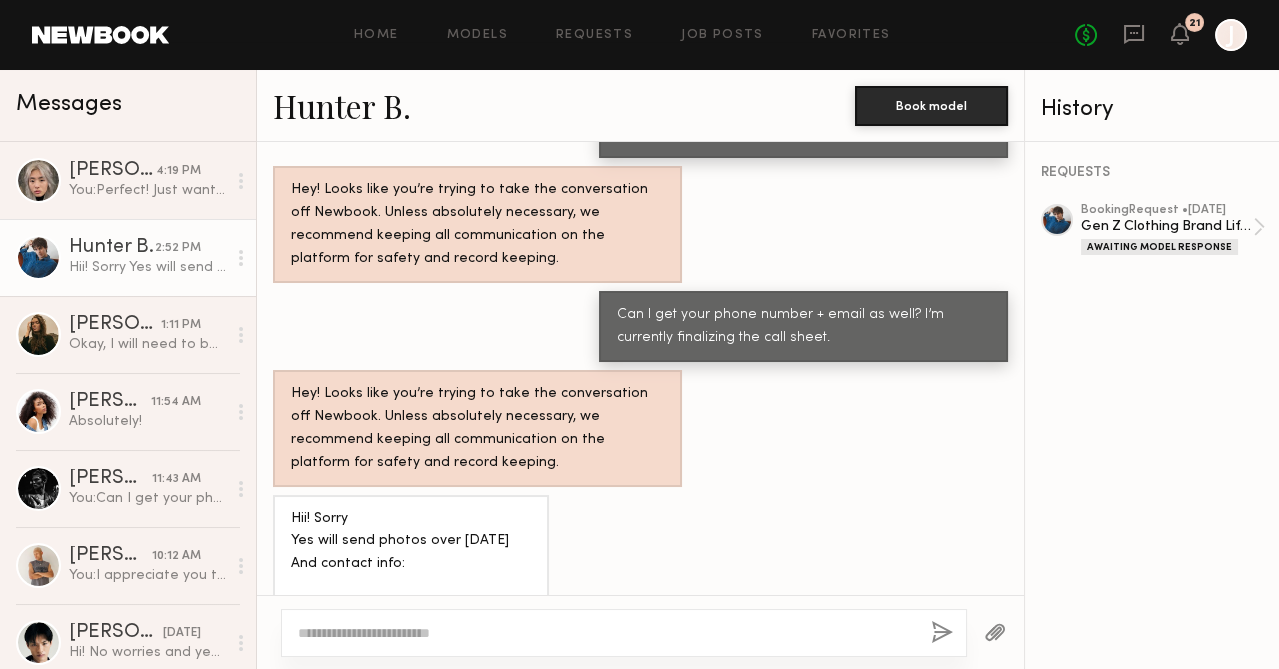 scroll, scrollTop: 1732, scrollLeft: 0, axis: vertical 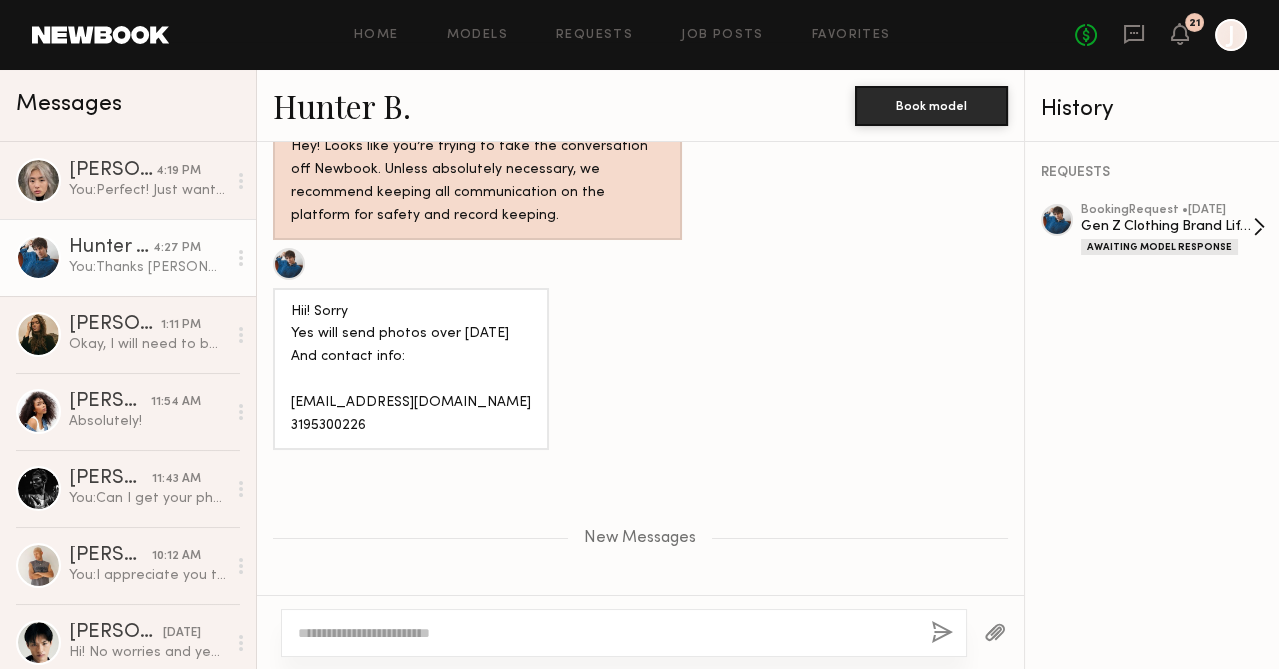 click on "booking  Request •  07/23/2025 Gen Z Clothing Brand Lifestyle Shoot Awaiting Model Response" 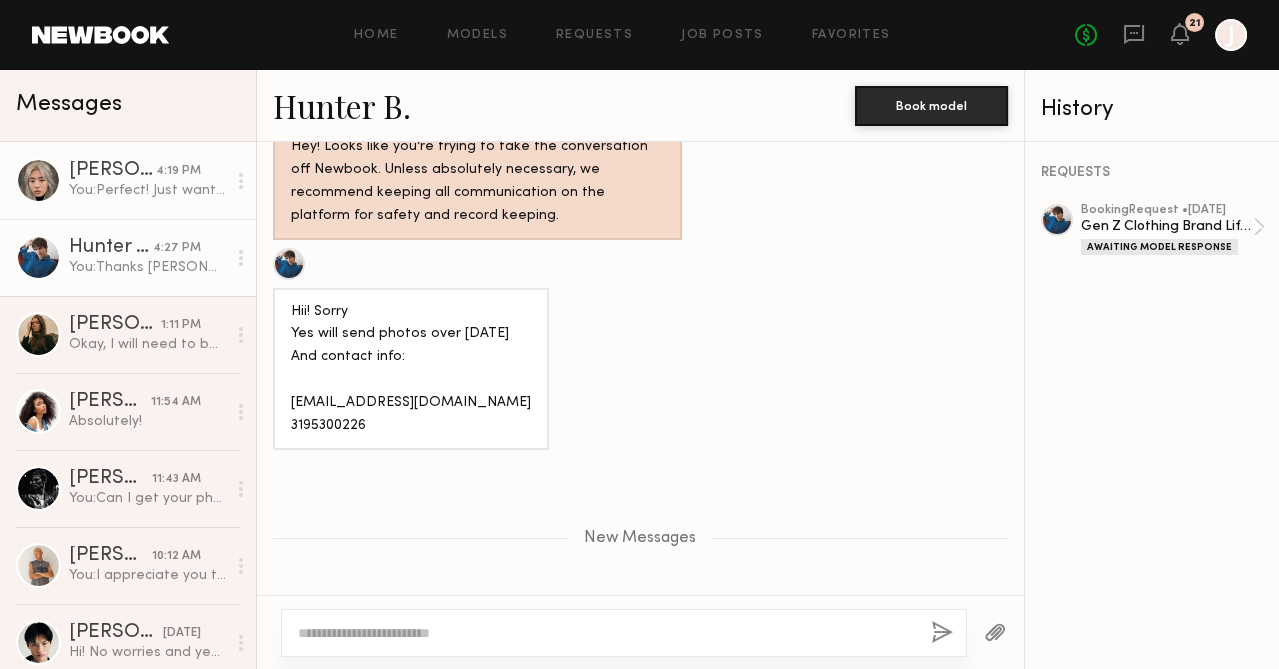 click on "Jane N. 4:19 PM You:  Perfect! Just want to confirm your hair is still bleached? The client loves the bleached color of it. :)" 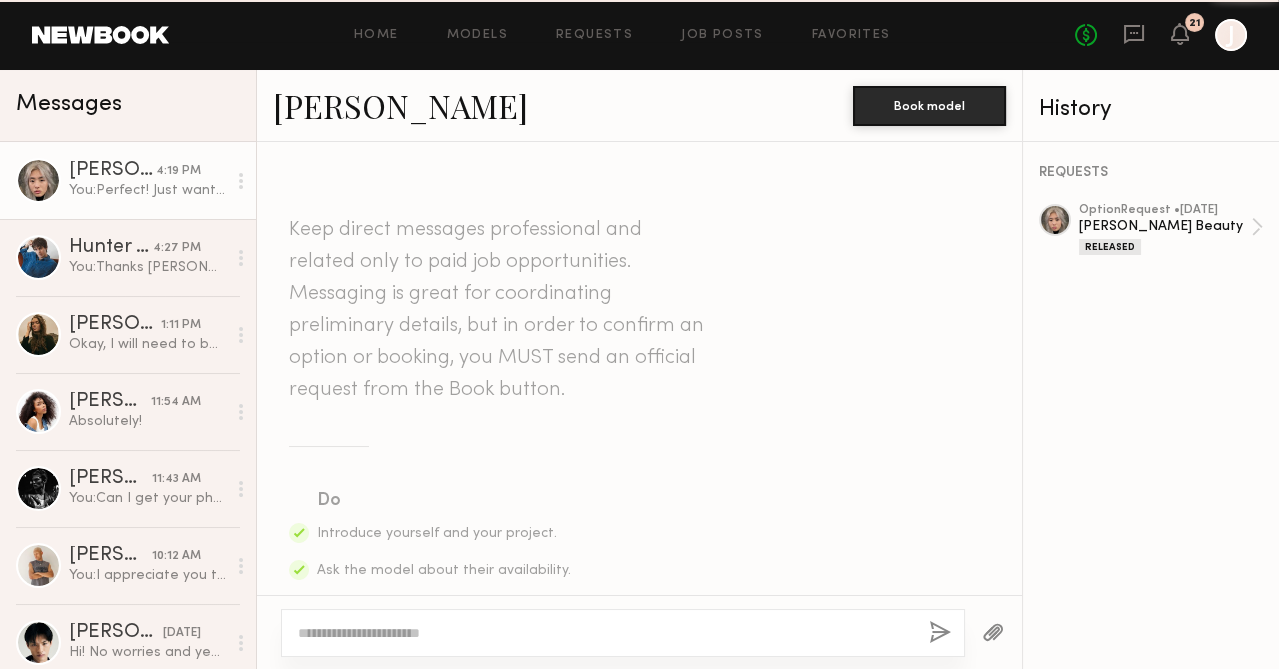 scroll, scrollTop: 3598, scrollLeft: 0, axis: vertical 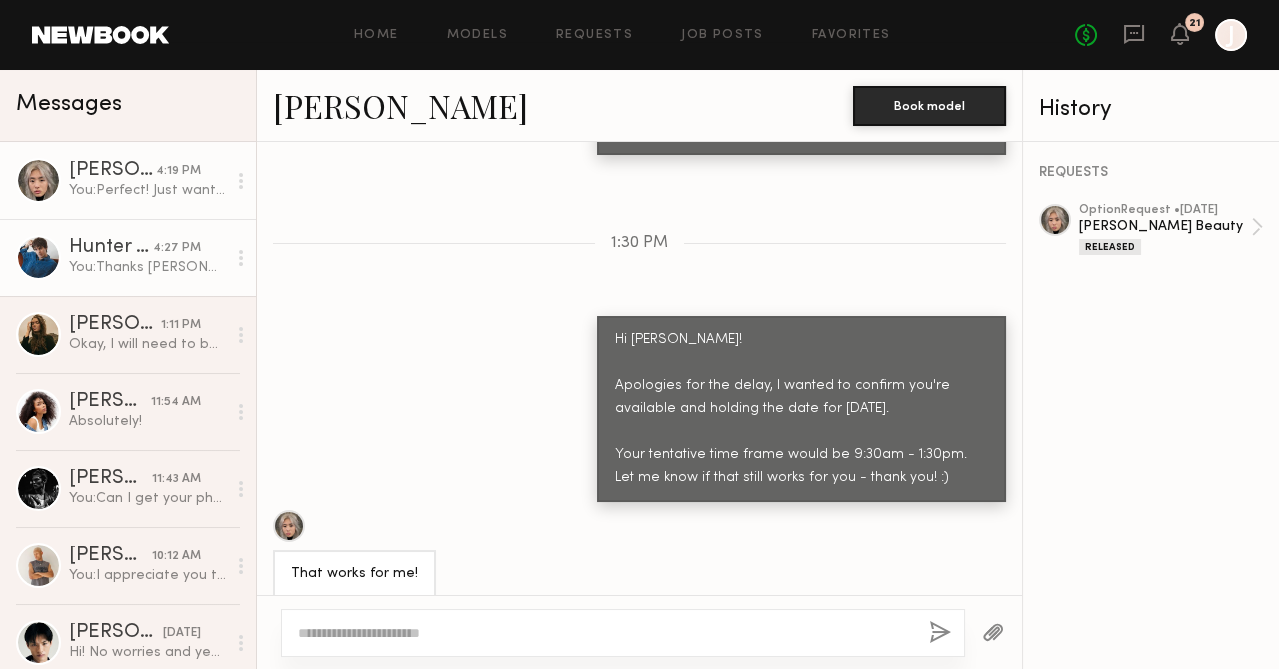 click on "You:  Thanks Hunter! Also any water bottles too you may have:)" 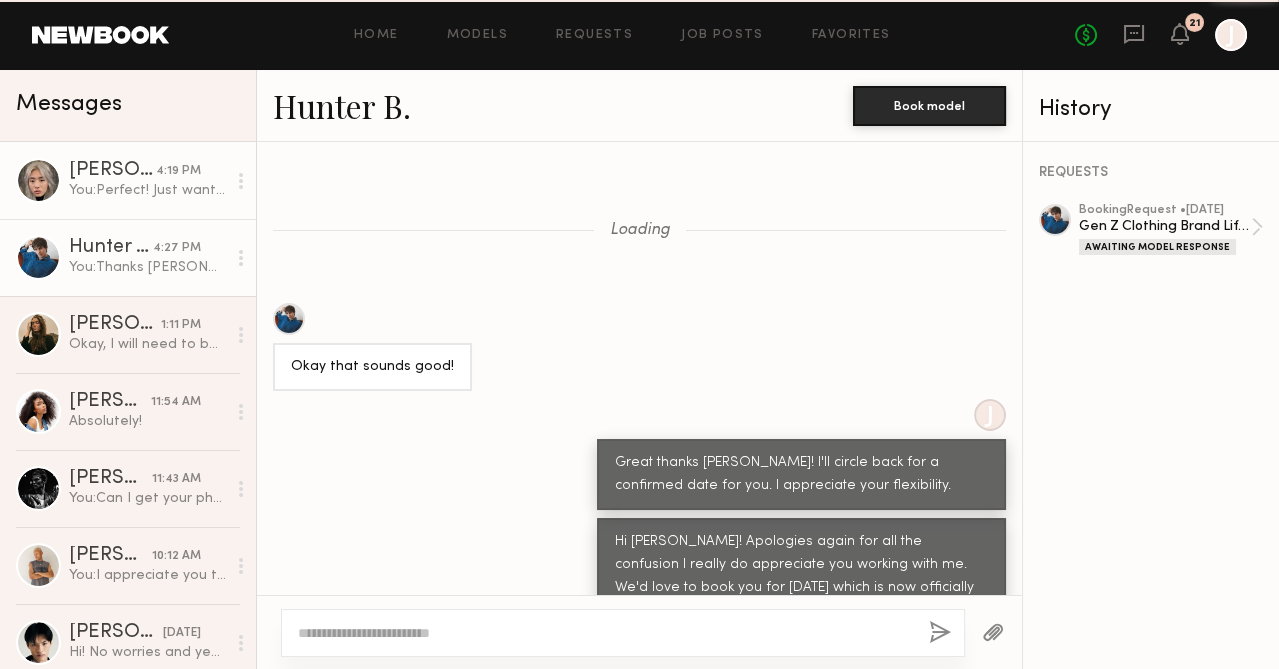 scroll, scrollTop: 1580, scrollLeft: 0, axis: vertical 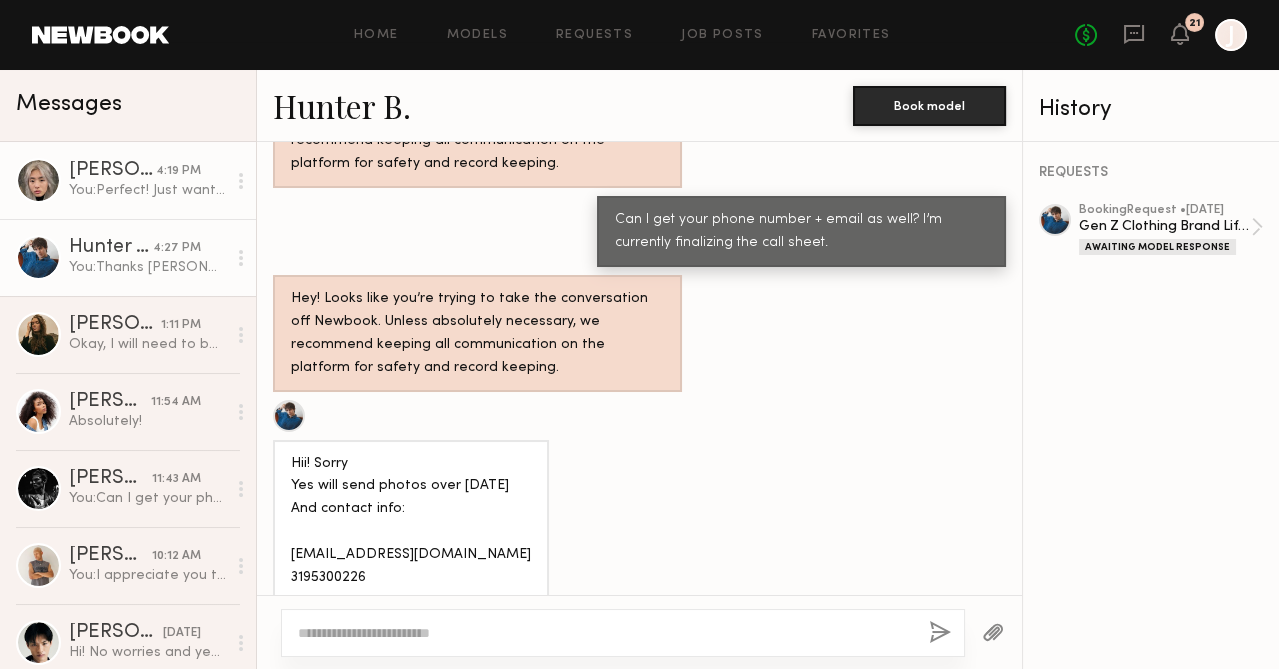 click on "You:  Perfect! Just want to confirm your hair is still bleached? The client loves the bleached color of it. :)" 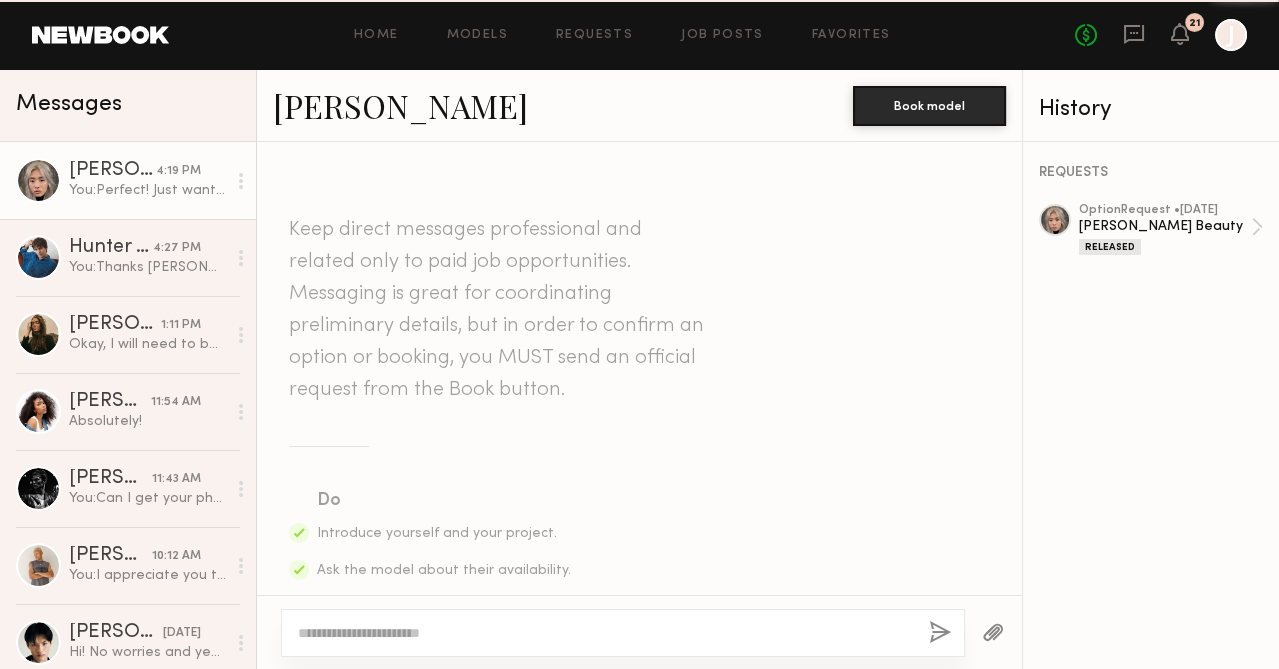 scroll, scrollTop: 3598, scrollLeft: 0, axis: vertical 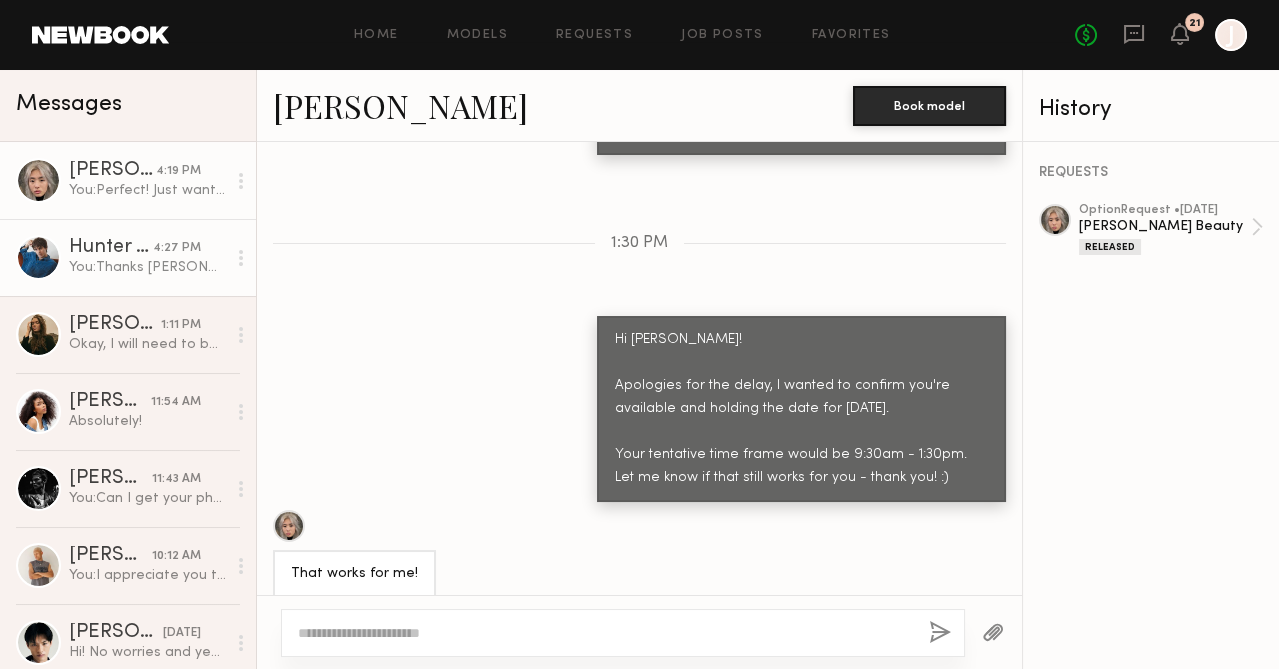 click on "Hunter B. 4:27 PM You:  Thanks Hunter! Also any water bottles too you may have:)" 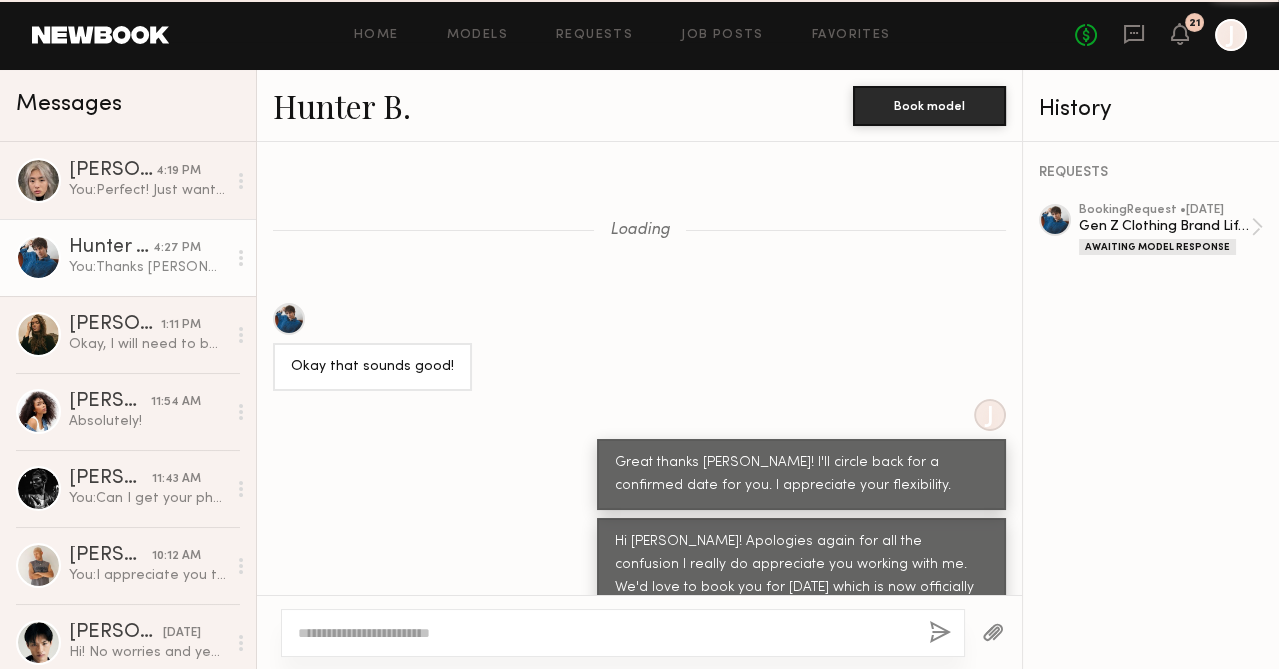 scroll, scrollTop: 1580, scrollLeft: 0, axis: vertical 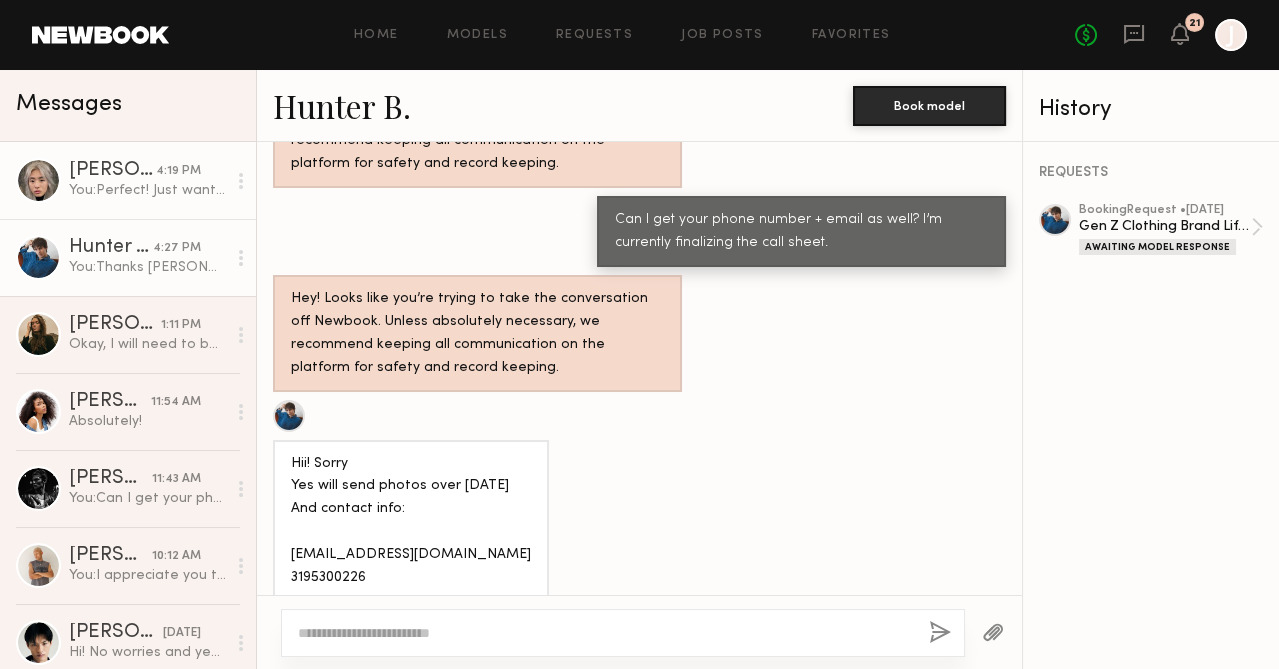 click on "You:  Perfect! Just want to confirm your hair is still bleached? The client loves the bleached color of it. :)" 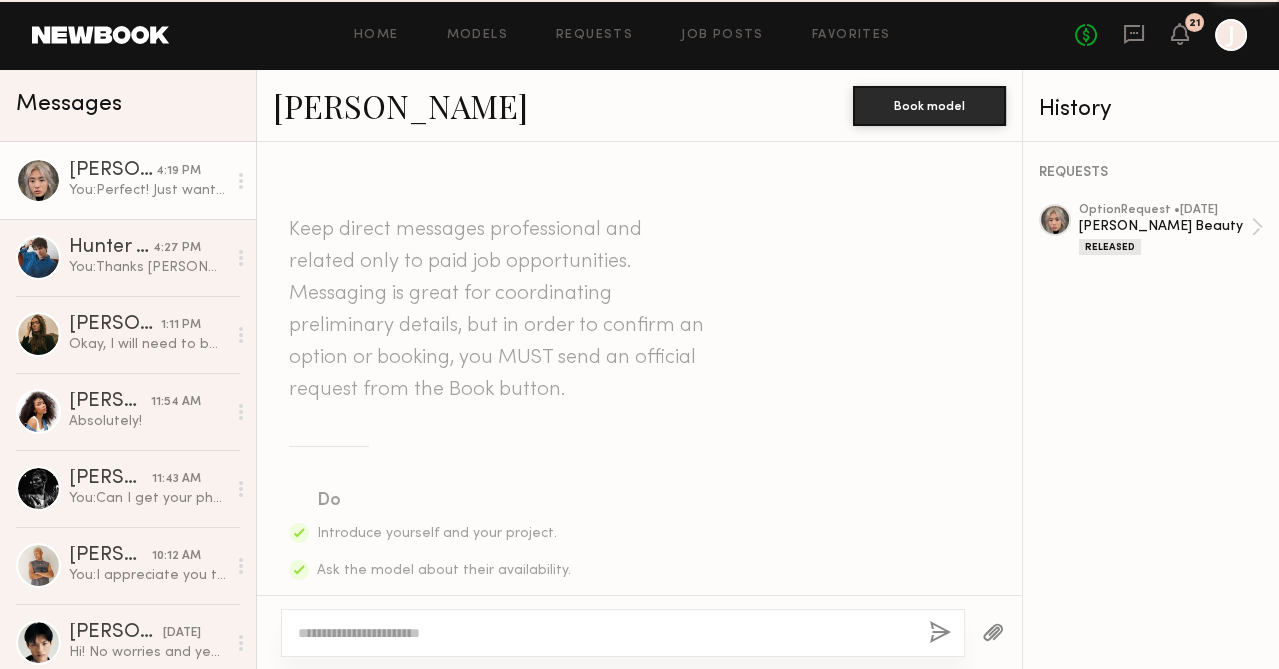 scroll, scrollTop: 3598, scrollLeft: 0, axis: vertical 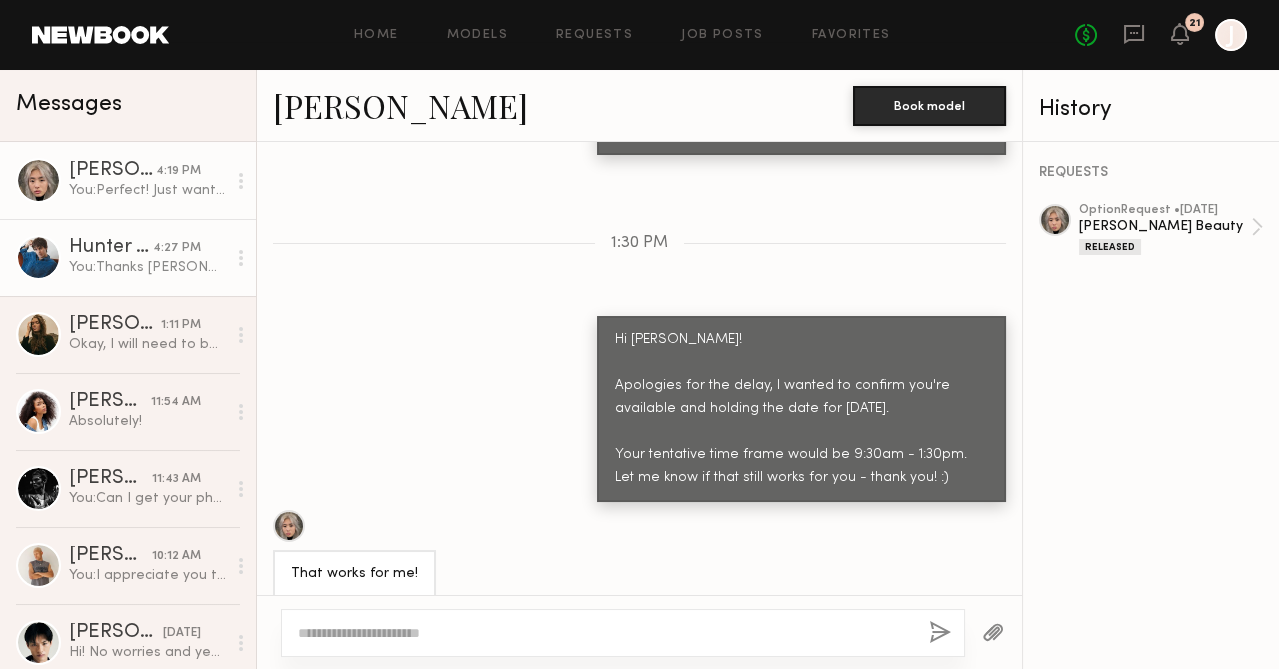 click on "Hunter B." 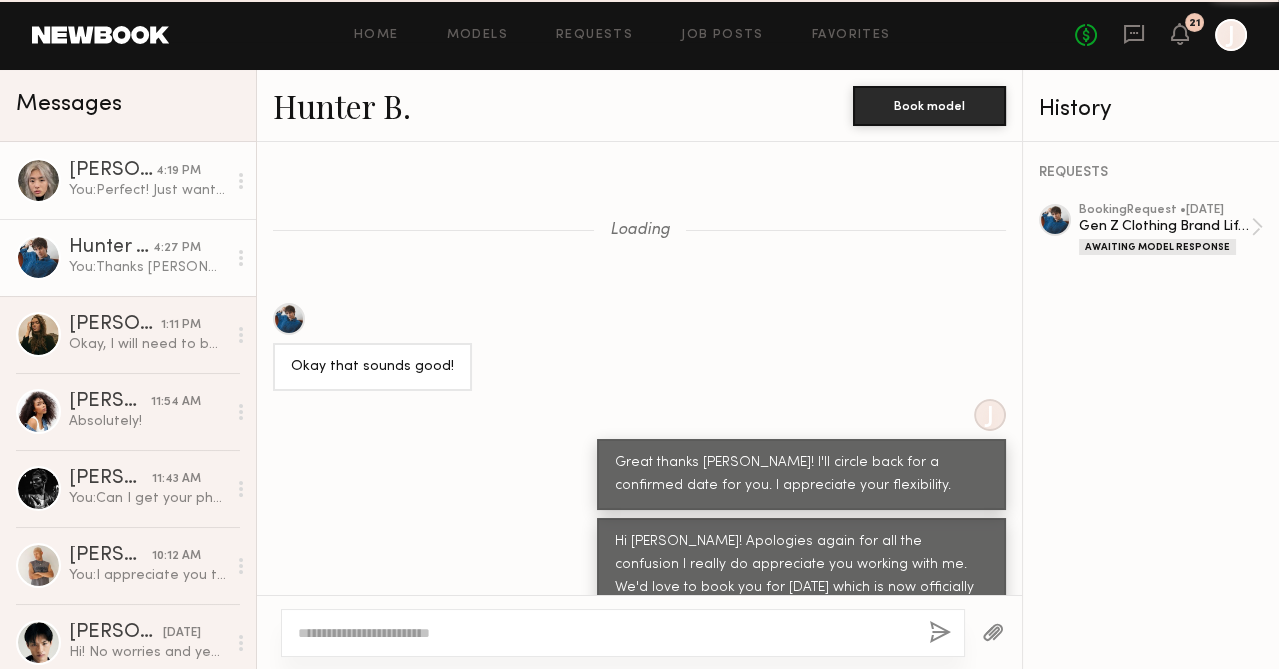 scroll, scrollTop: 1580, scrollLeft: 0, axis: vertical 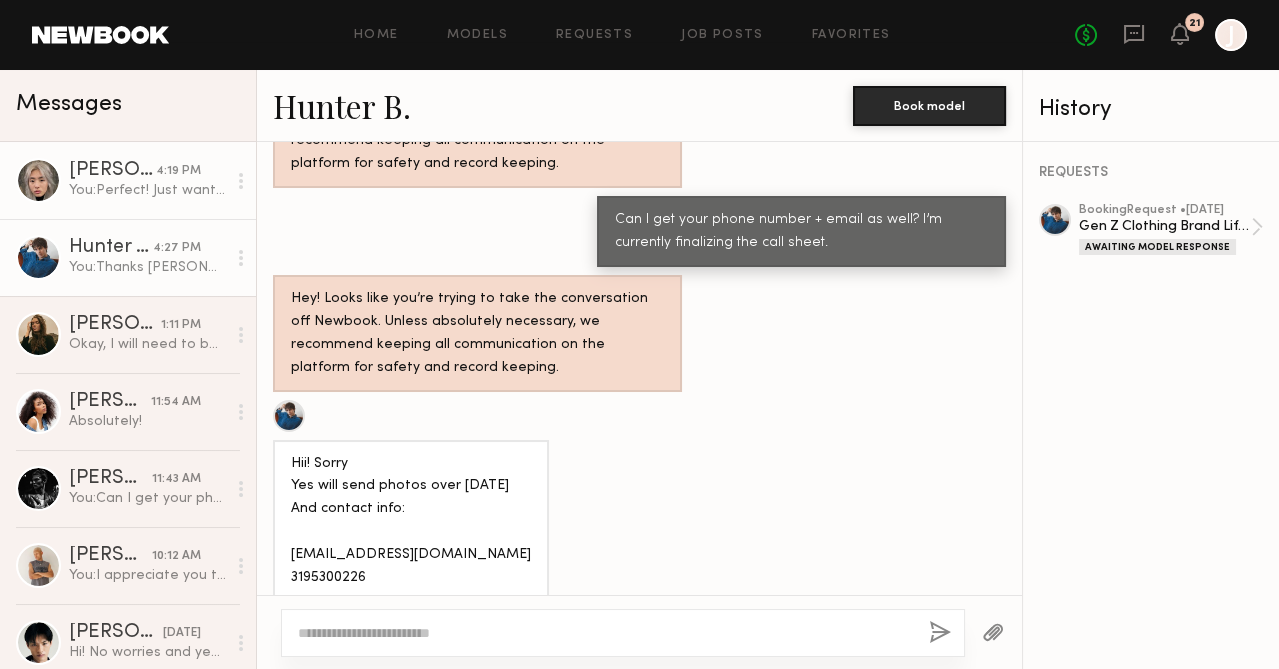 click on "Jane N." 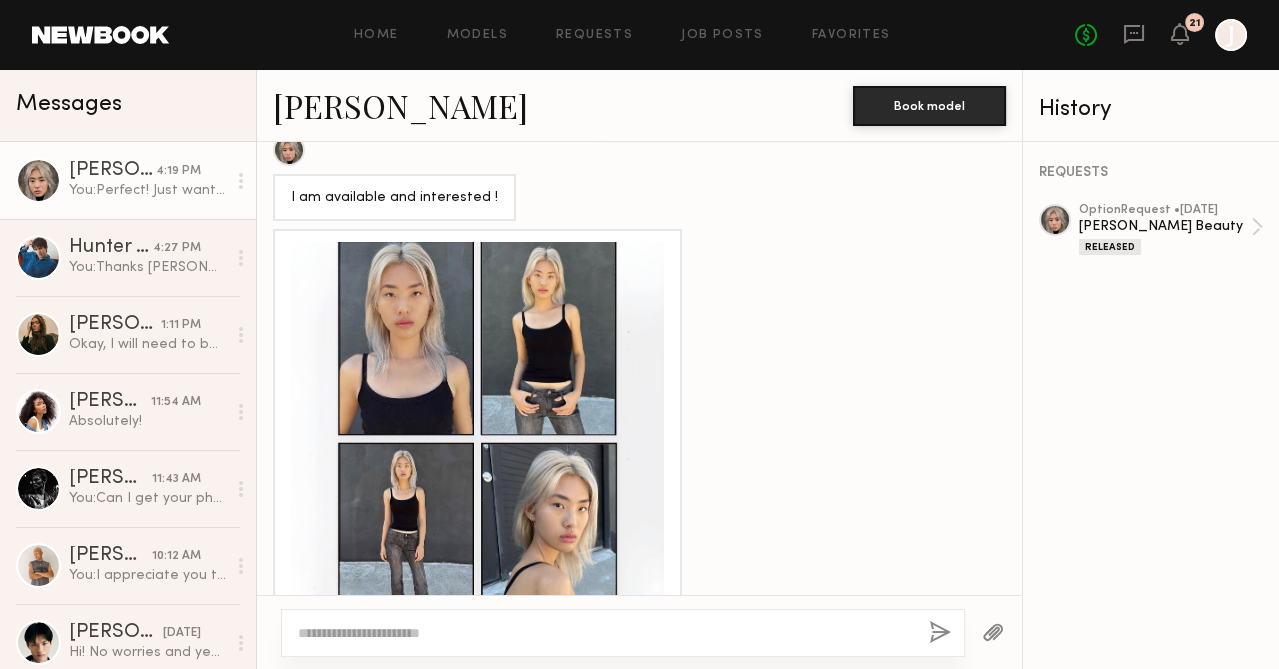 scroll, scrollTop: 3598, scrollLeft: 0, axis: vertical 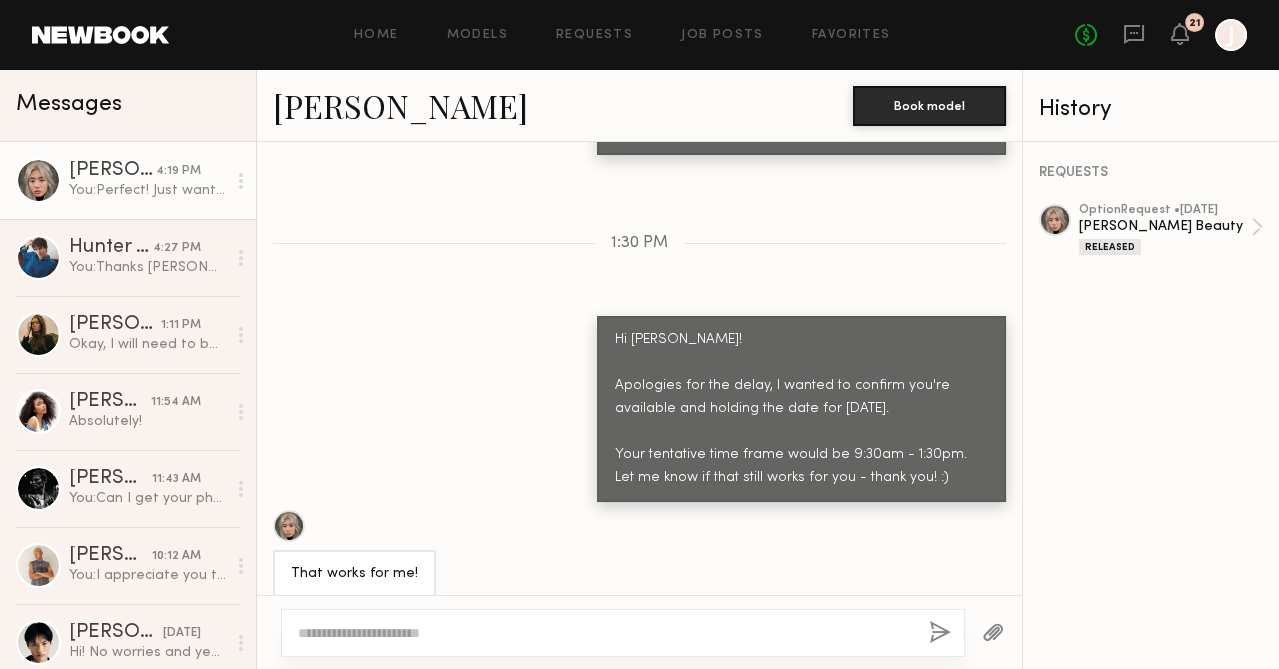 click on "Jane N." 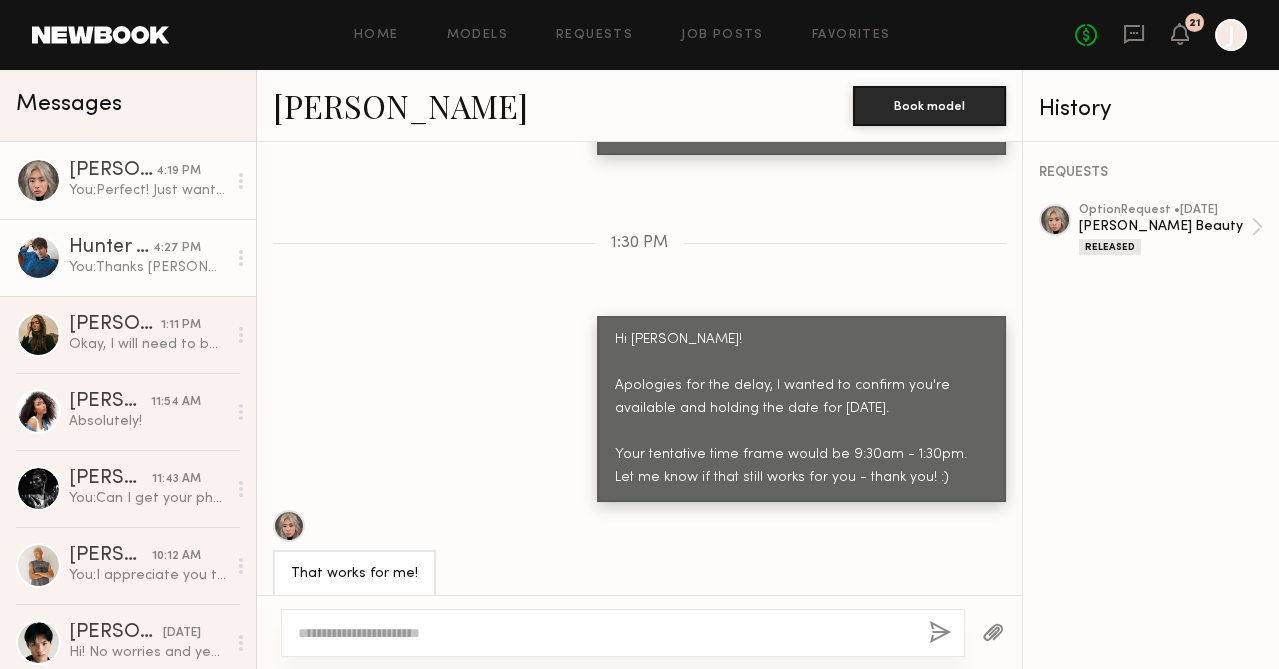 click on "Hunter B. 4:27 PM You:  Thanks Hunter! Also any water bottles too you may have:)" 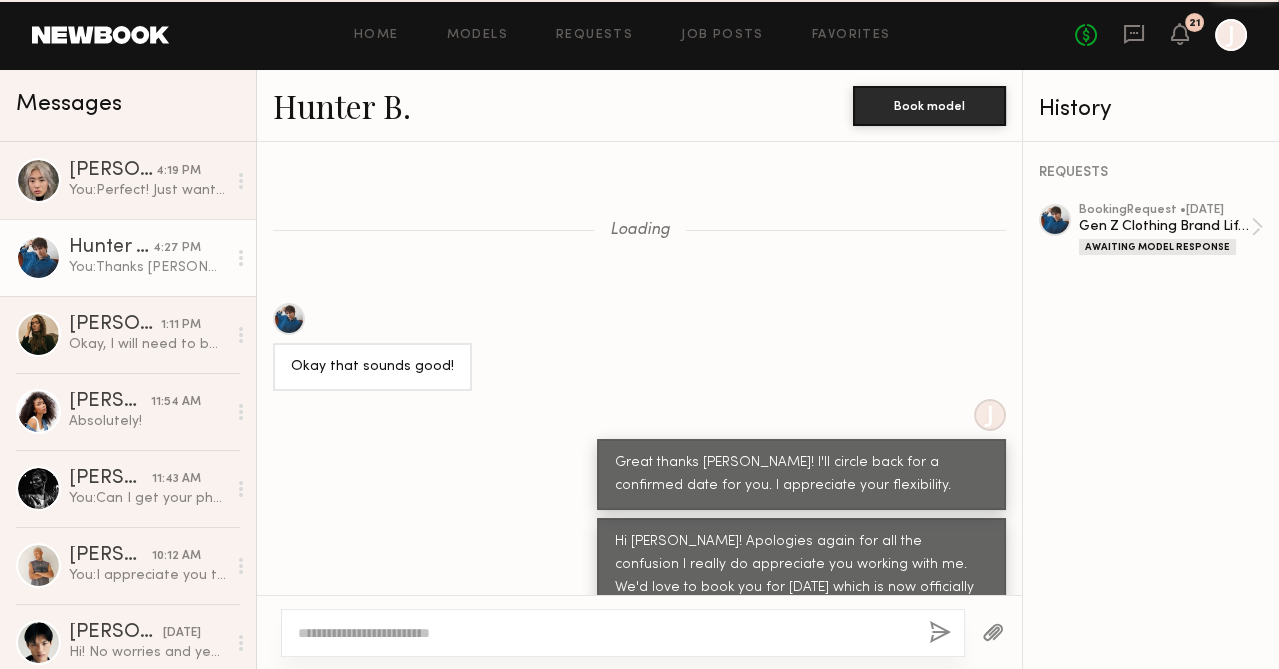 scroll, scrollTop: 1580, scrollLeft: 0, axis: vertical 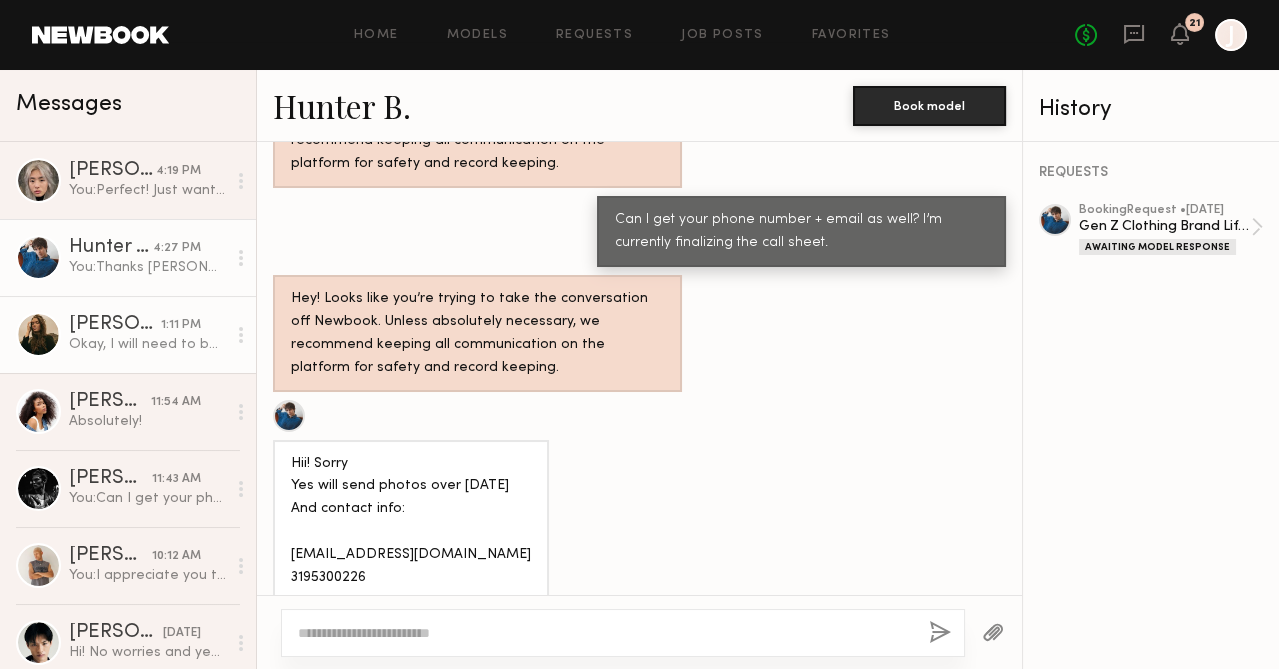 click on "Diana F." 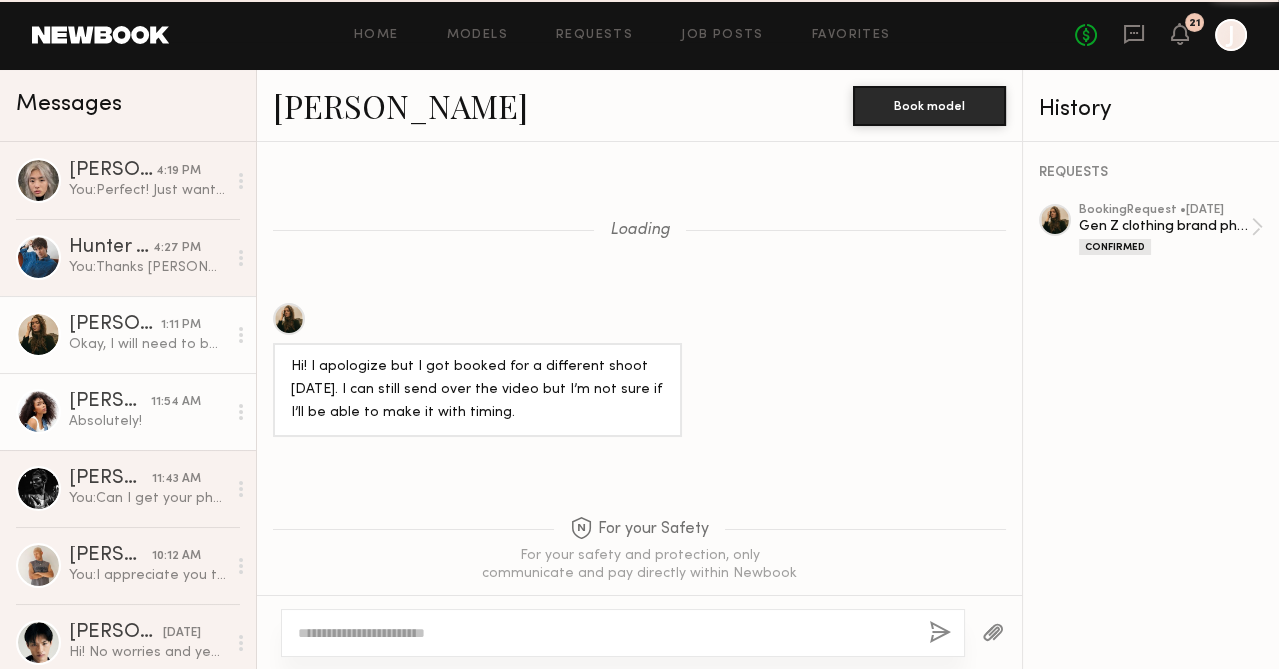scroll, scrollTop: 4056, scrollLeft: 0, axis: vertical 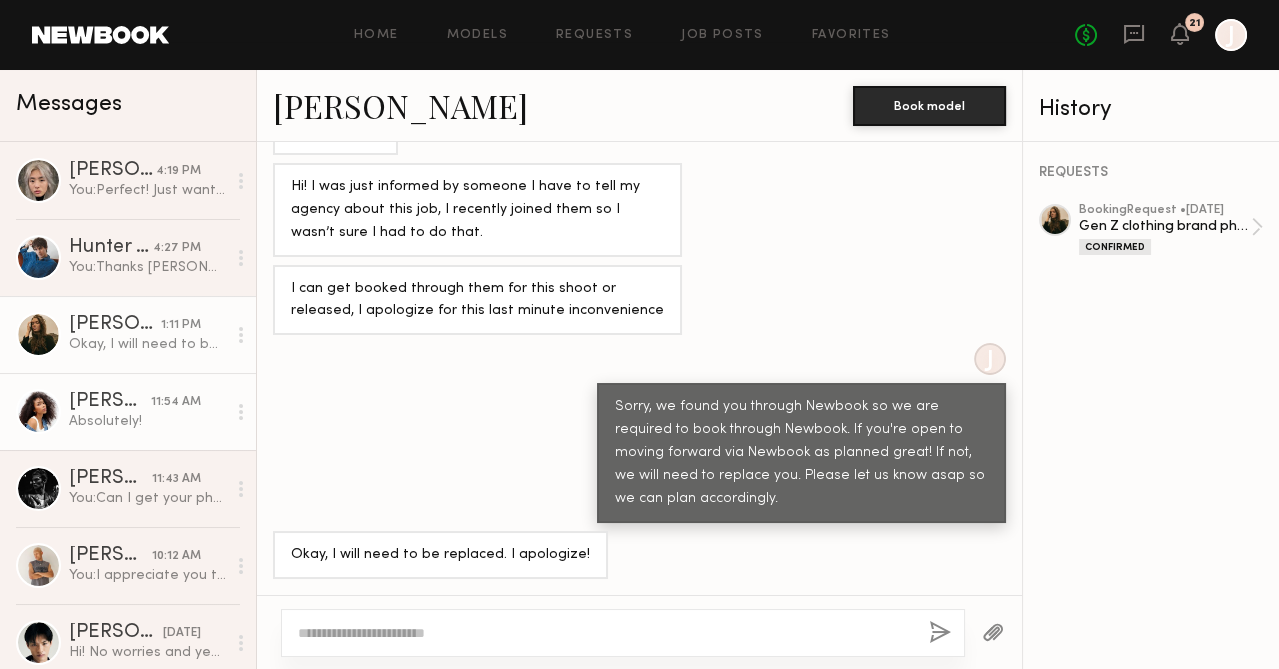 click on "Absolutely!" 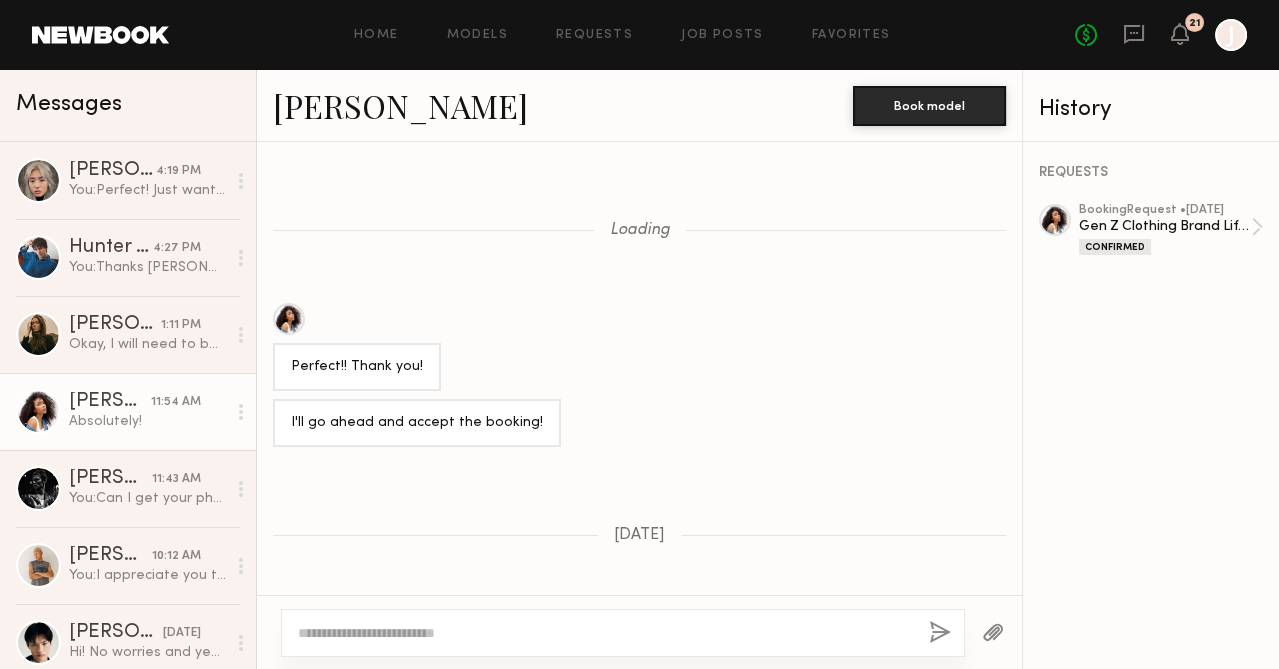 scroll, scrollTop: 2566, scrollLeft: 0, axis: vertical 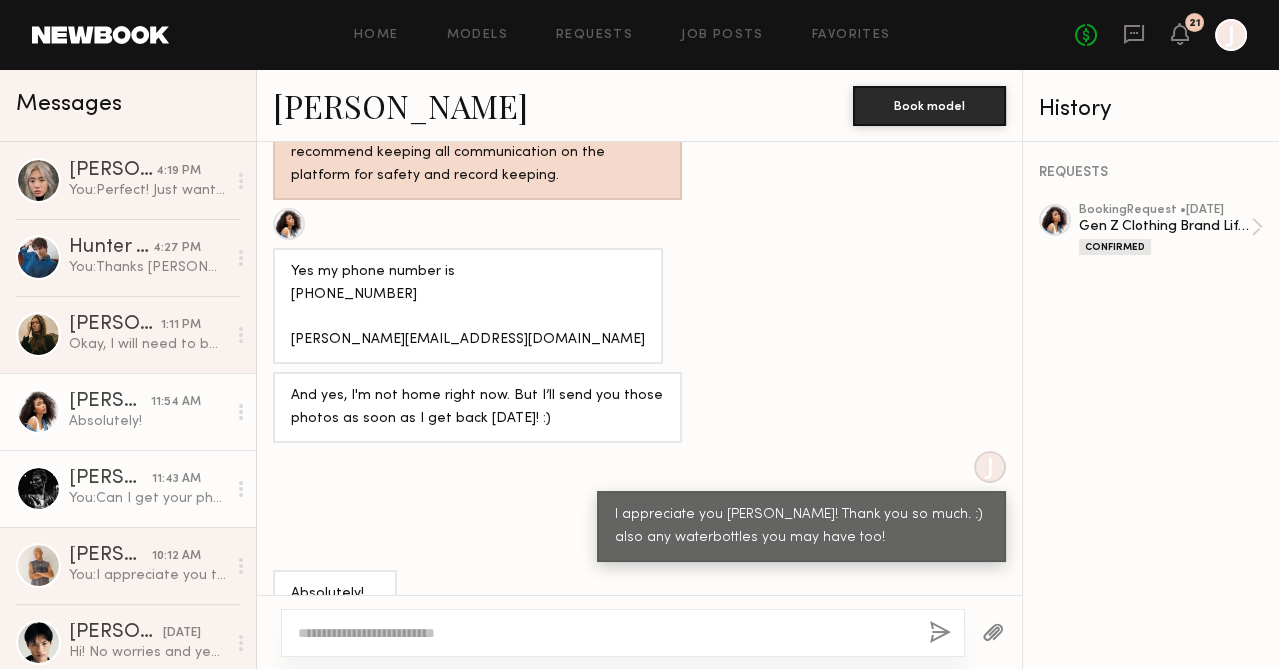 click on "Royce L. 11:43 AM You:  Can I get your phone number + email as well? I’m currently finalizing the call sheet." 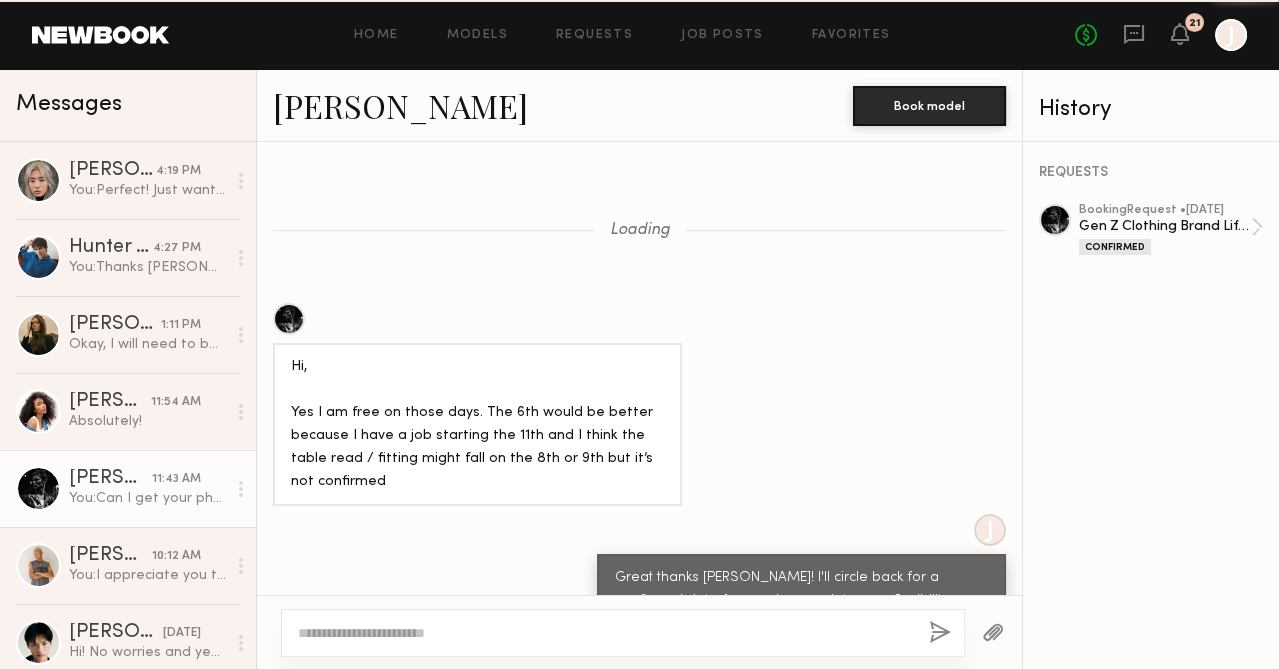 scroll, scrollTop: 1406, scrollLeft: 0, axis: vertical 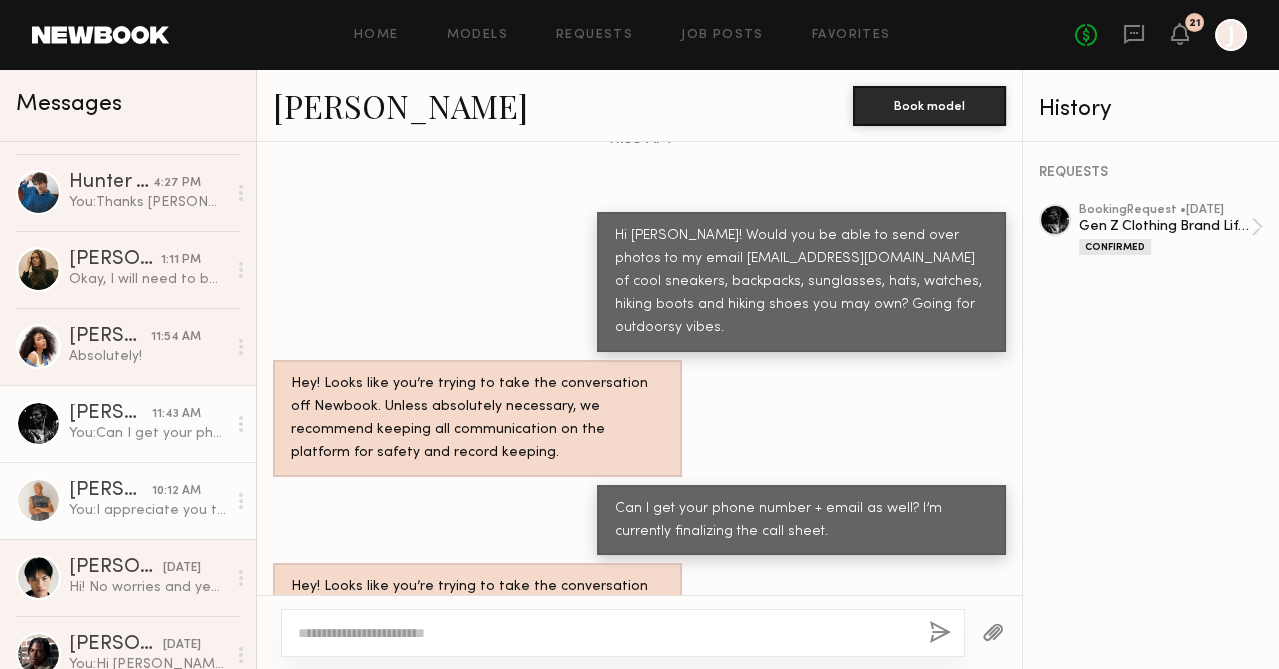 click on "Turner O." 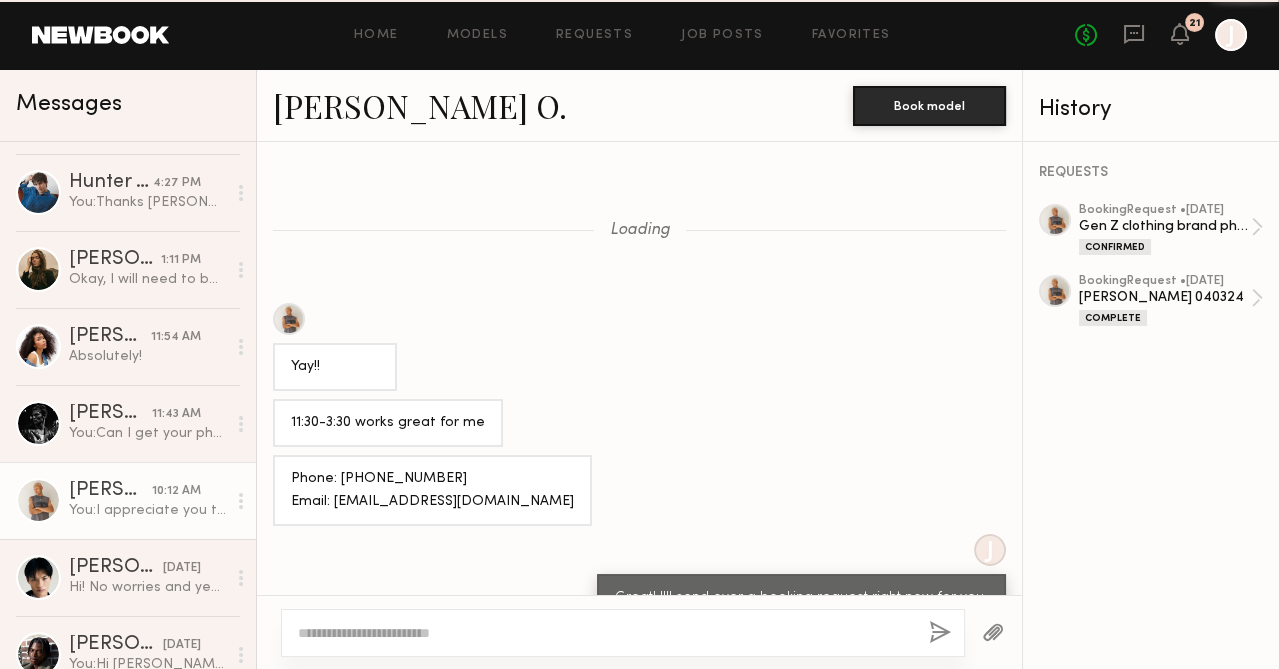scroll, scrollTop: 1123, scrollLeft: 0, axis: vertical 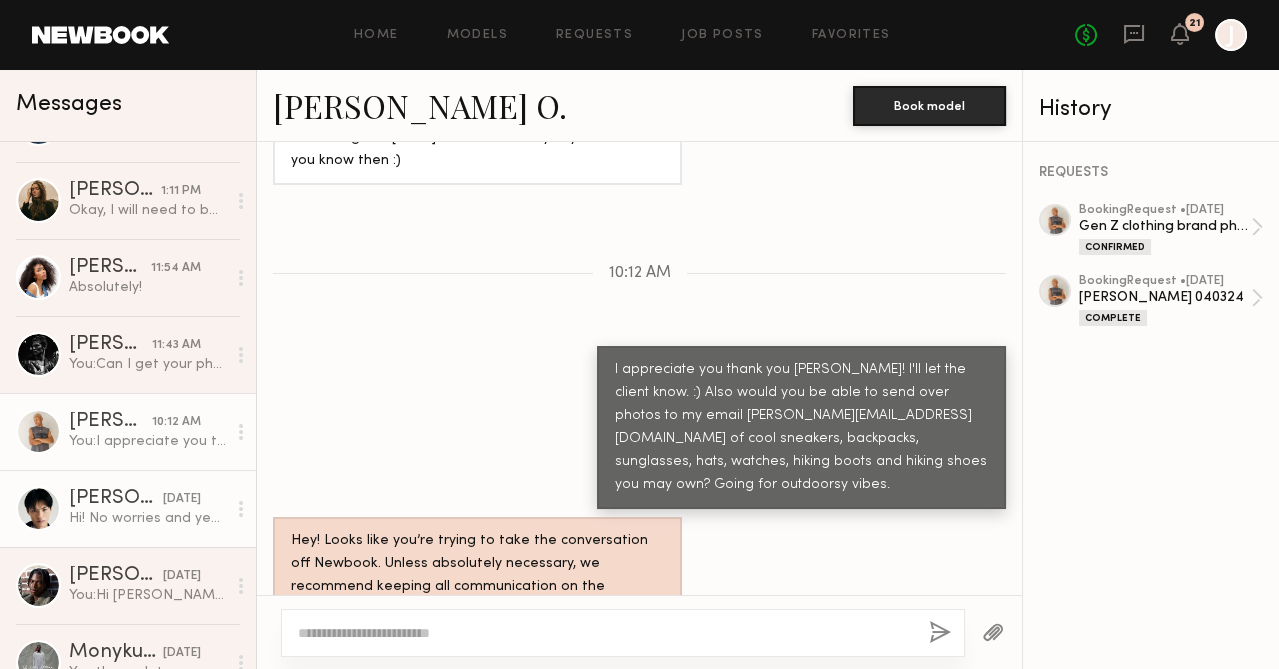 click on "Hi! No worries and yes I am available on August 8th!" 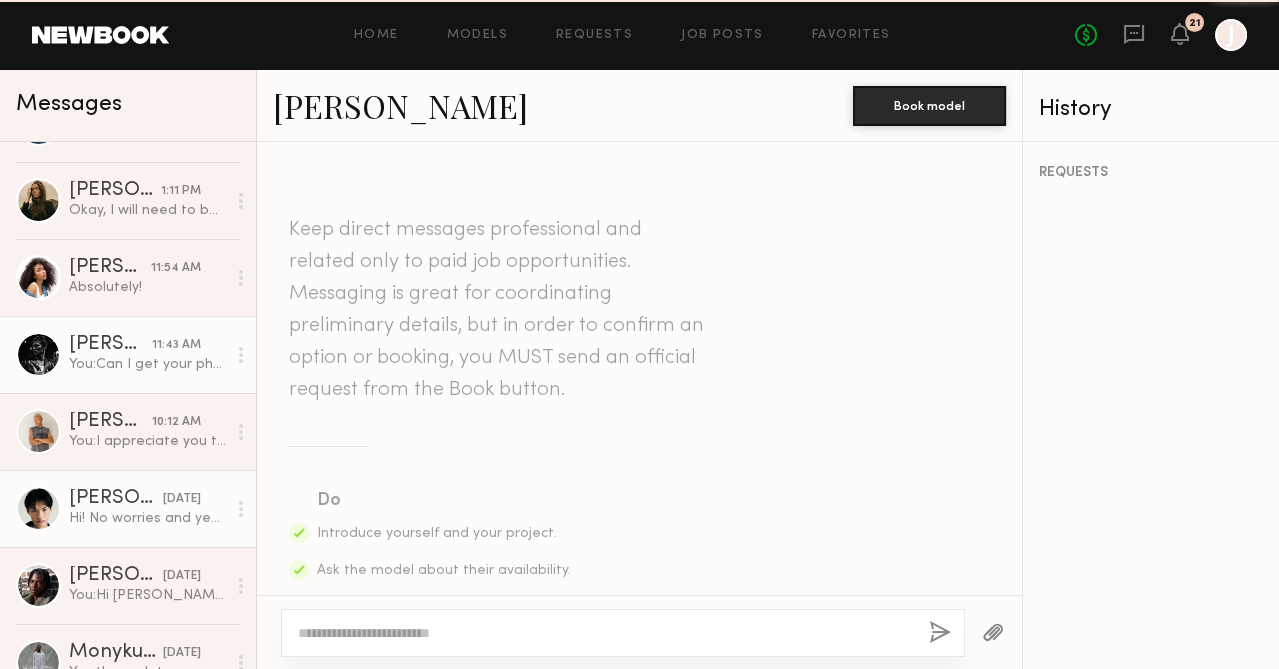scroll, scrollTop: 1977, scrollLeft: 0, axis: vertical 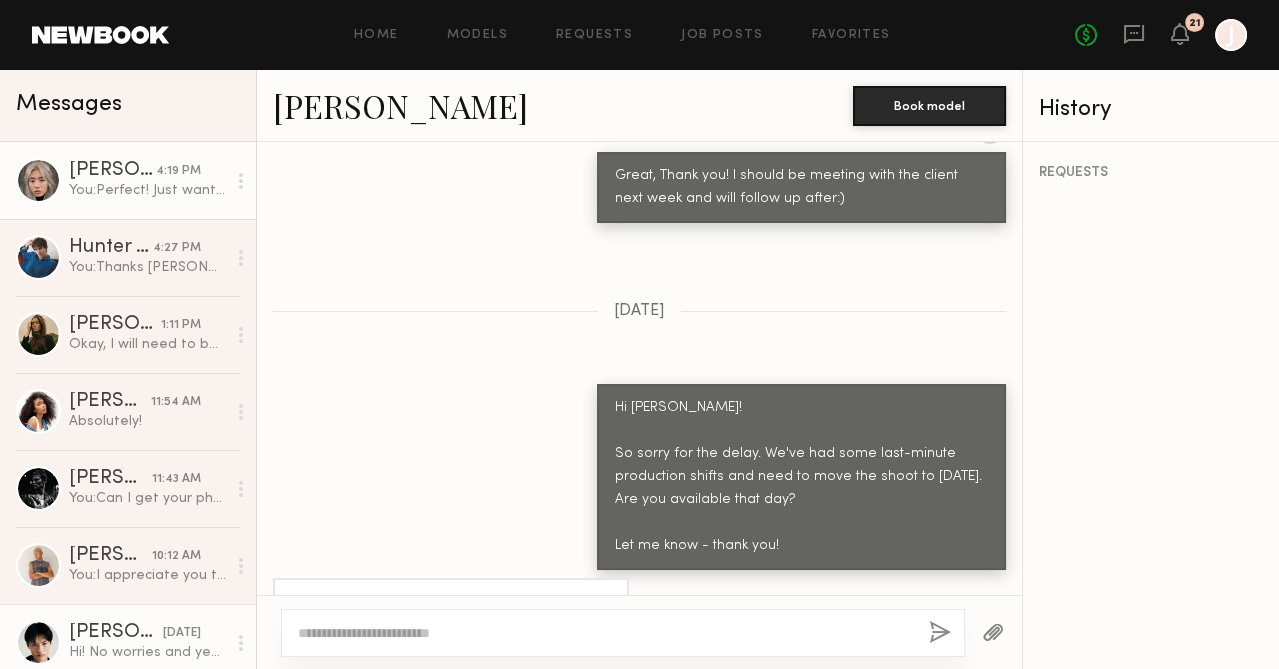 click on "You:  Perfect! Just want to confirm your hair is still bleached? The client loves the bleached color of it. :)" 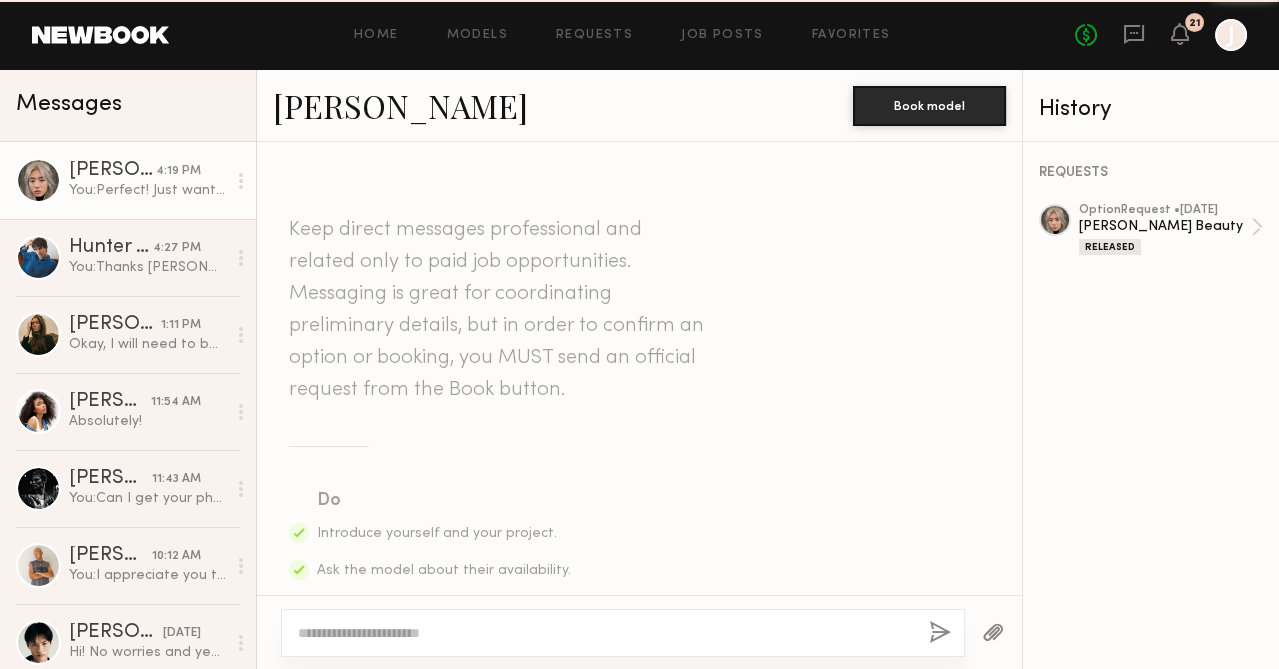 scroll, scrollTop: 3598, scrollLeft: 0, axis: vertical 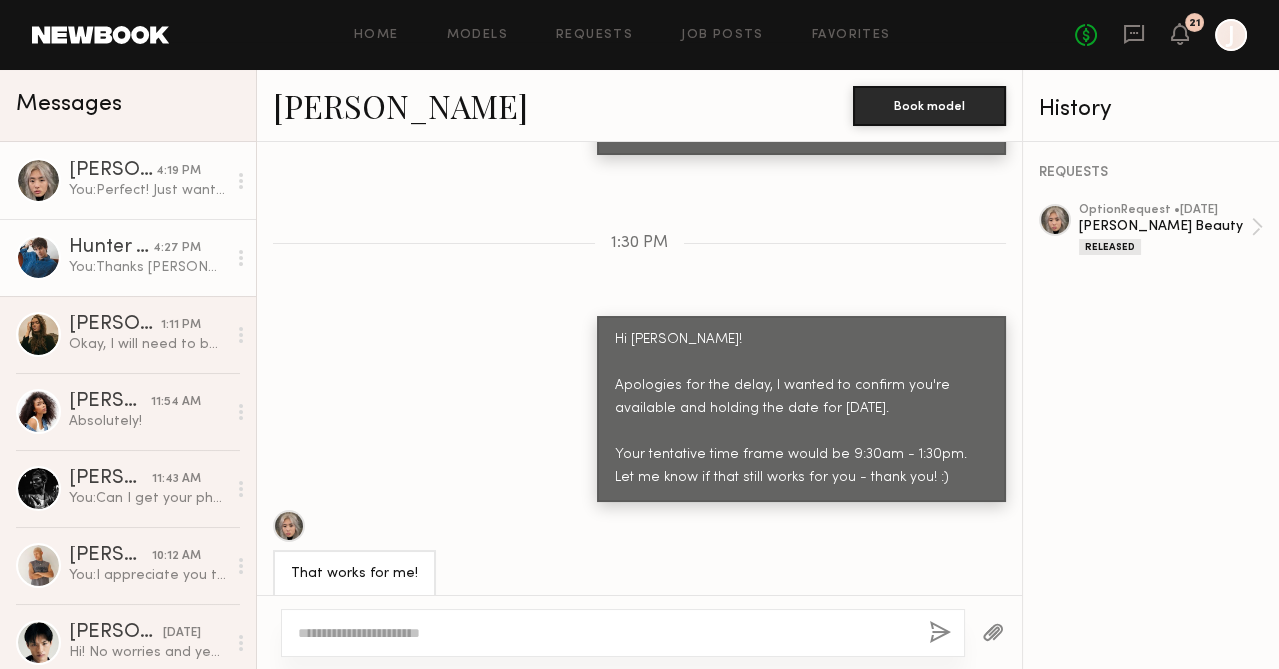 click on "You:  Thanks Hunter! Also any water bottles too you may have:)" 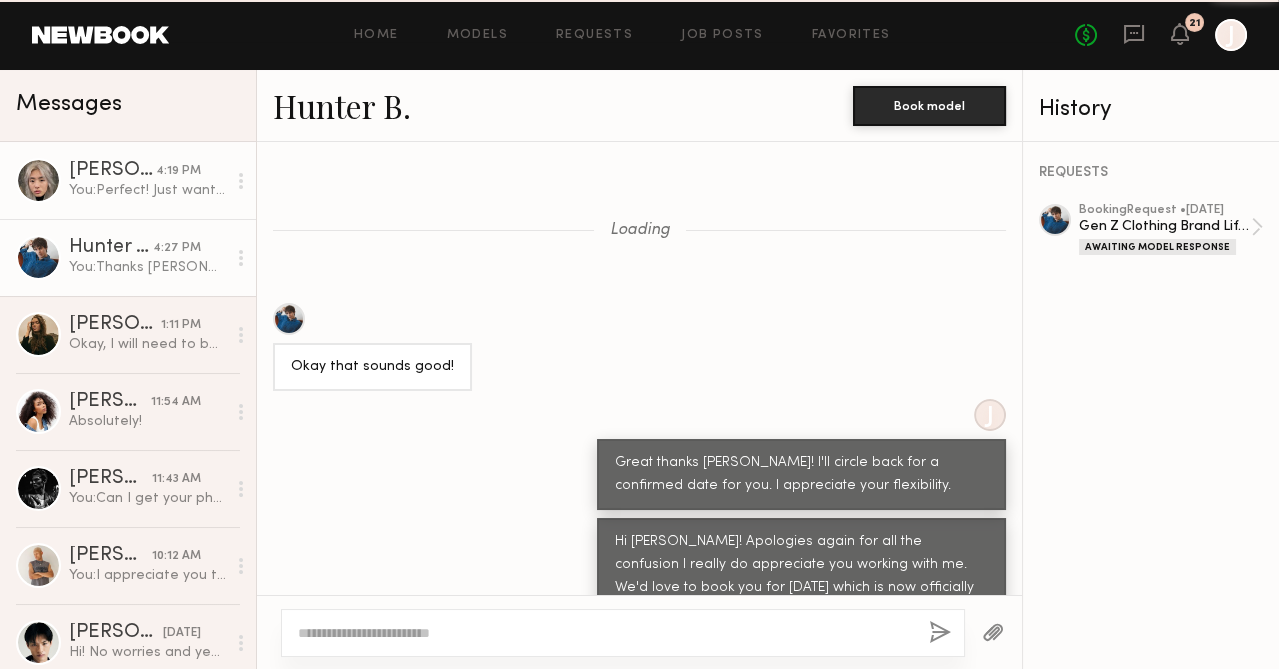 scroll, scrollTop: 1580, scrollLeft: 0, axis: vertical 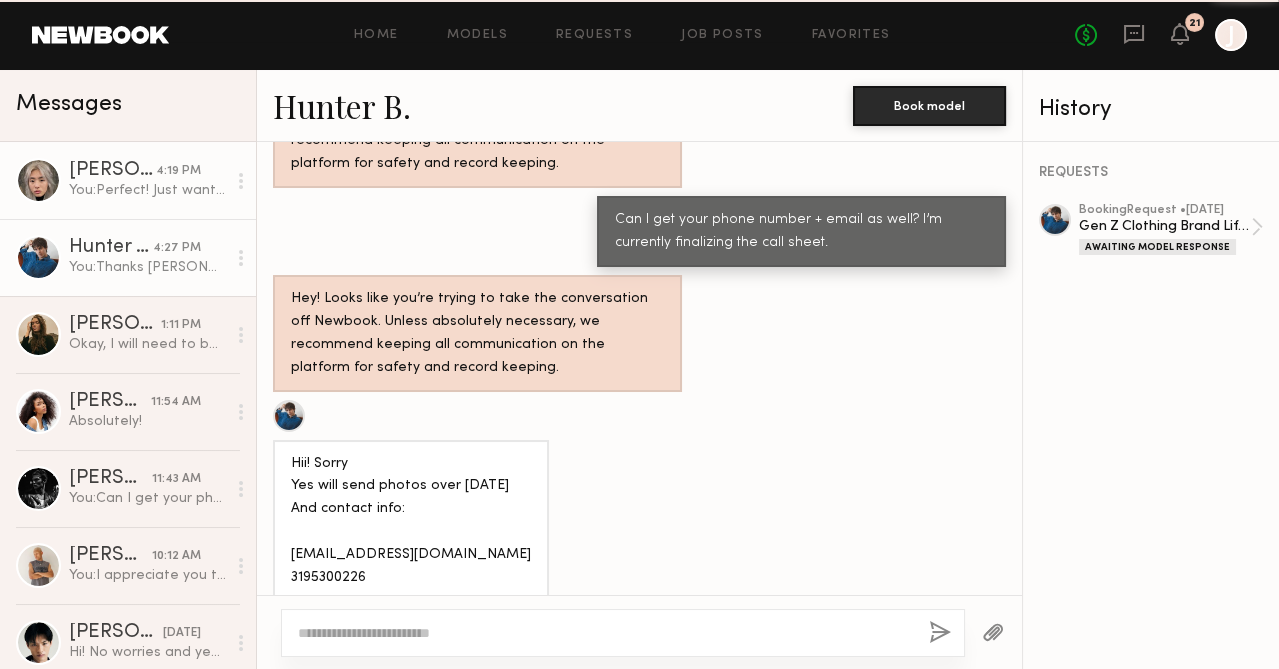 click on "You:  Perfect! Just want to confirm your hair is still bleached? The client loves the bleached color of it. :)" 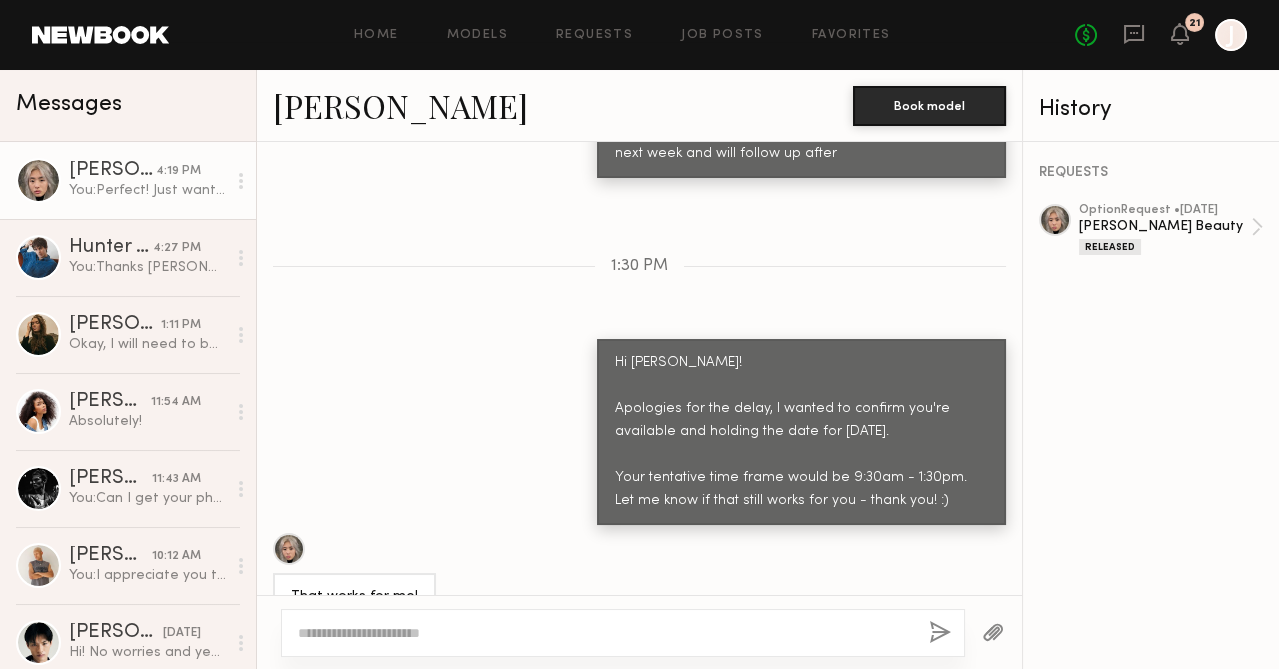 scroll, scrollTop: 3598, scrollLeft: 0, axis: vertical 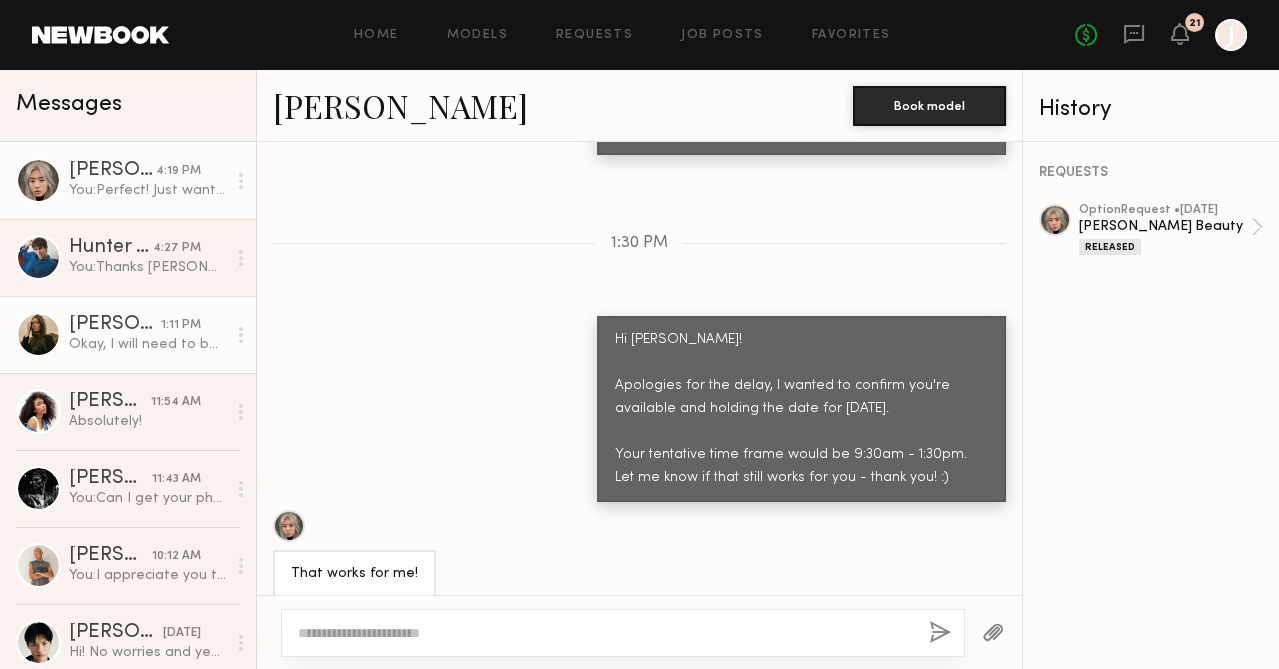 click on "Diana F. 1:11 PM Okay, I will need to be replaced. I apologize!" 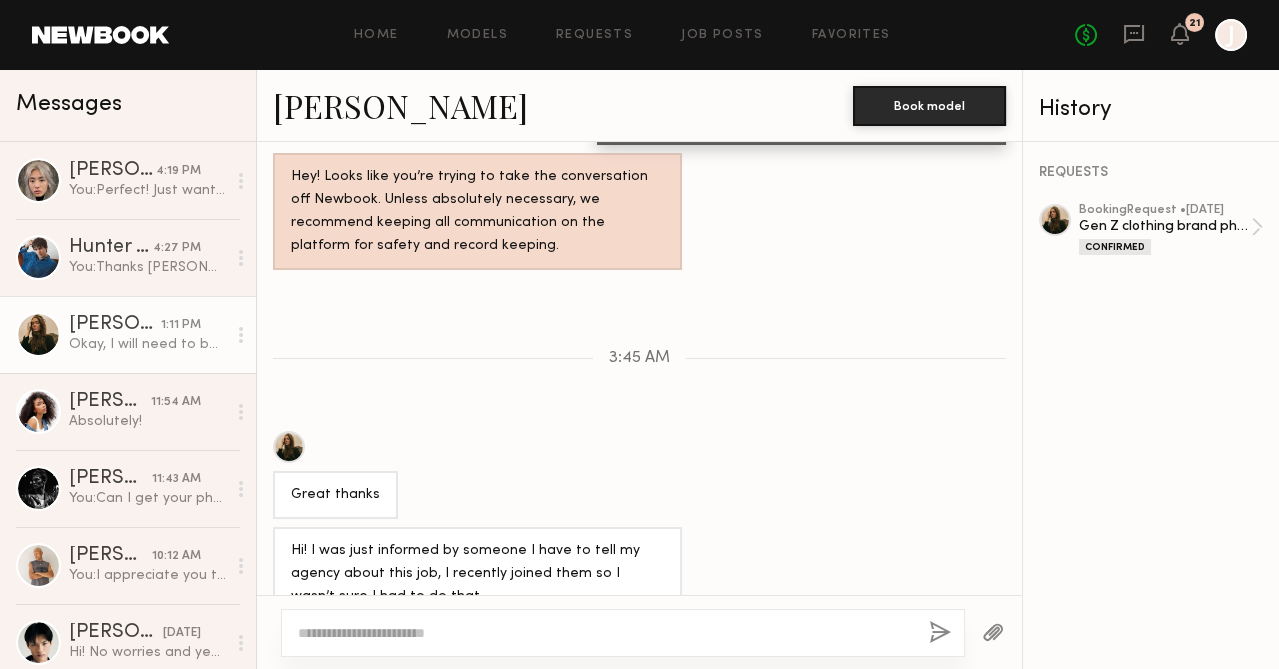scroll, scrollTop: 3651, scrollLeft: 0, axis: vertical 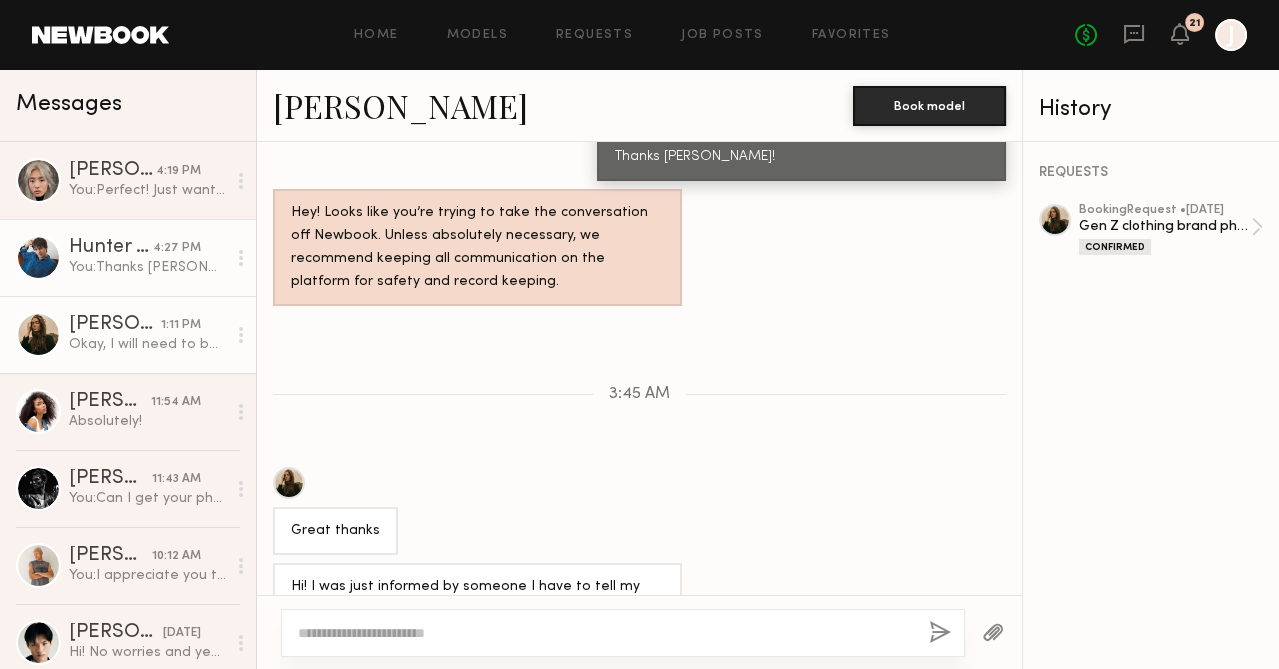 click on "Hunter B. 4:27 PM You:  Thanks Hunter! Also any water bottles too you may have:)" 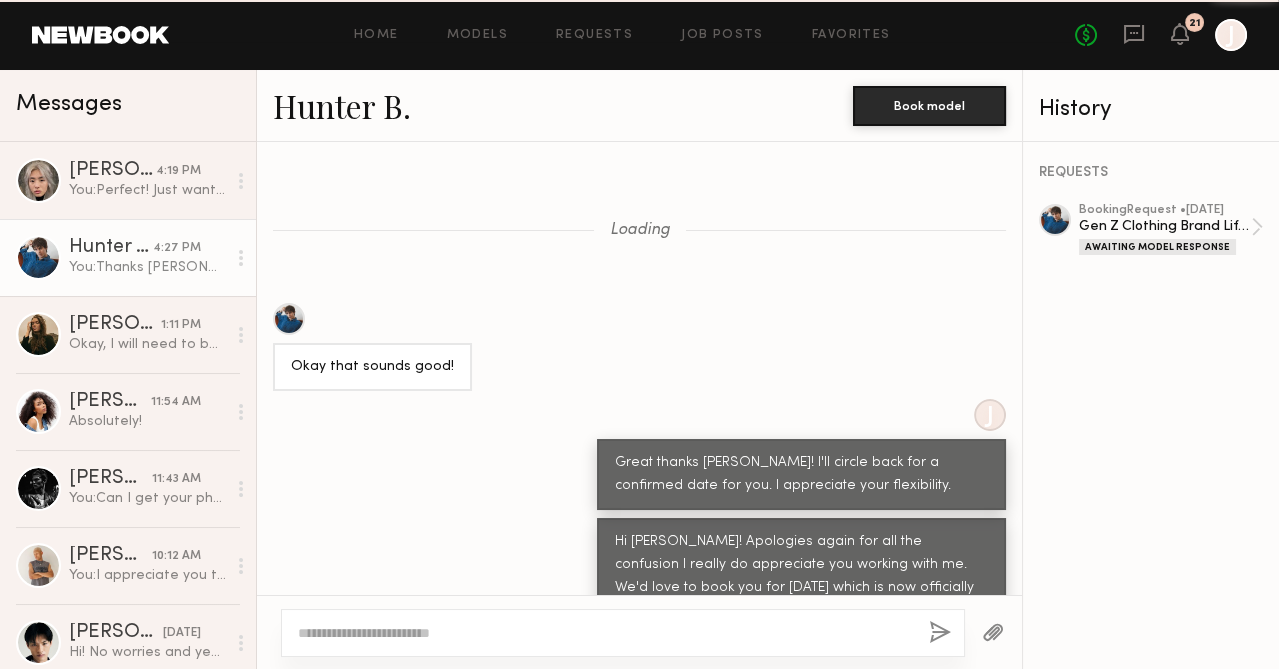 scroll, scrollTop: 1580, scrollLeft: 0, axis: vertical 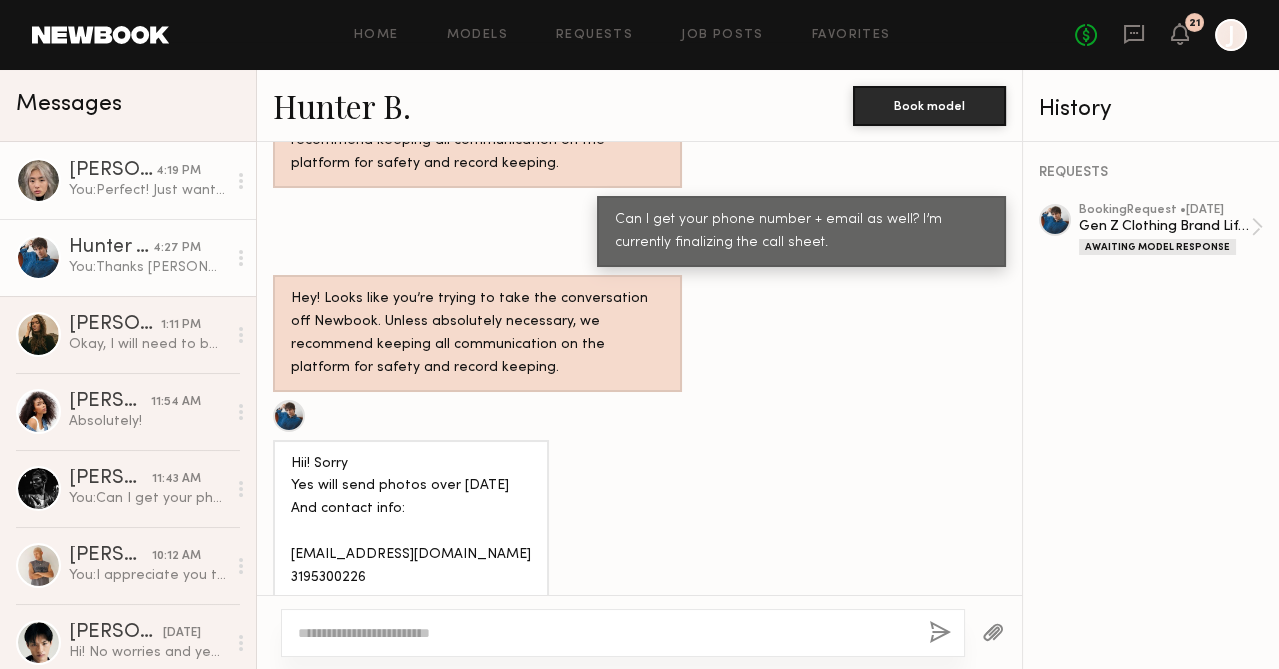 click on "You:  Perfect! Just want to confirm your hair is still bleached? The client loves the bleached color of it. :)" 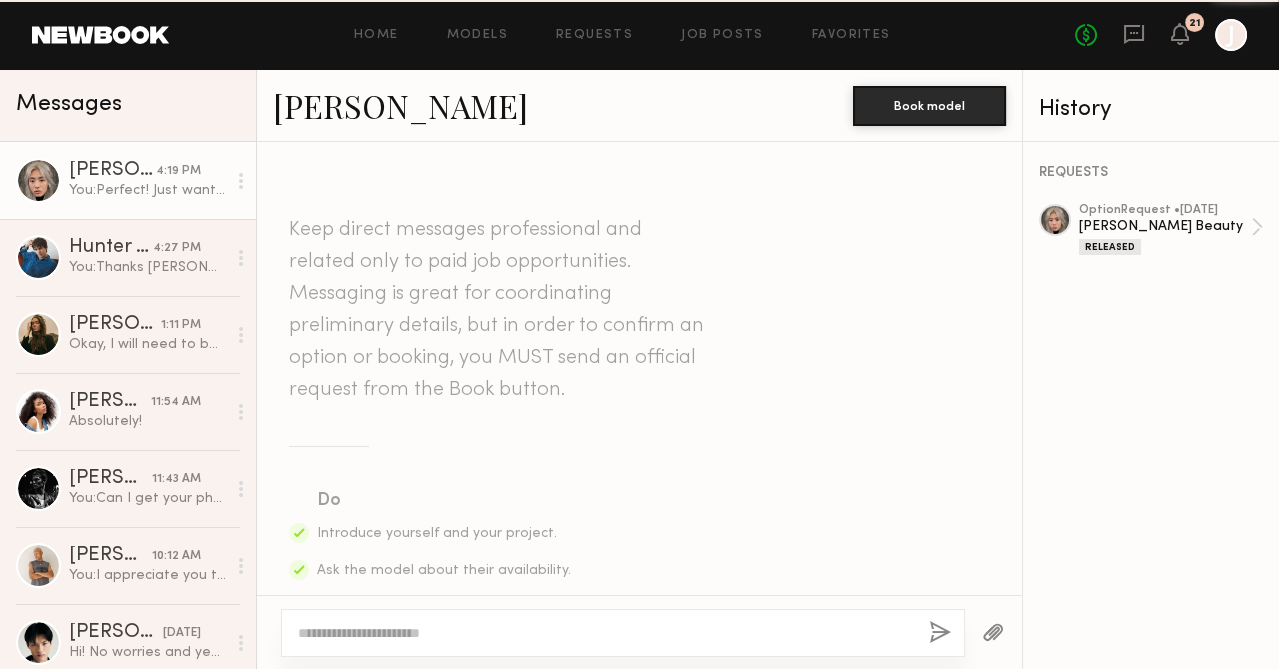 scroll, scrollTop: 3598, scrollLeft: 0, axis: vertical 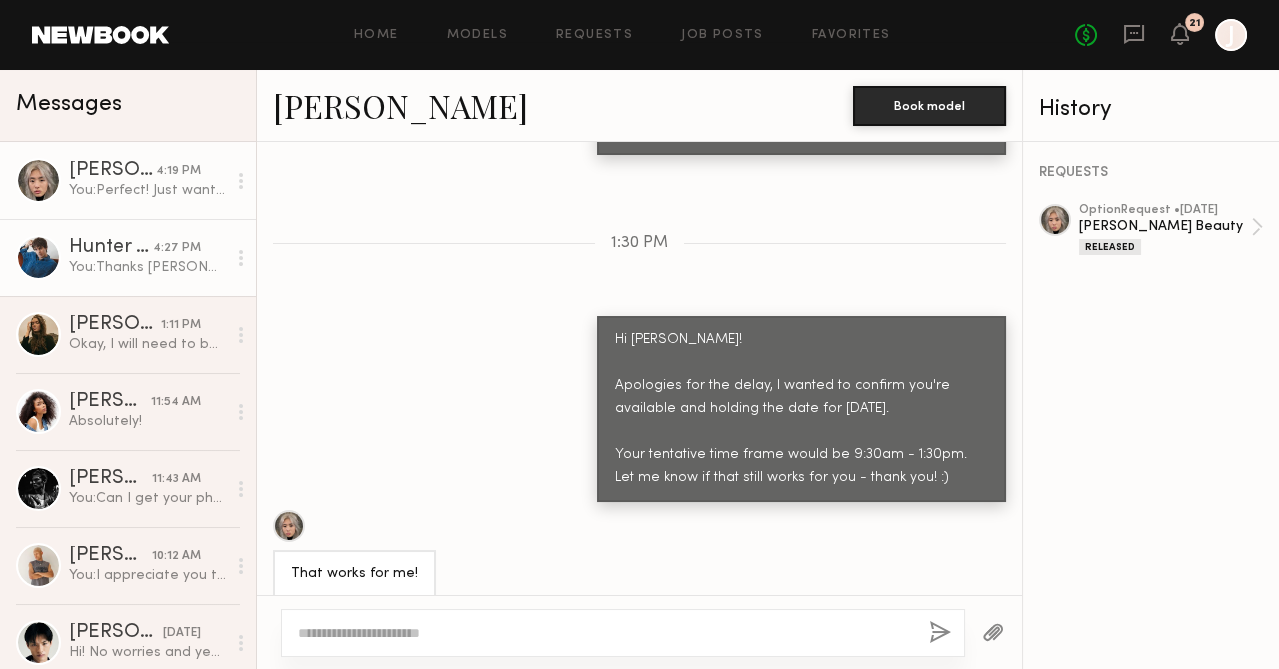 click on "Hunter B." 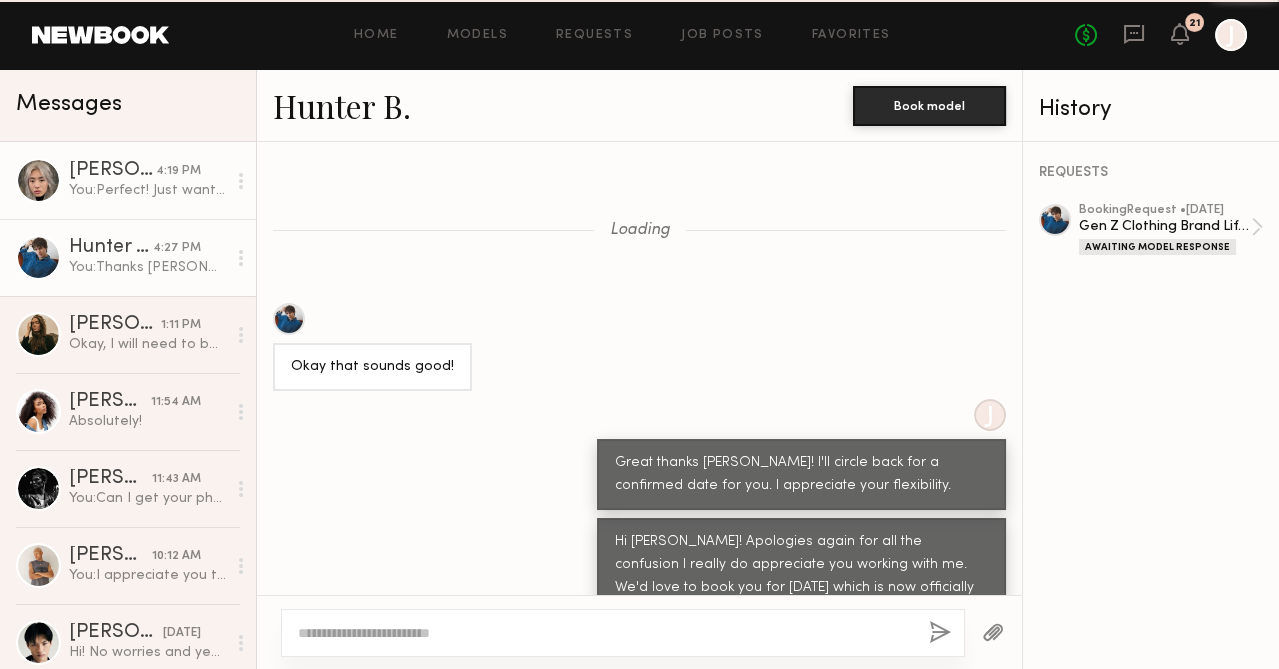 scroll, scrollTop: 1580, scrollLeft: 0, axis: vertical 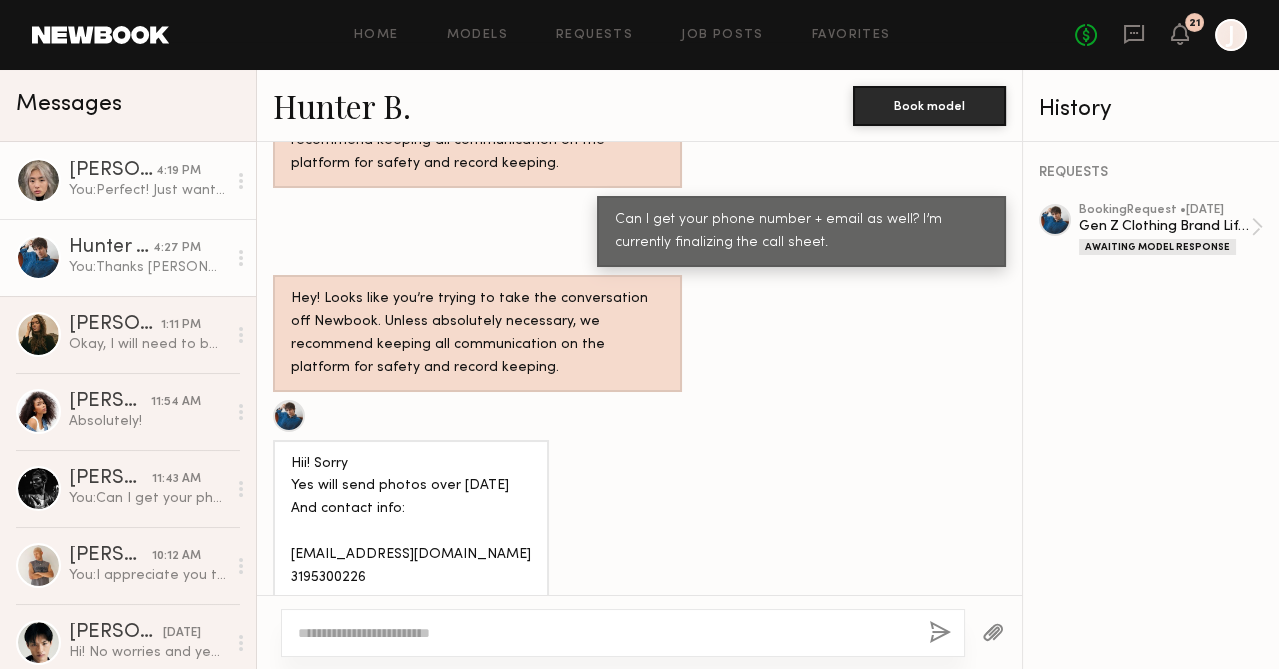 click on "Jane N." 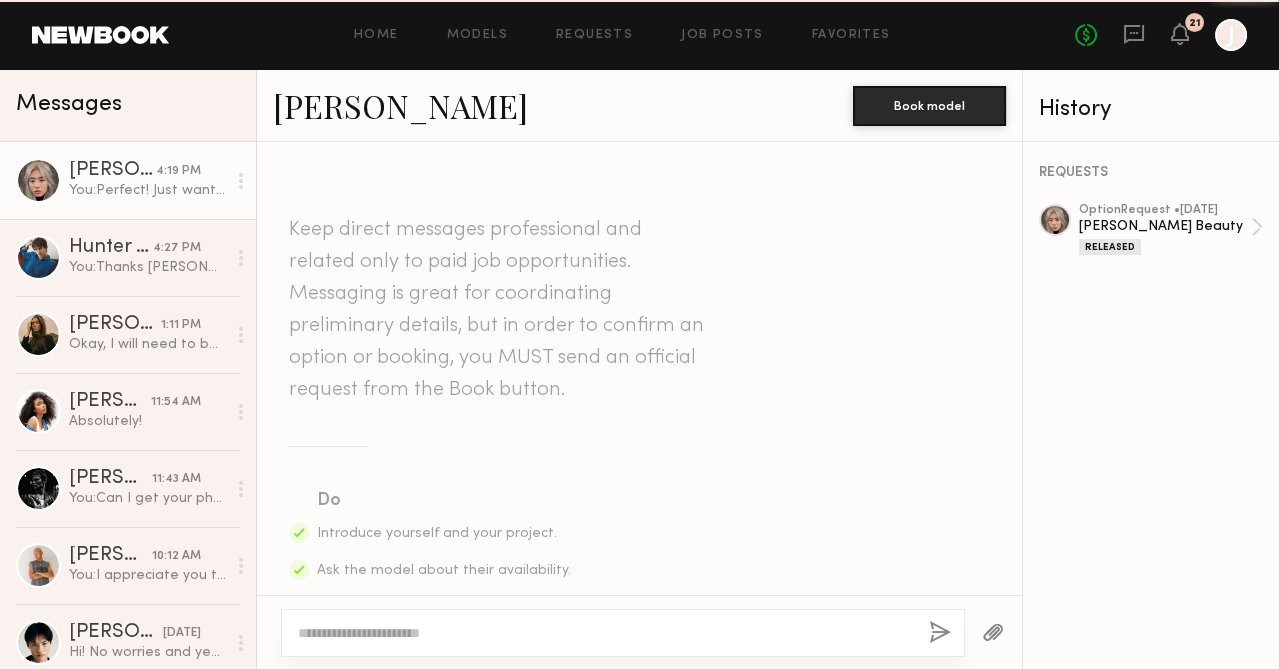 scroll, scrollTop: 3598, scrollLeft: 0, axis: vertical 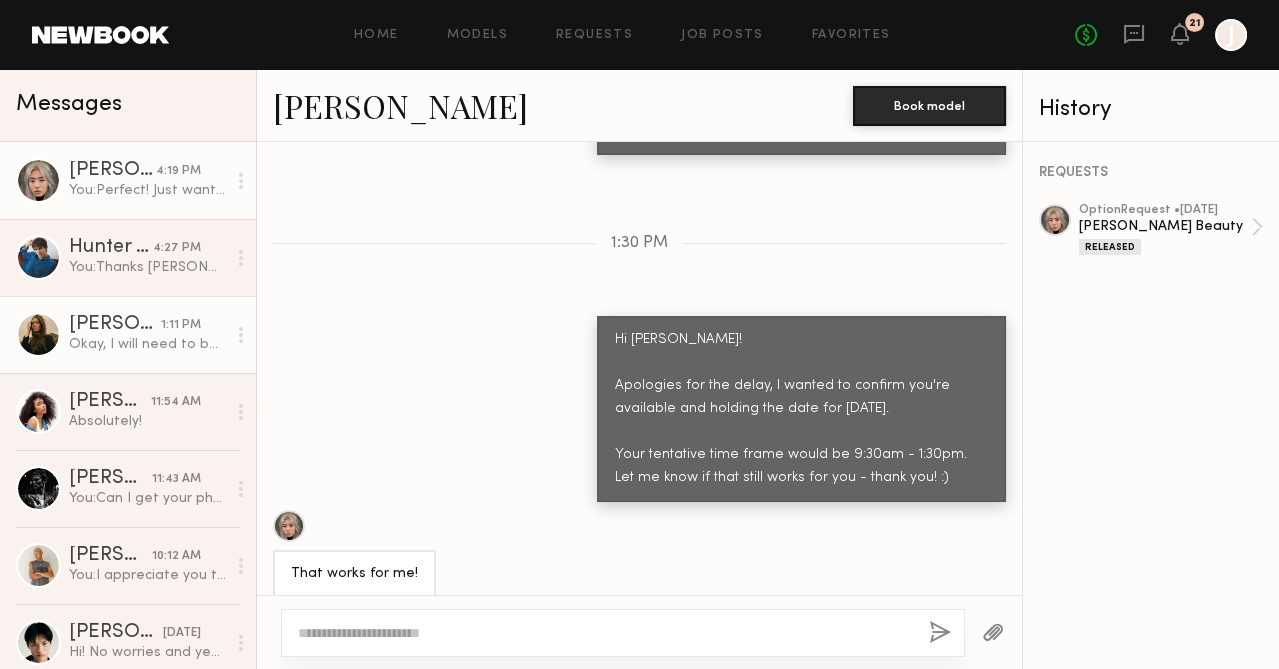 click on "Diana F. 1:11 PM Okay, I will need to be replaced. I apologize!" 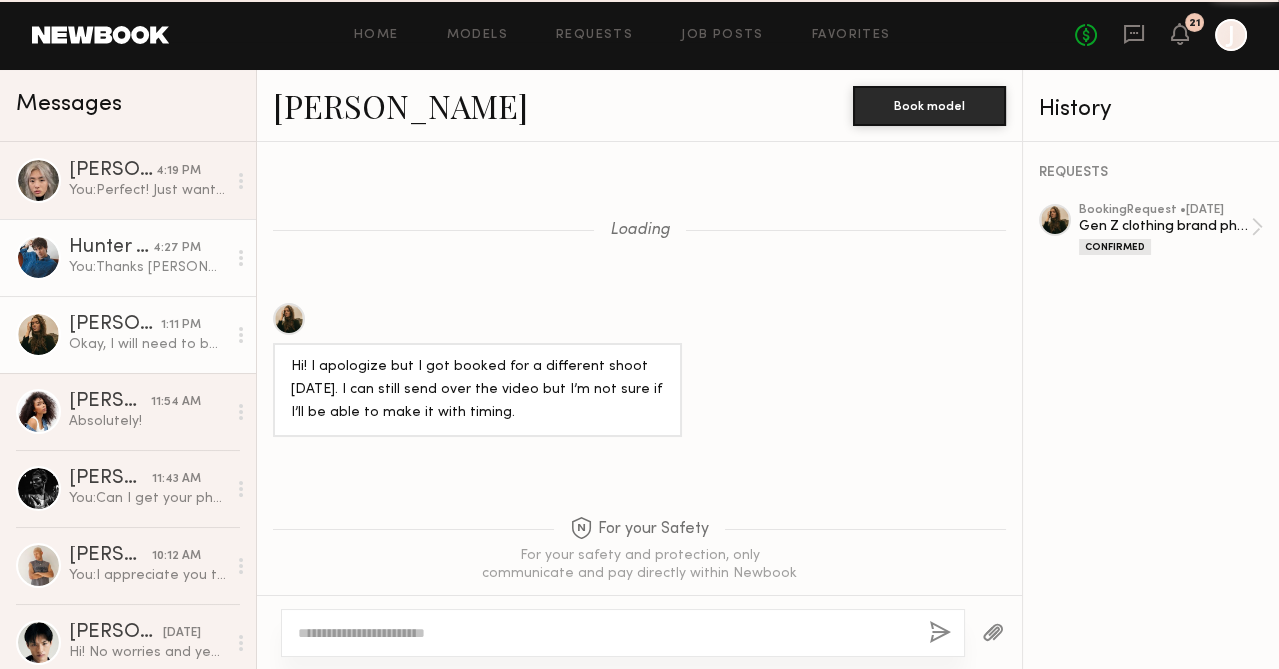 scroll, scrollTop: 4056, scrollLeft: 0, axis: vertical 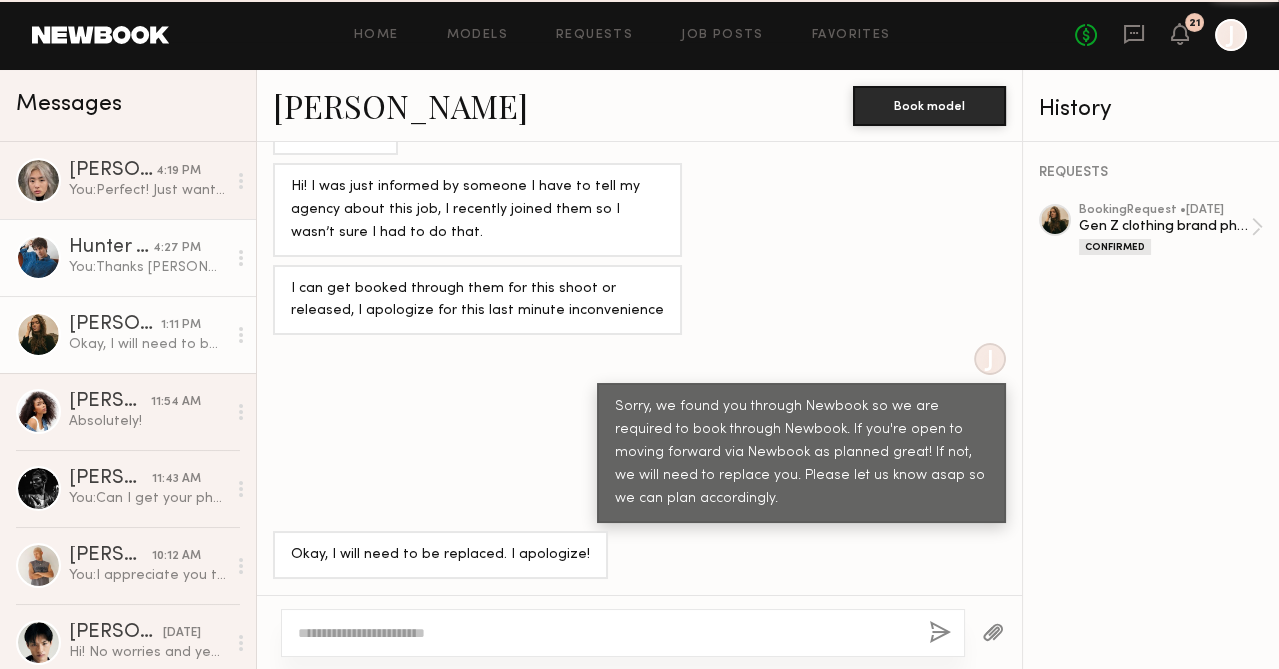 click on "Hunter B. 4:27 PM You:  Thanks Hunter! Also any water bottles too you may have:)" 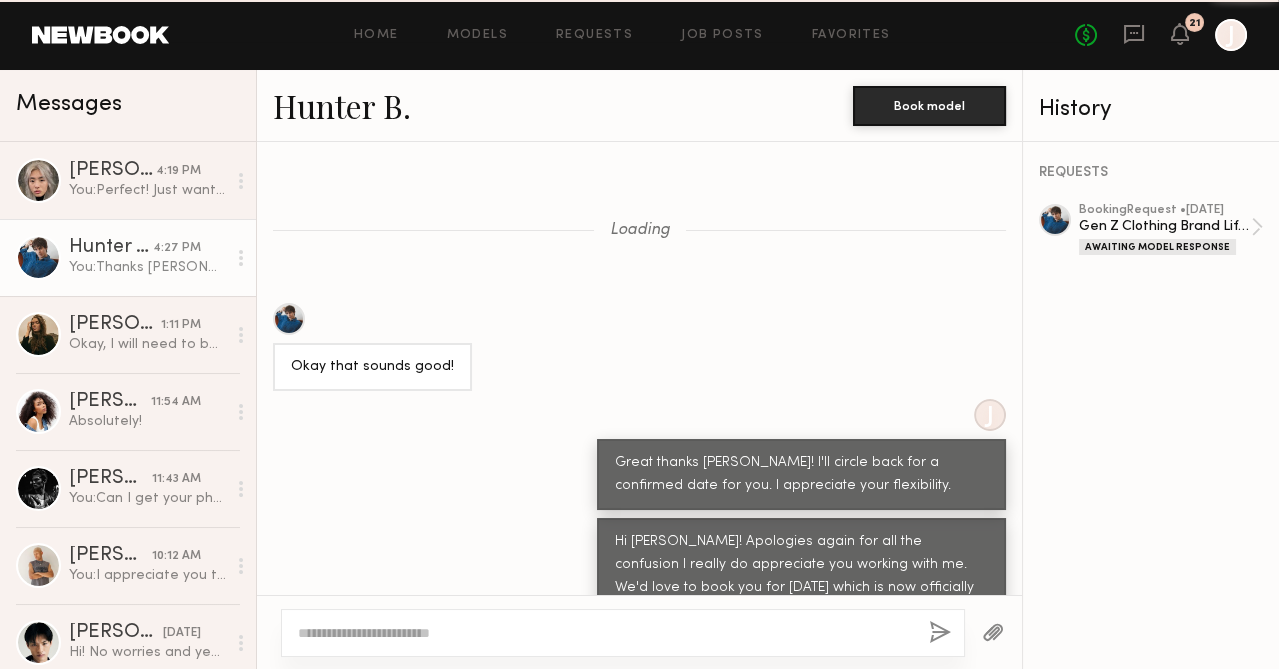 scroll, scrollTop: 1580, scrollLeft: 0, axis: vertical 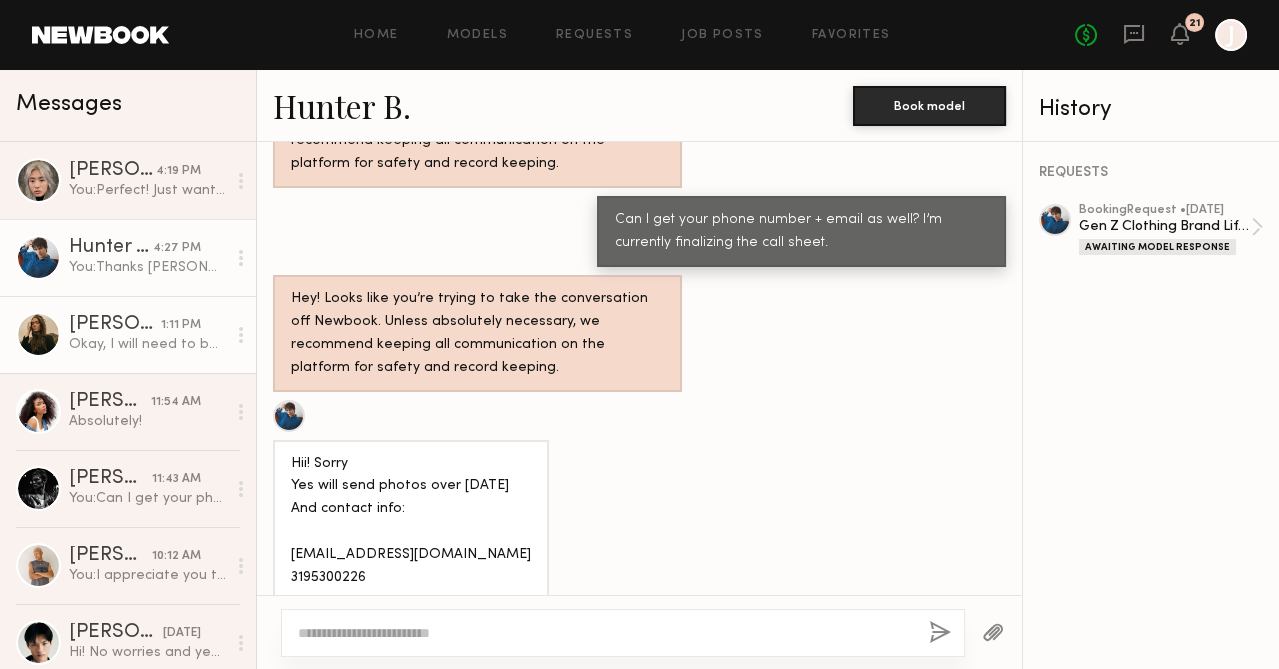 click on "Diana F." 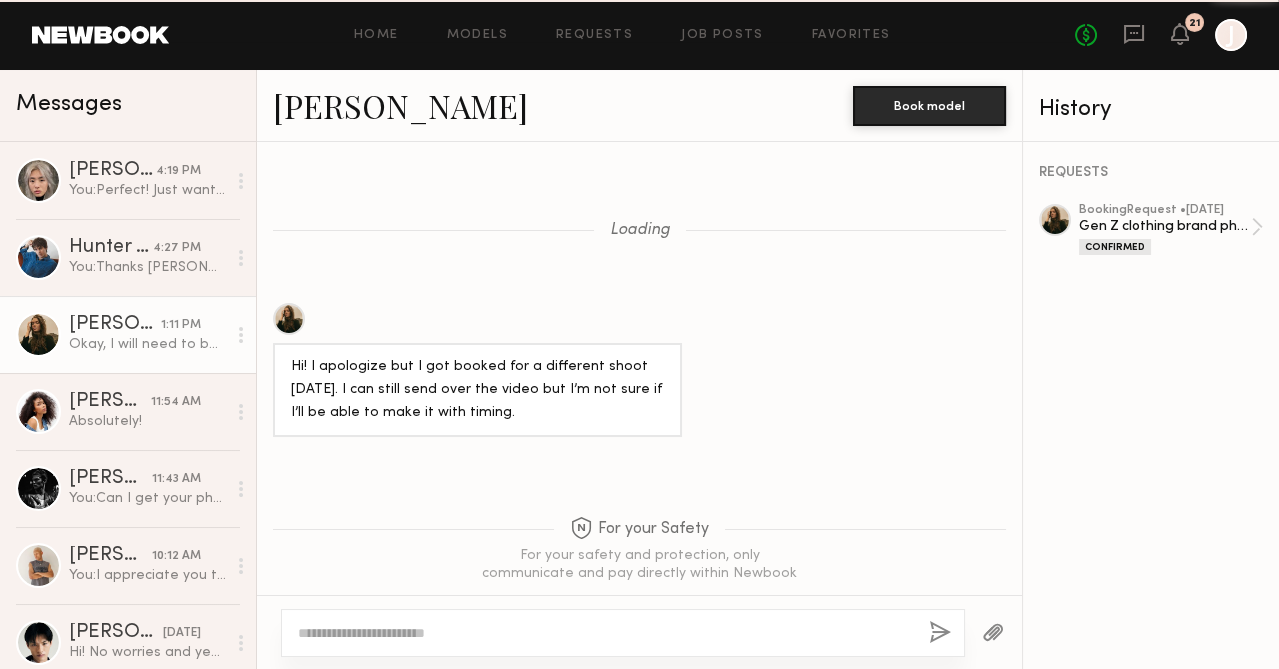 scroll, scrollTop: 4056, scrollLeft: 0, axis: vertical 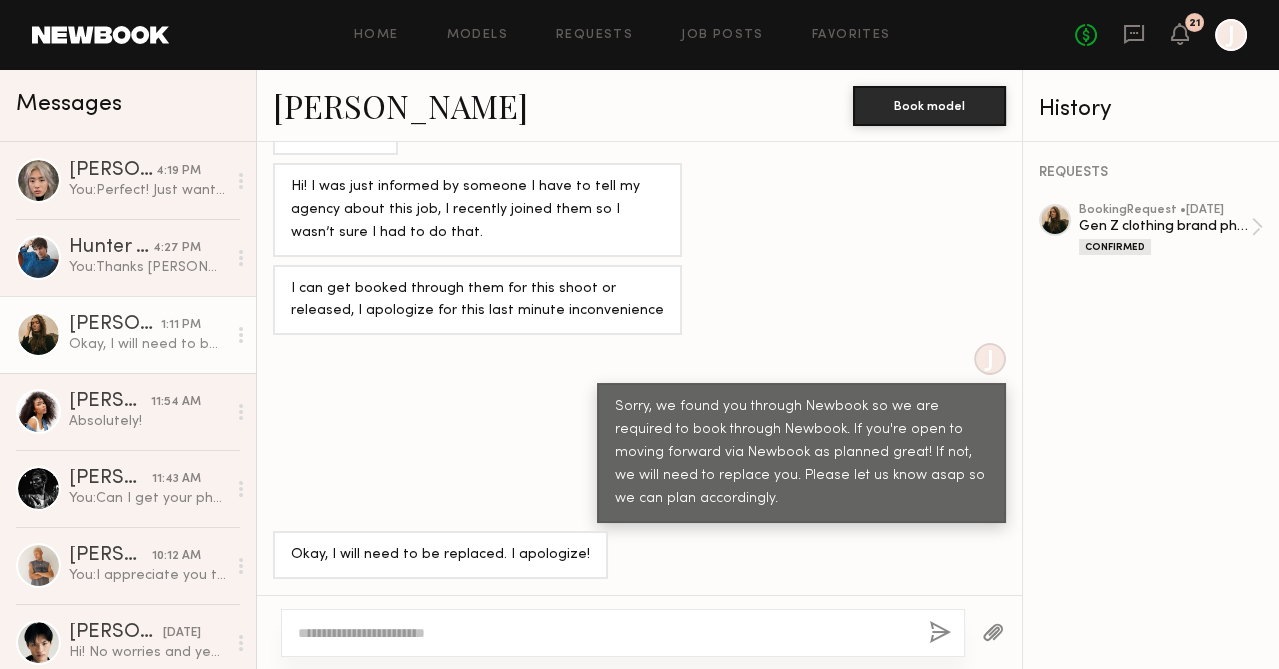click on "Diana F." 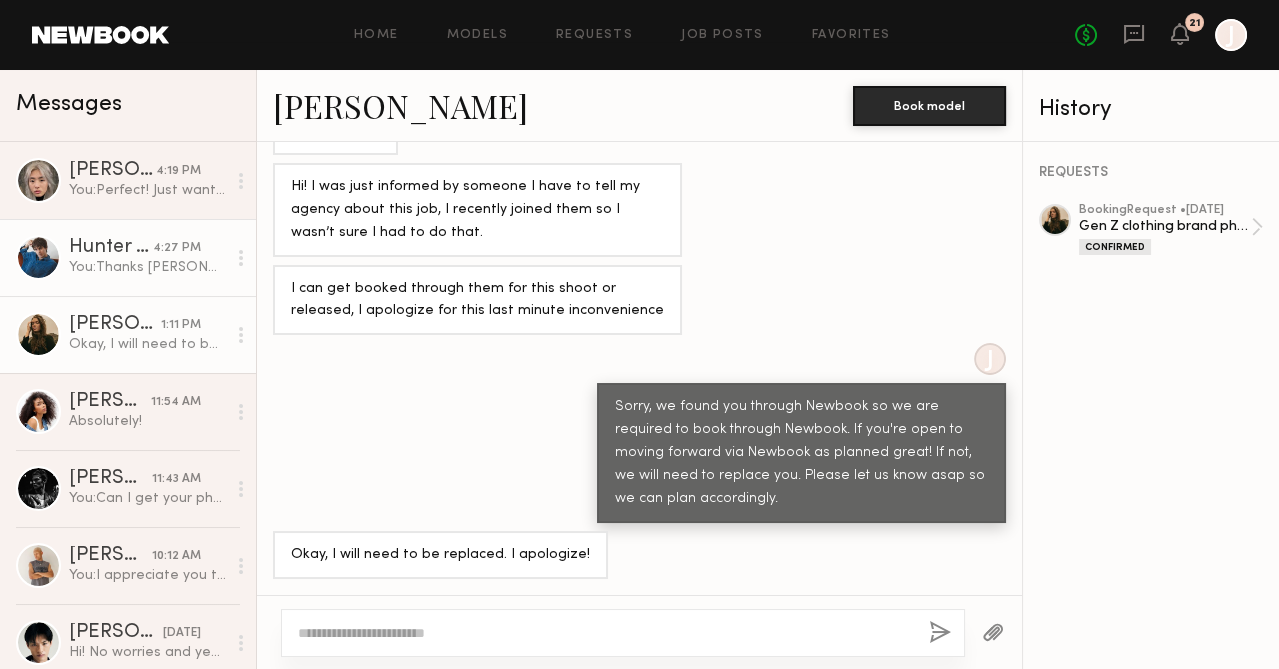 click on "You:  Thanks Hunter! Also any water bottles too you may have:)" 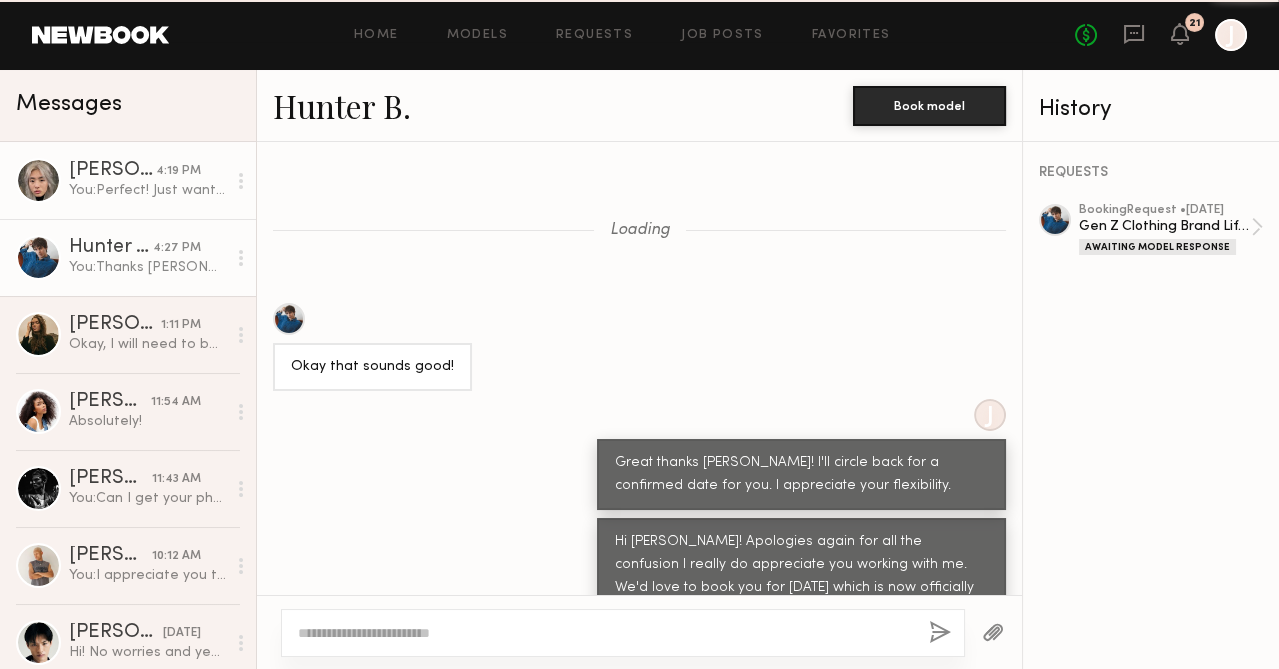 scroll, scrollTop: 1580, scrollLeft: 0, axis: vertical 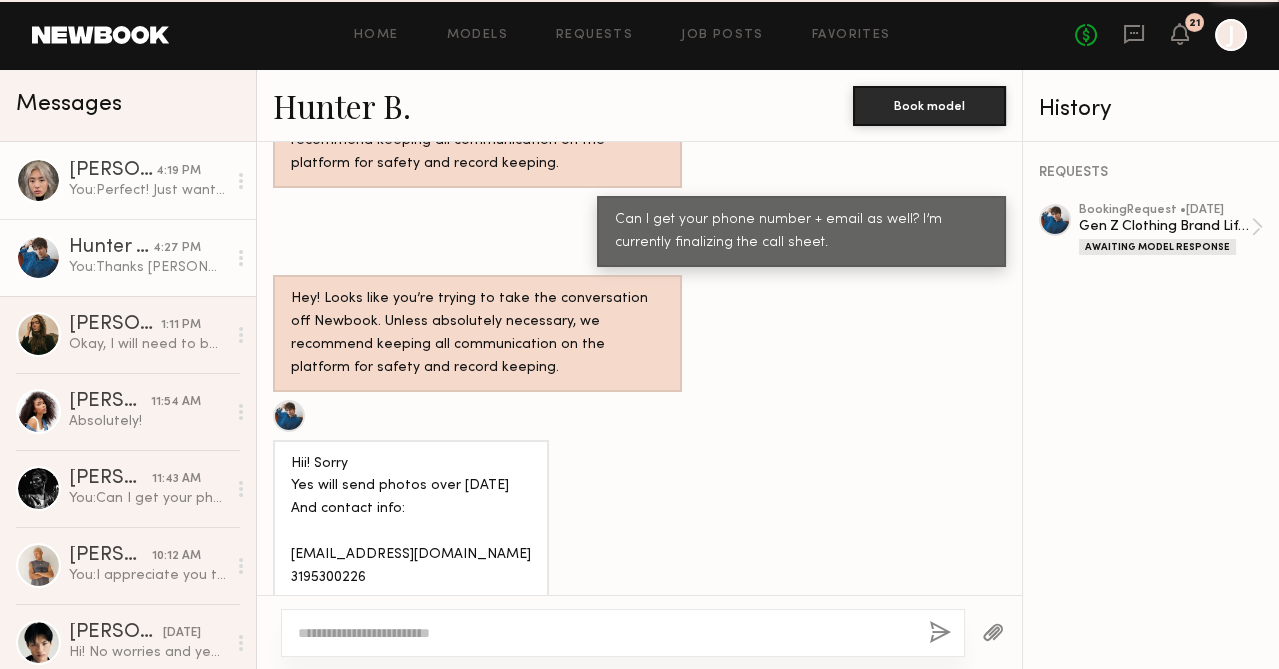 click on "You:  Perfect! Just want to confirm your hair is still bleached? The client loves the bleached color of it. :)" 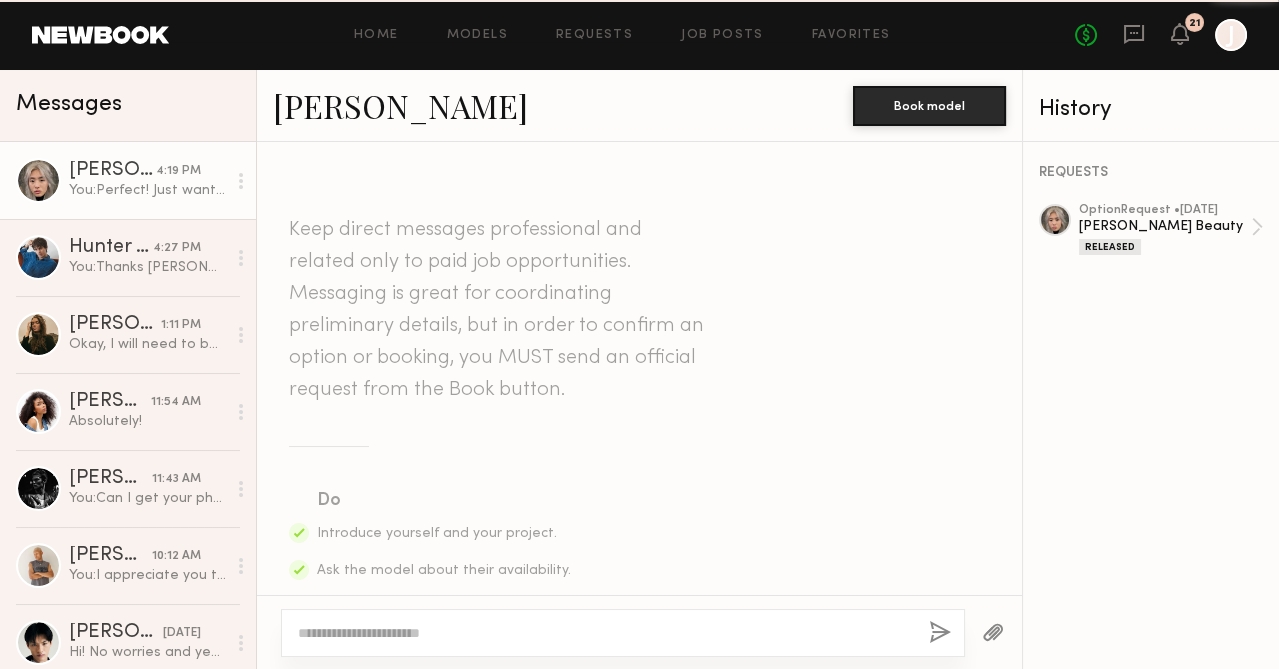 scroll, scrollTop: 3598, scrollLeft: 0, axis: vertical 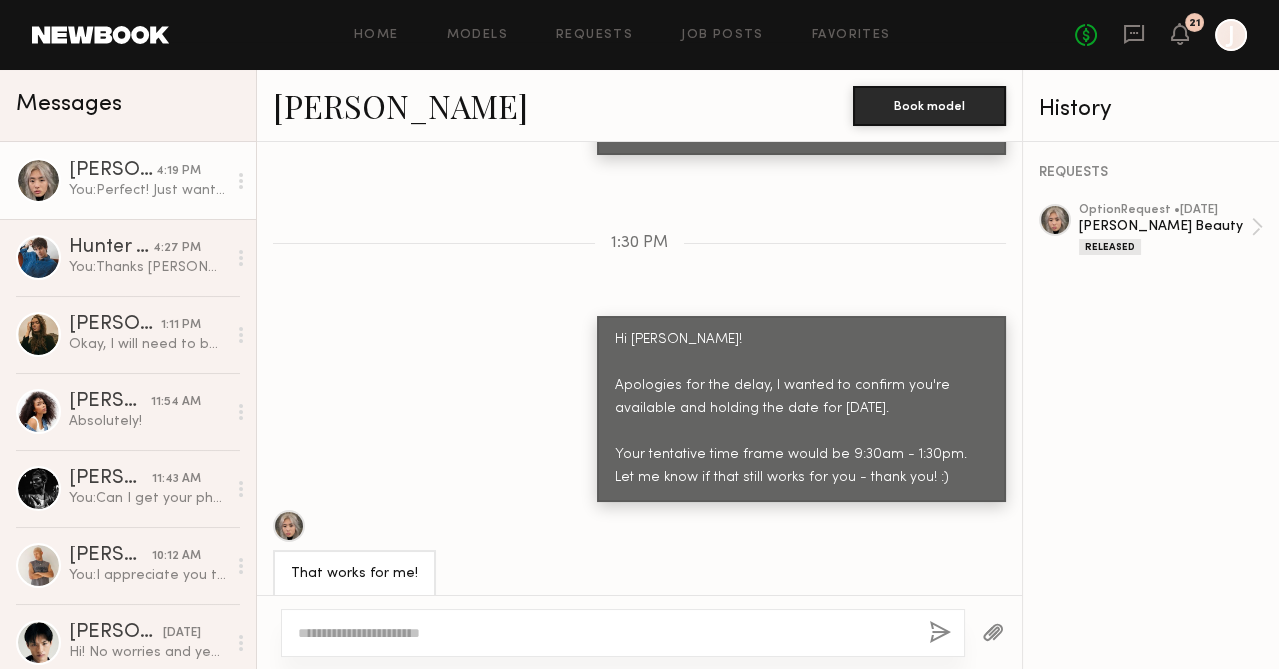 click on "You:  Perfect! Just want to confirm your hair is still bleached? The client loves the bleached color of it. :)" 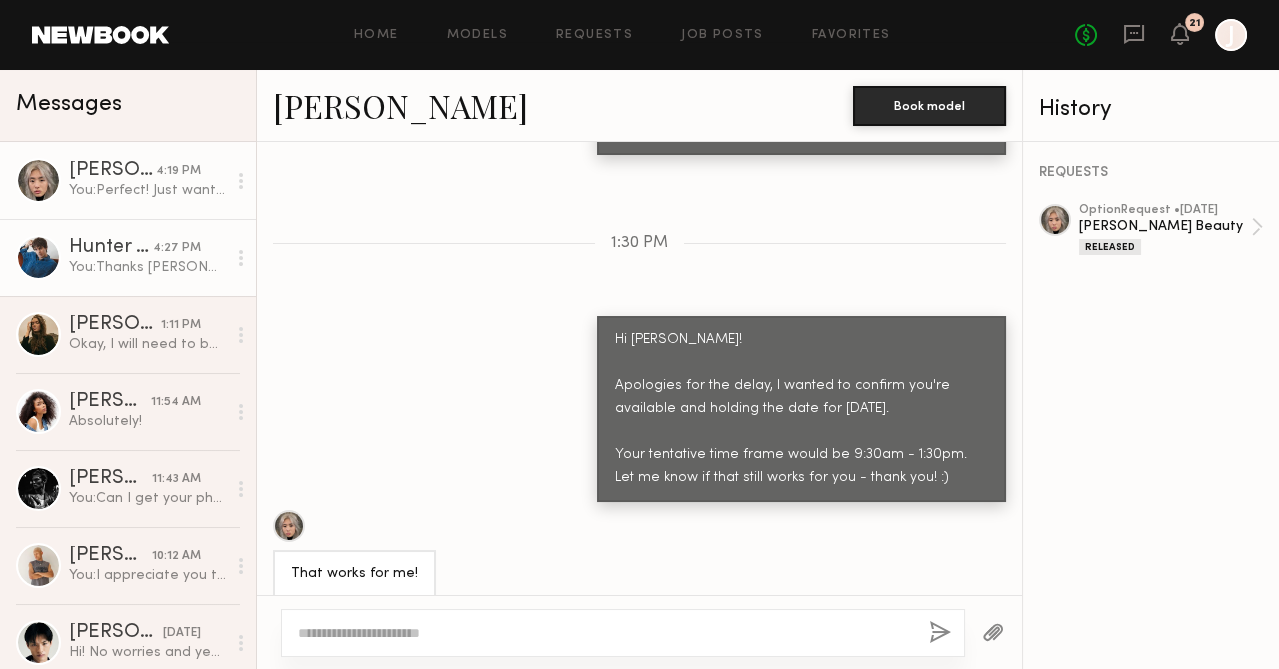 click on "Hunter B." 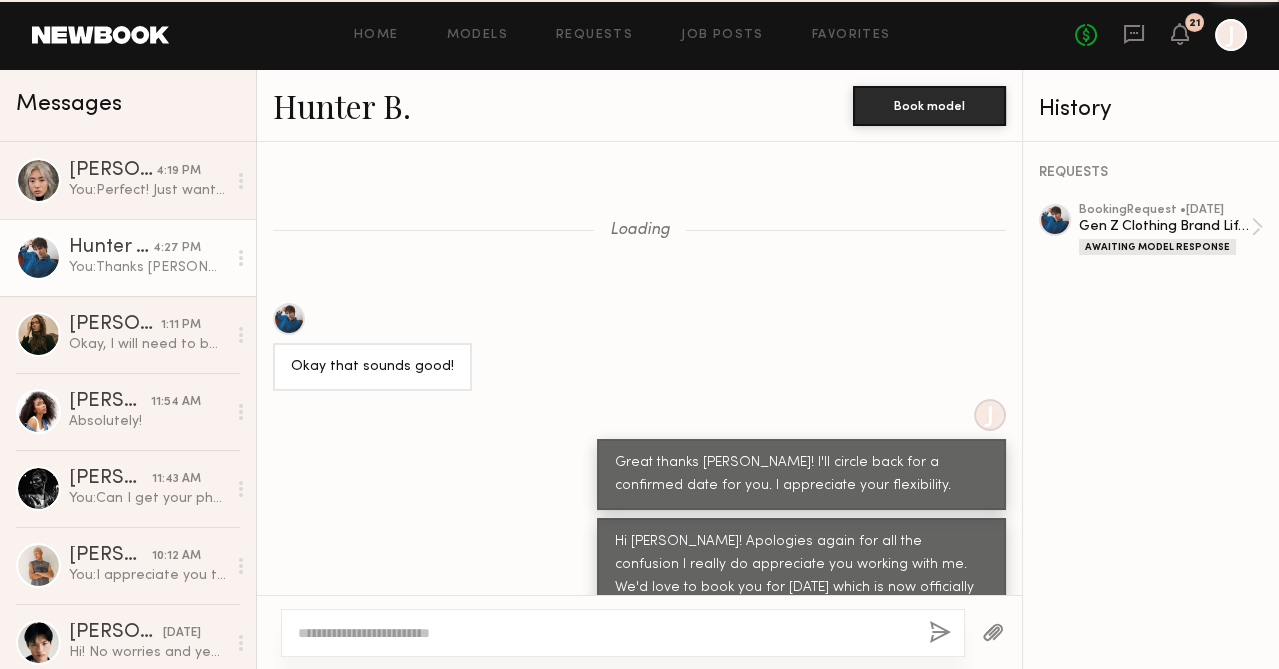 scroll, scrollTop: 1580, scrollLeft: 0, axis: vertical 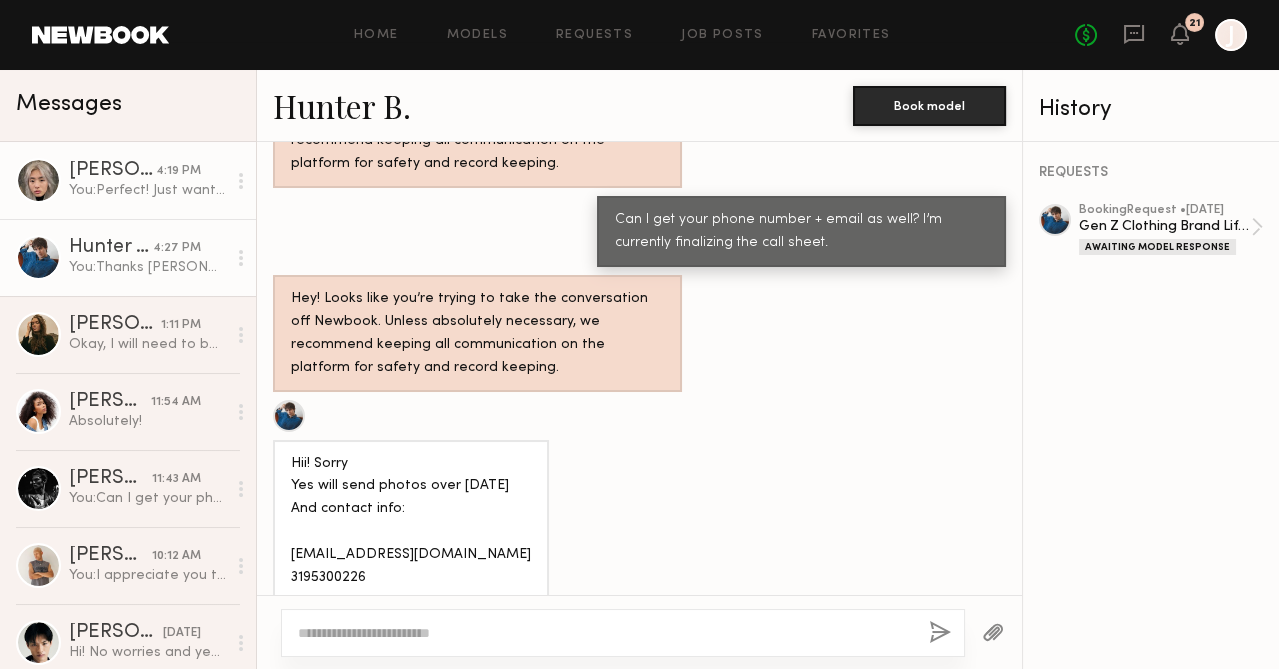 click on "You:  Perfect! Just want to confirm your hair is still bleached? The client loves the bleached color of it. :)" 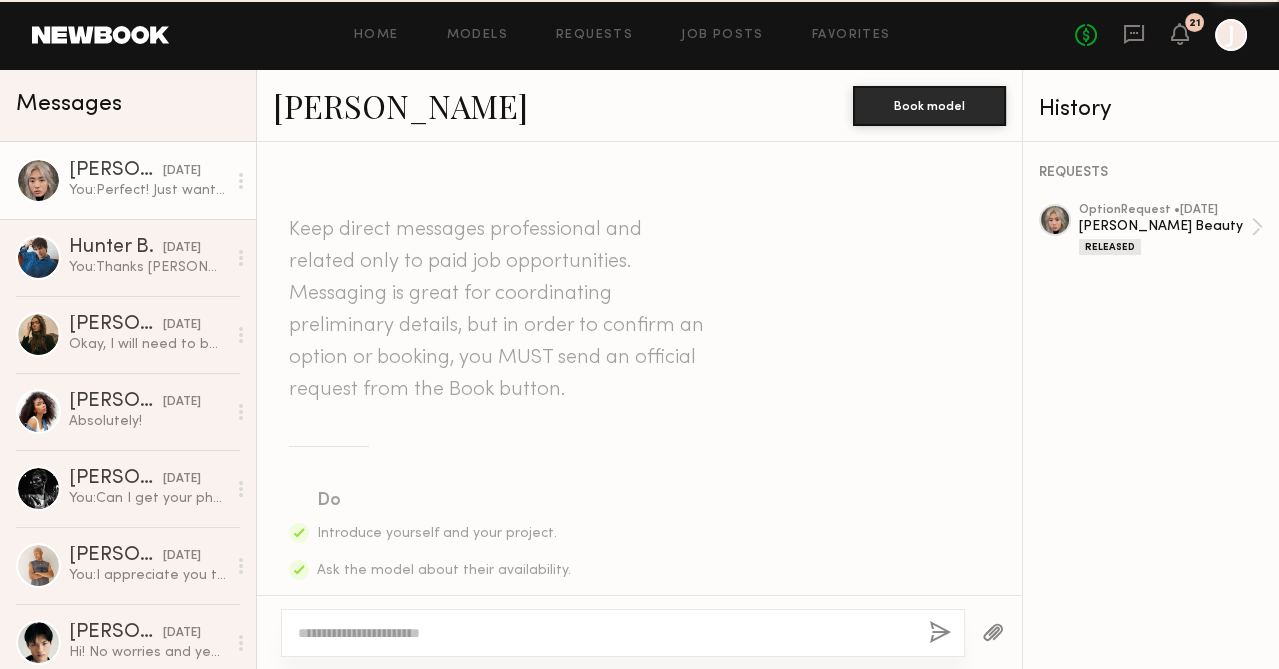 scroll, scrollTop: 3598, scrollLeft: 0, axis: vertical 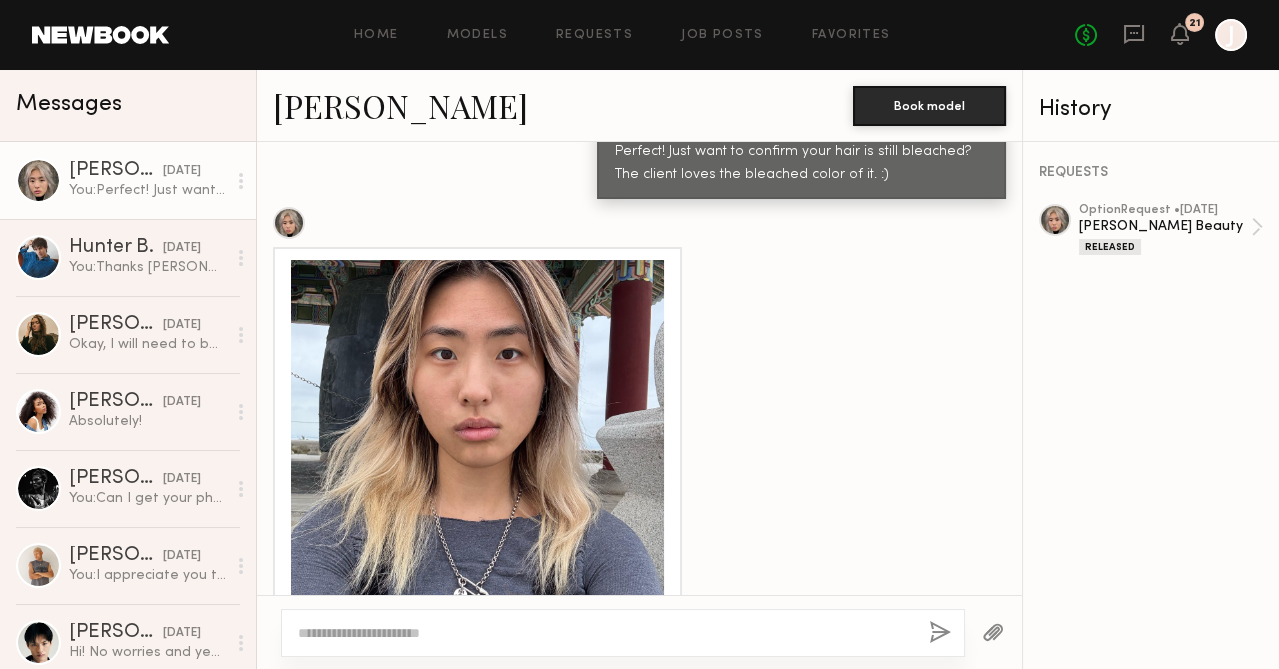 click 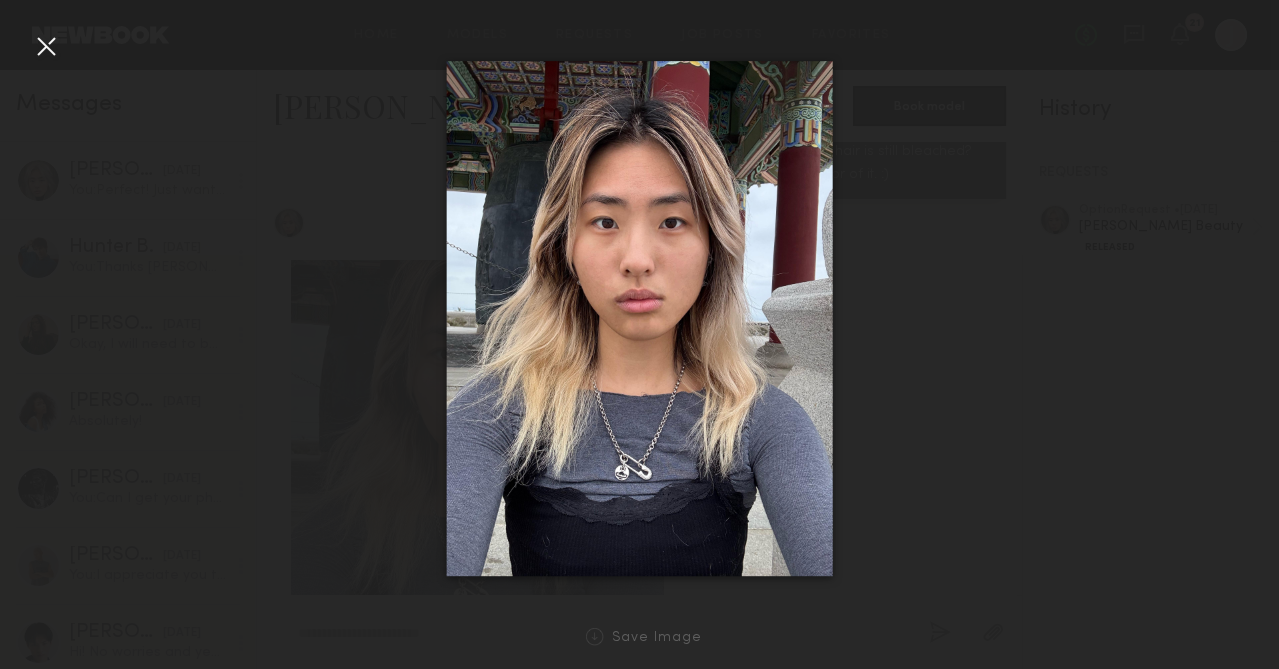 click 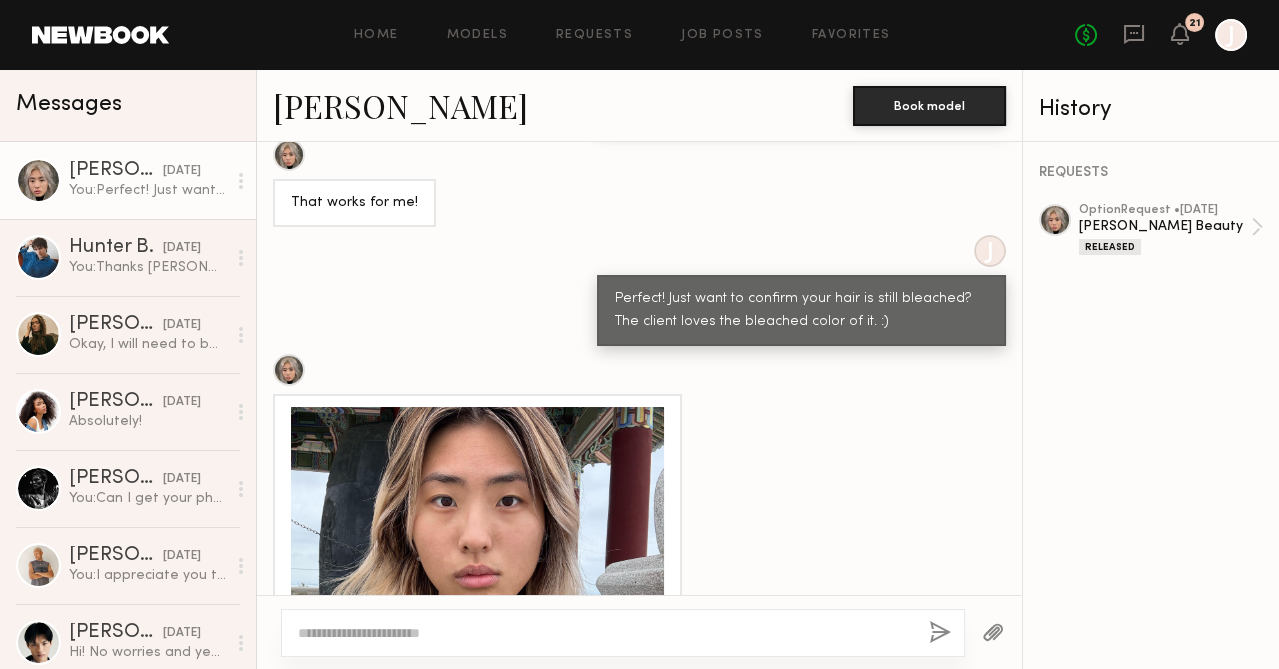 scroll, scrollTop: 4139, scrollLeft: 0, axis: vertical 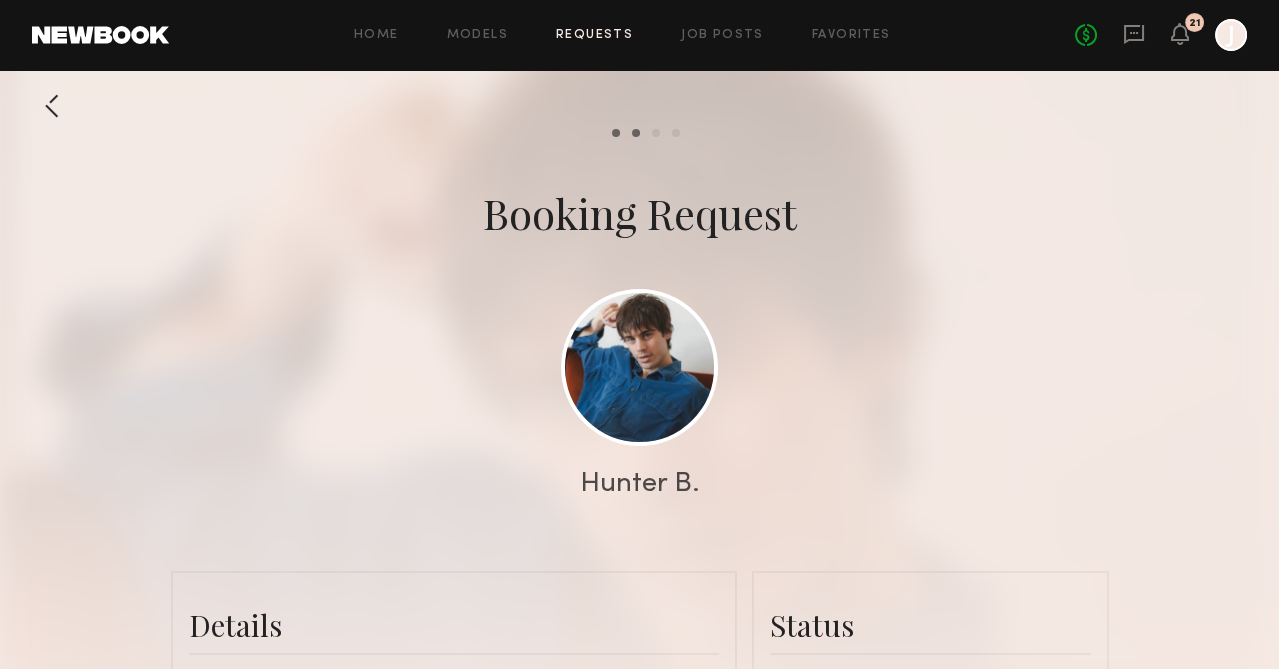 click on "Requests" 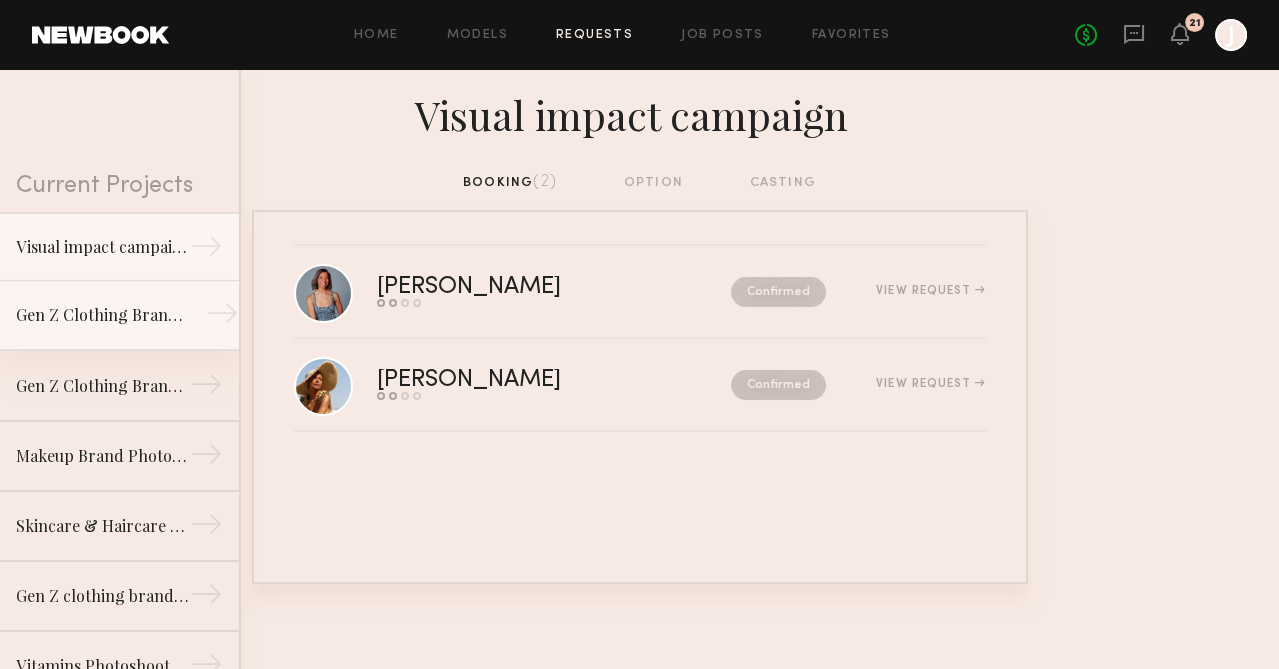 click on "→" 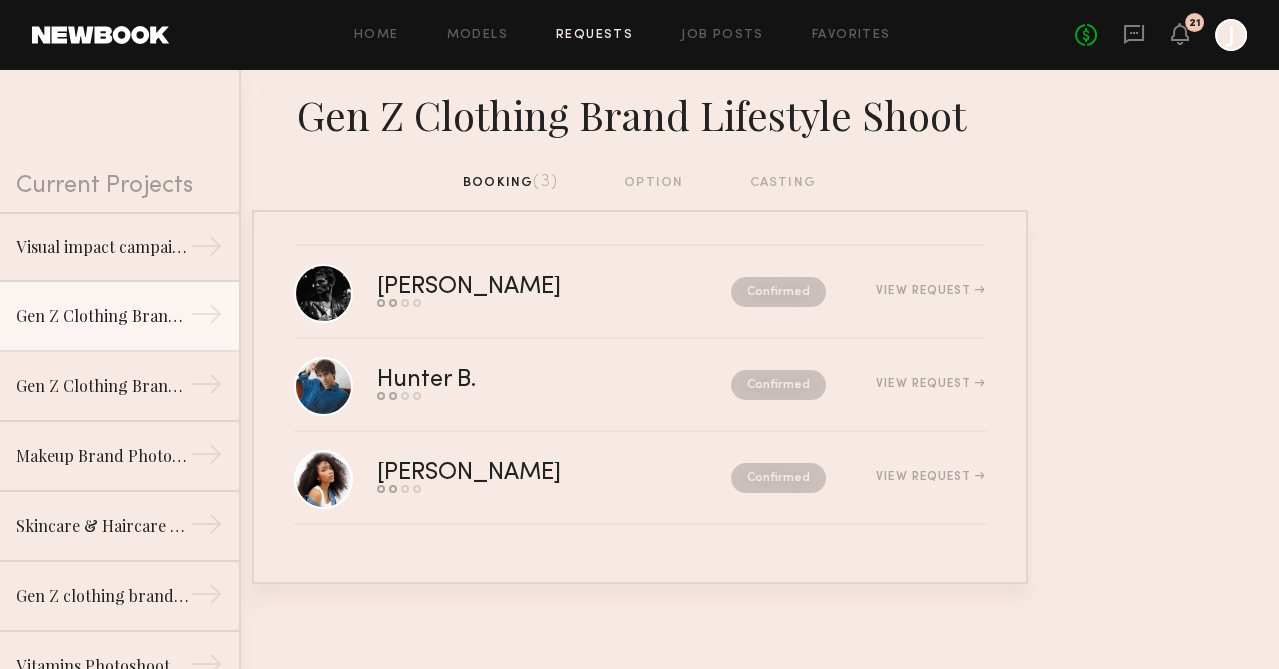 click on "Requests" 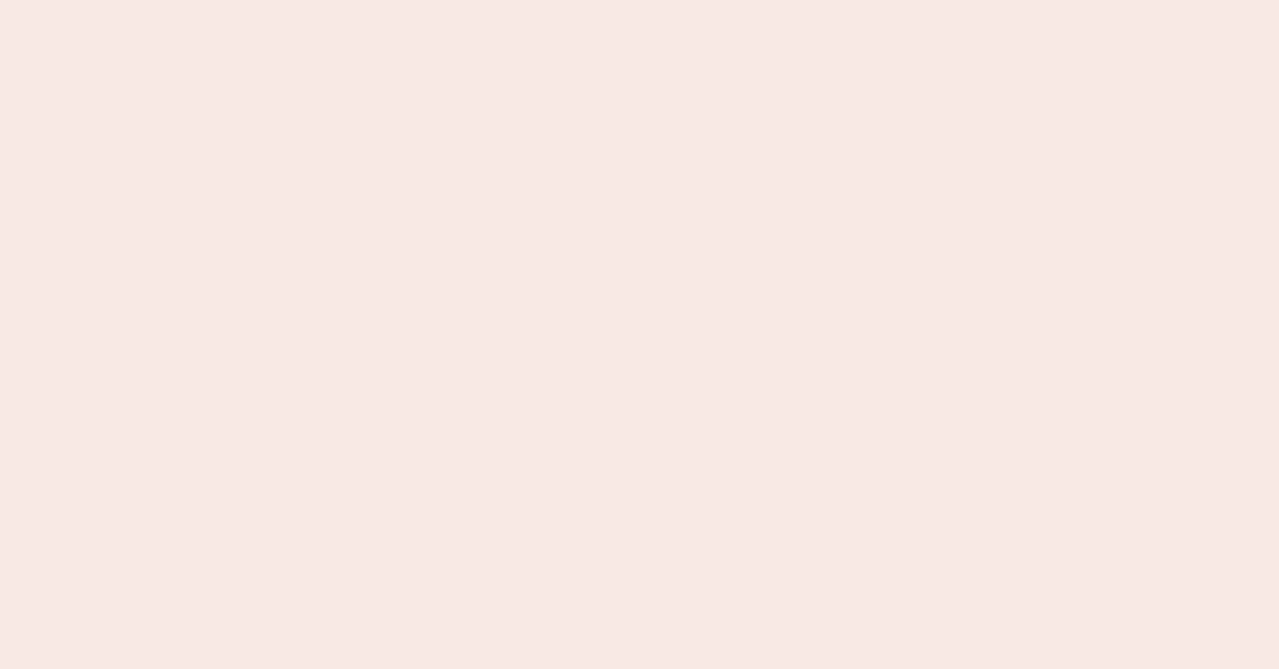 scroll, scrollTop: 0, scrollLeft: 0, axis: both 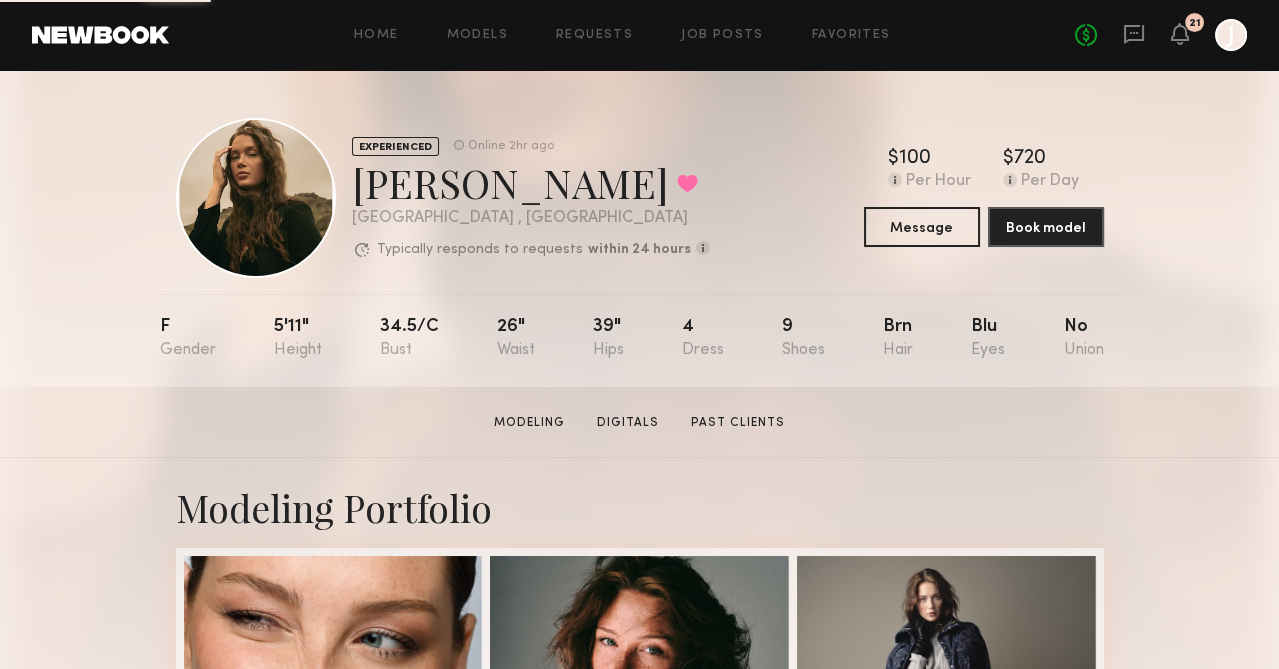 click 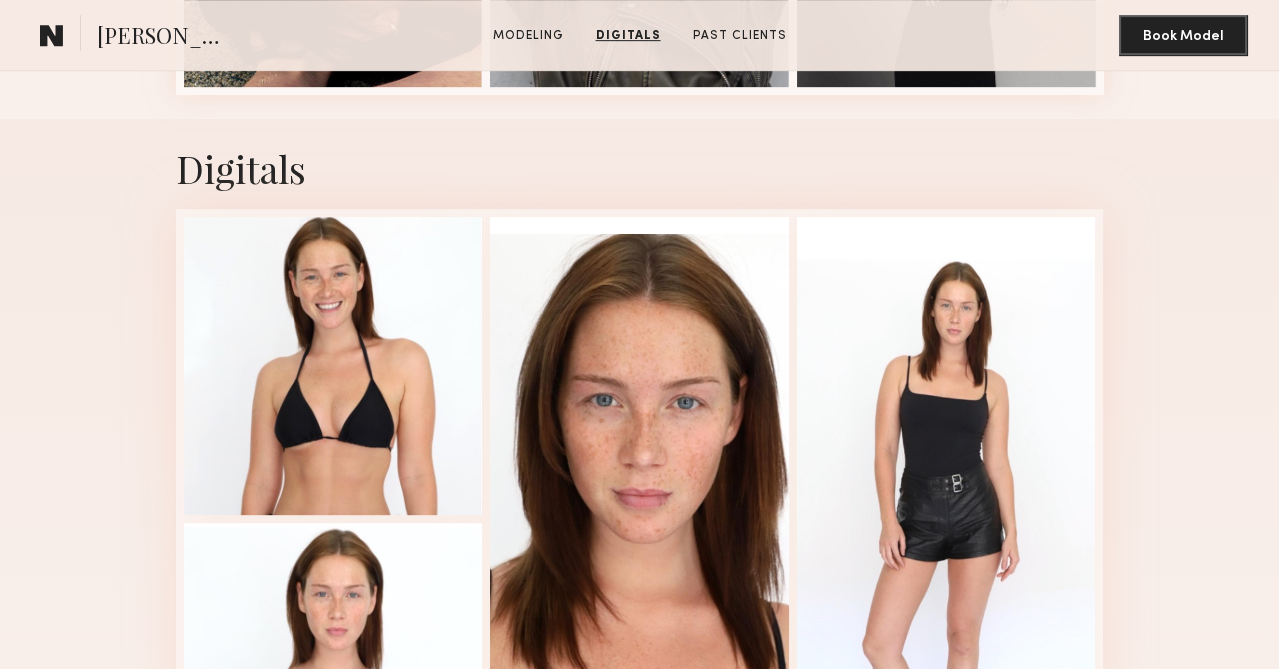 scroll, scrollTop: 1800, scrollLeft: 0, axis: vertical 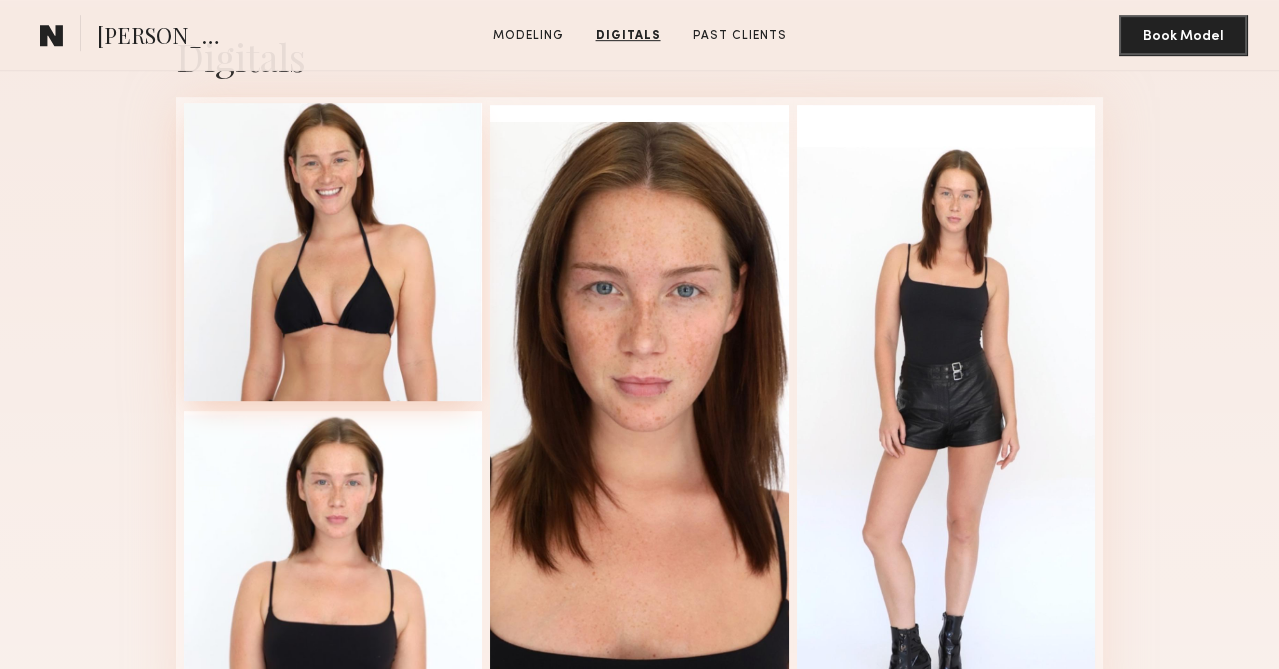 click at bounding box center [333, 252] 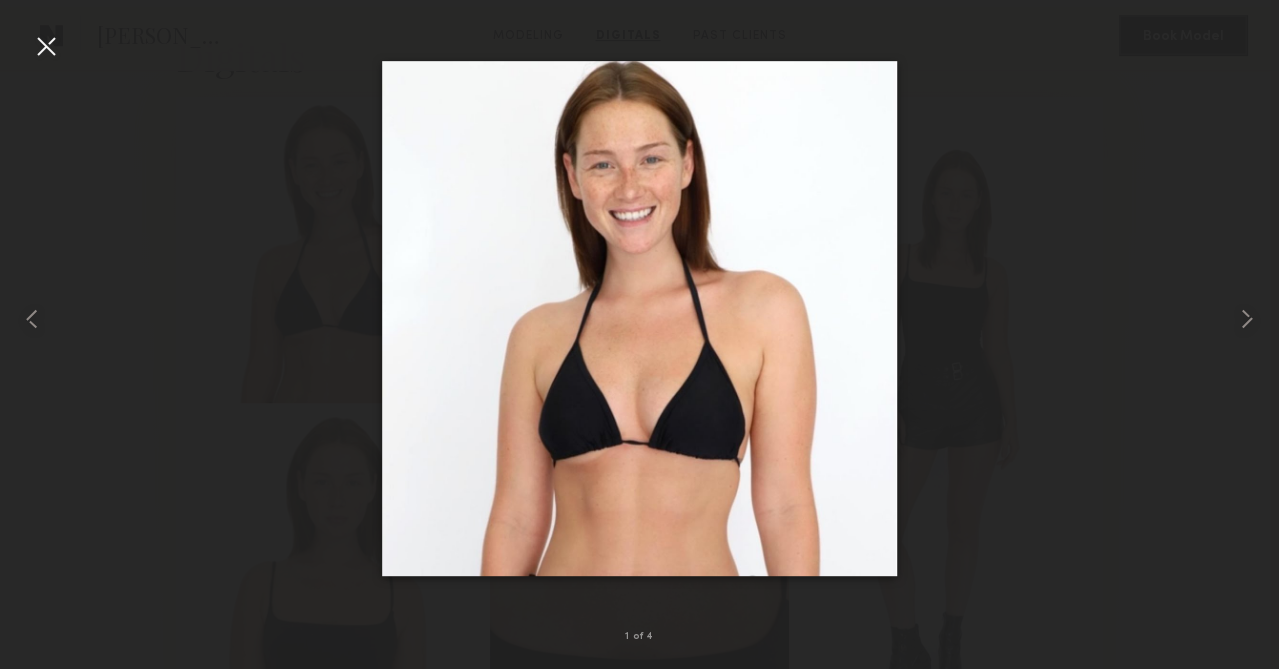 click at bounding box center [46, 46] 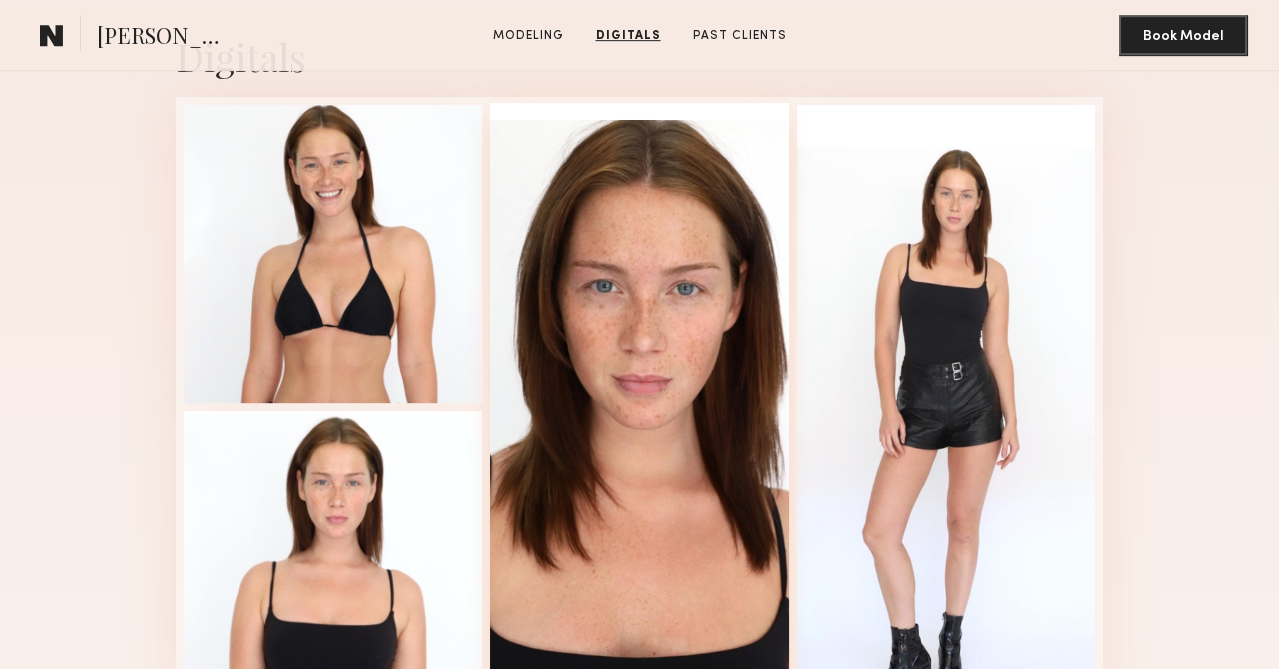 scroll, scrollTop: 1953, scrollLeft: 0, axis: vertical 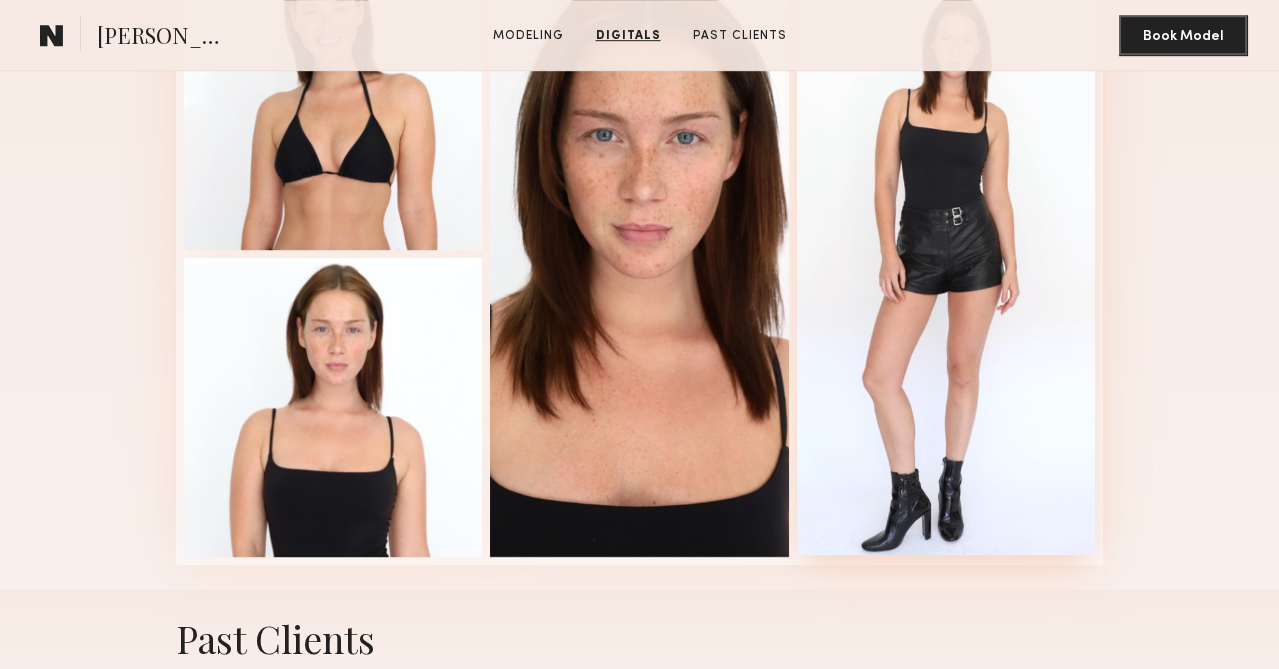 click at bounding box center (946, 252) 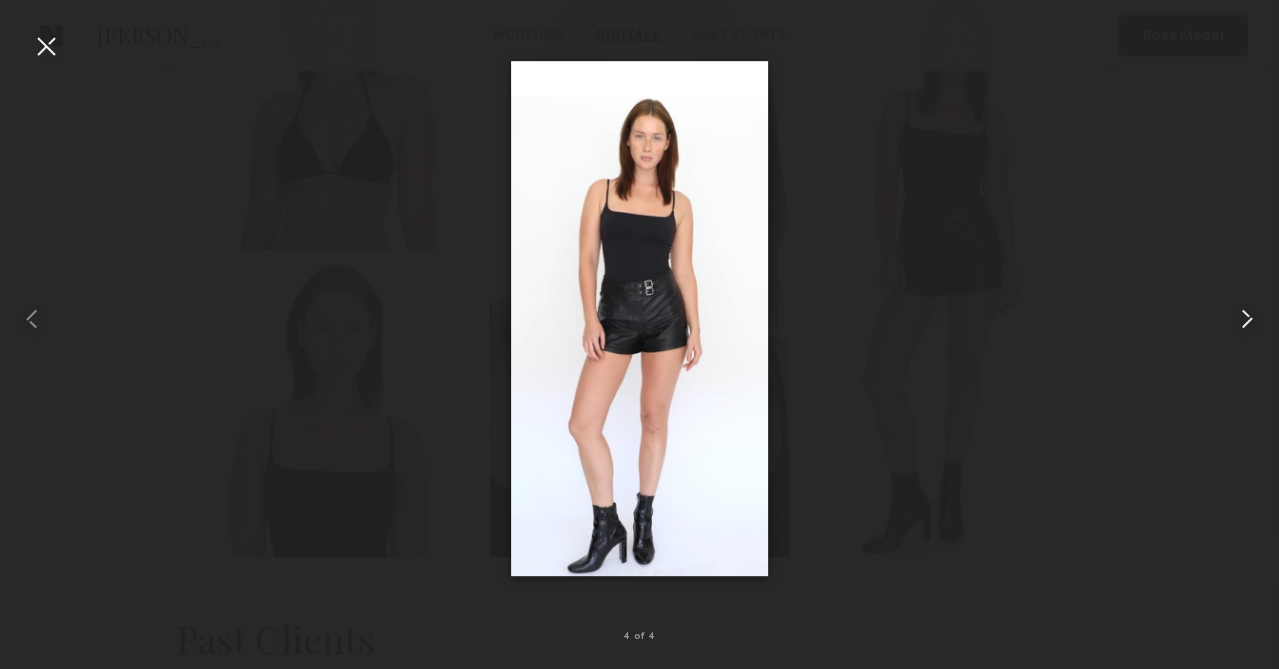 click at bounding box center [1247, 319] 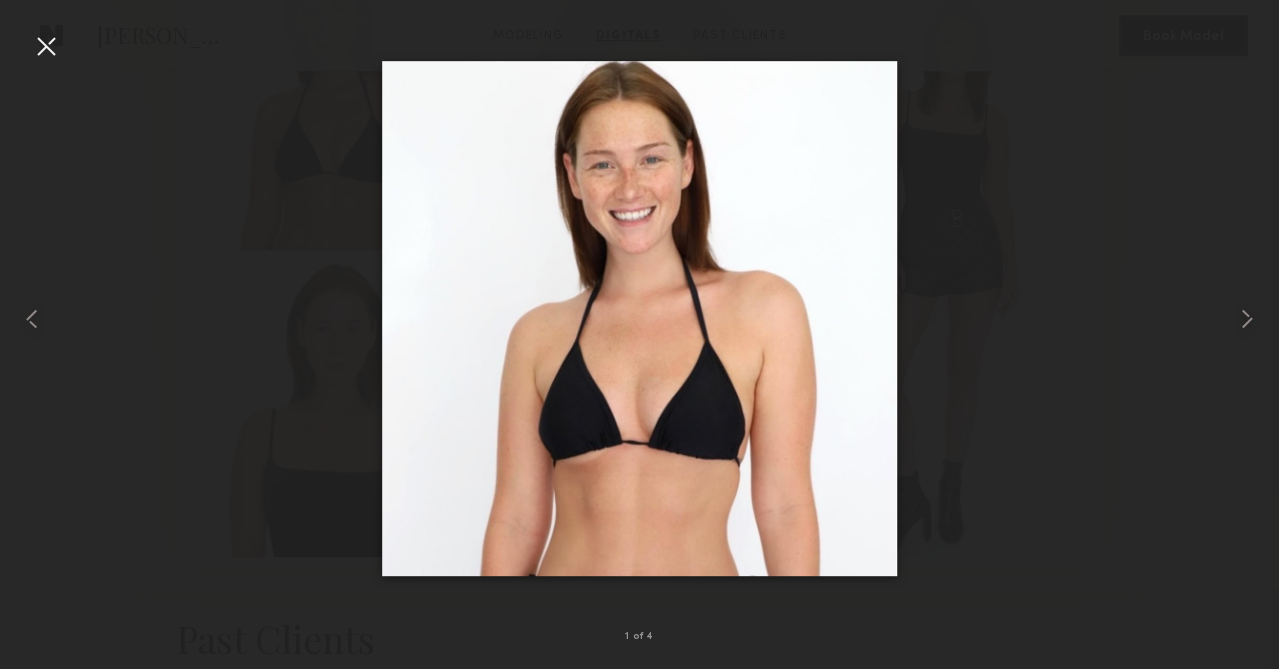 click at bounding box center [46, 46] 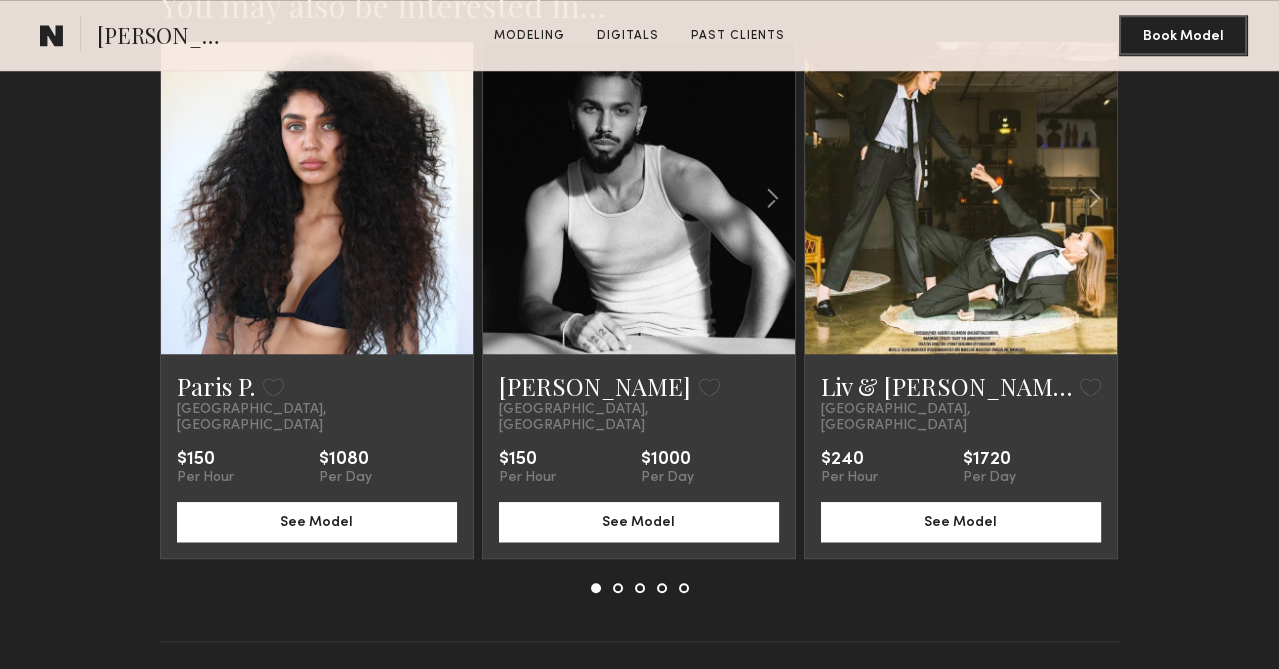scroll, scrollTop: 2722, scrollLeft: 0, axis: vertical 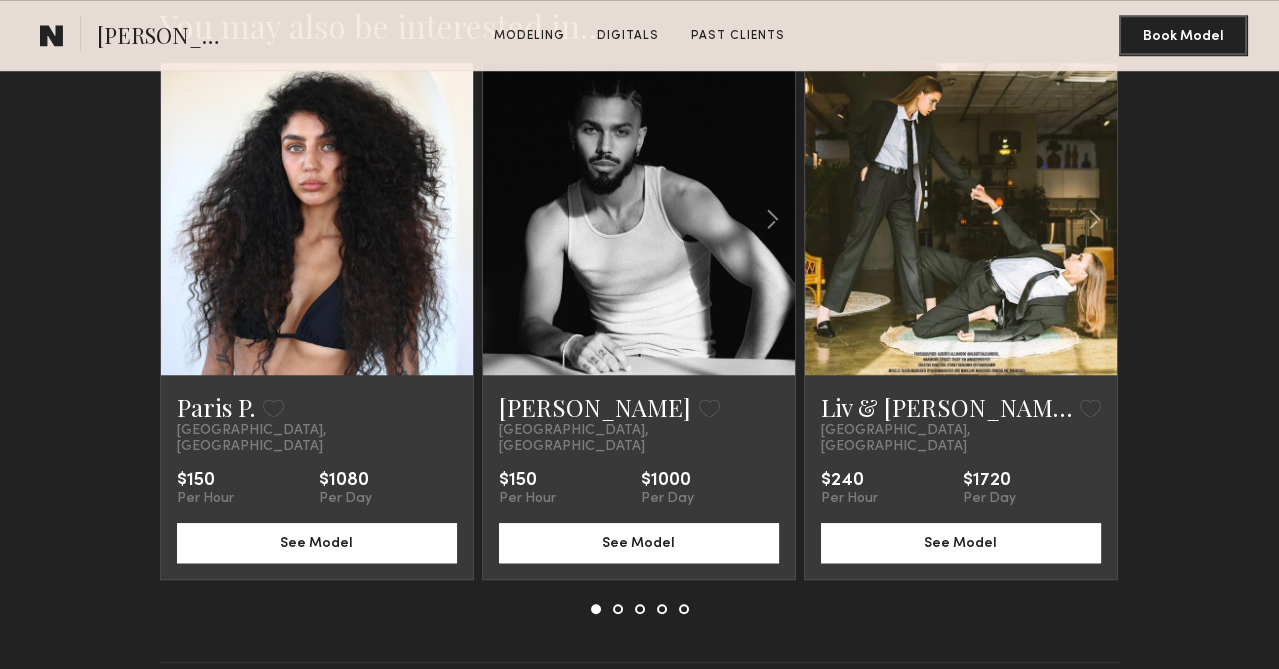 click 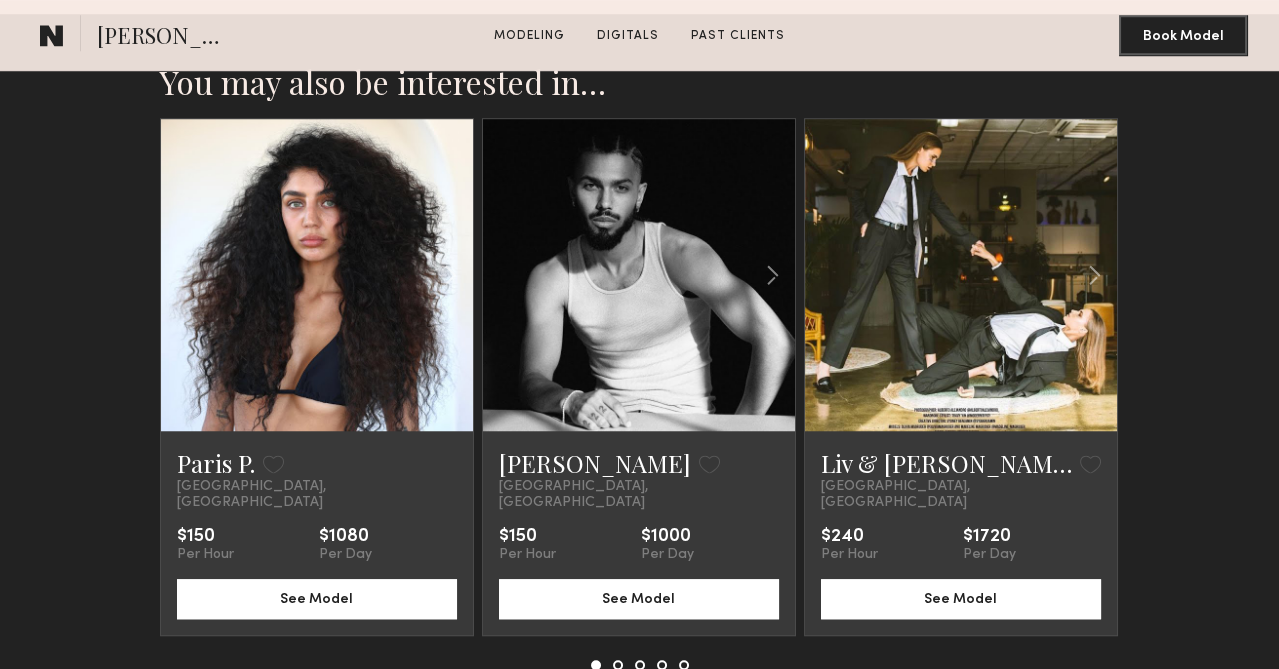 scroll, scrollTop: 2662, scrollLeft: 0, axis: vertical 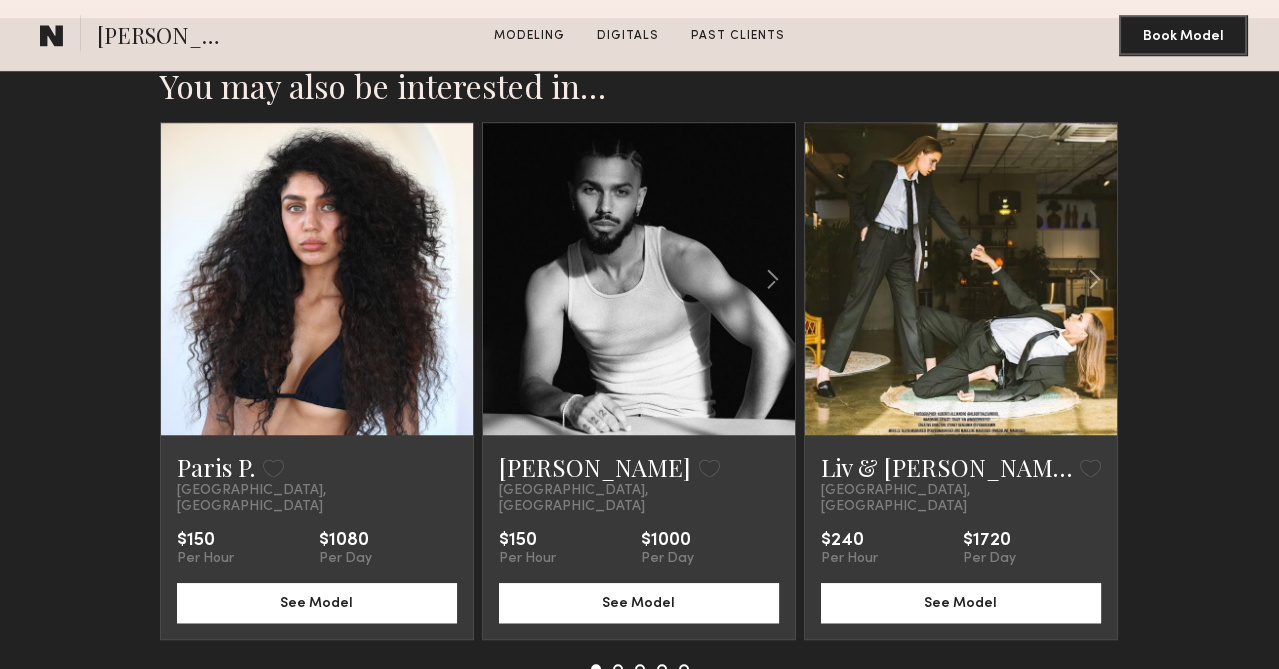click 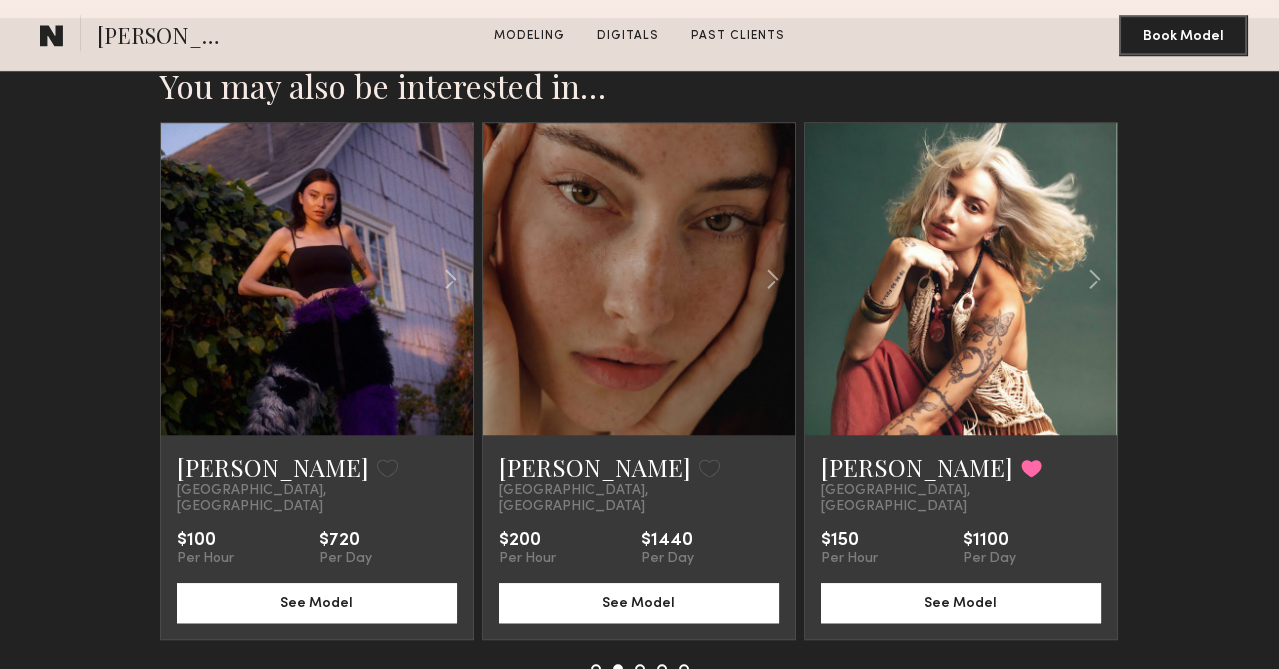 click 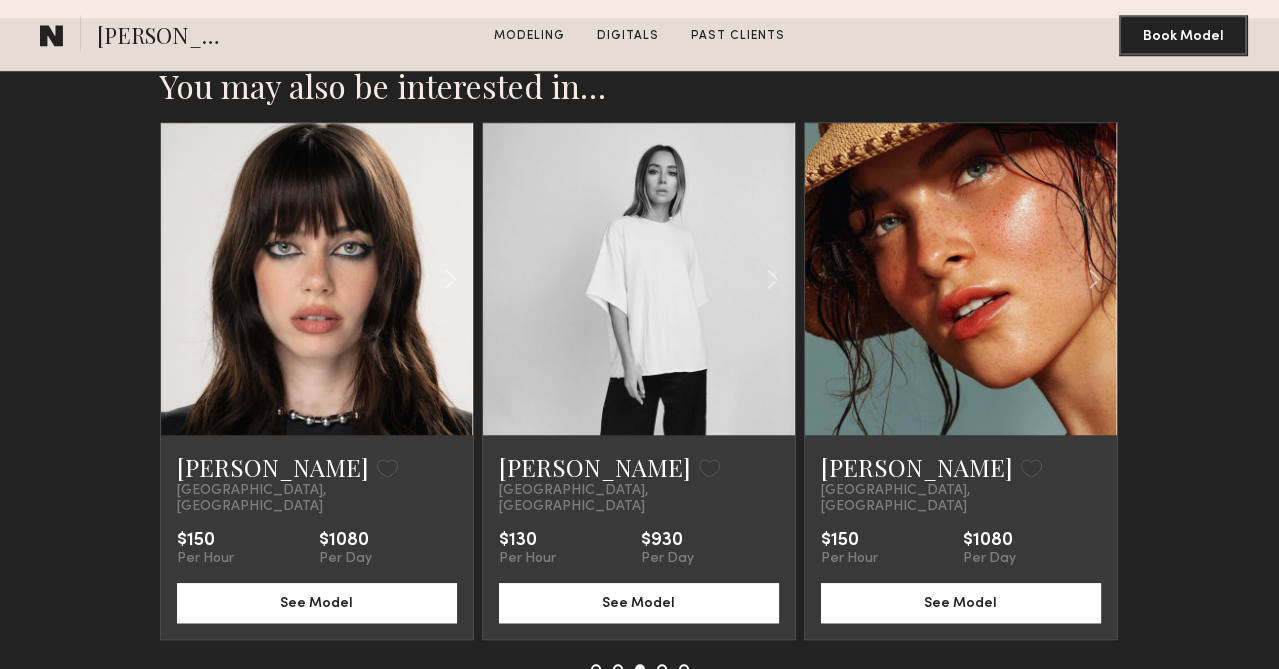 click 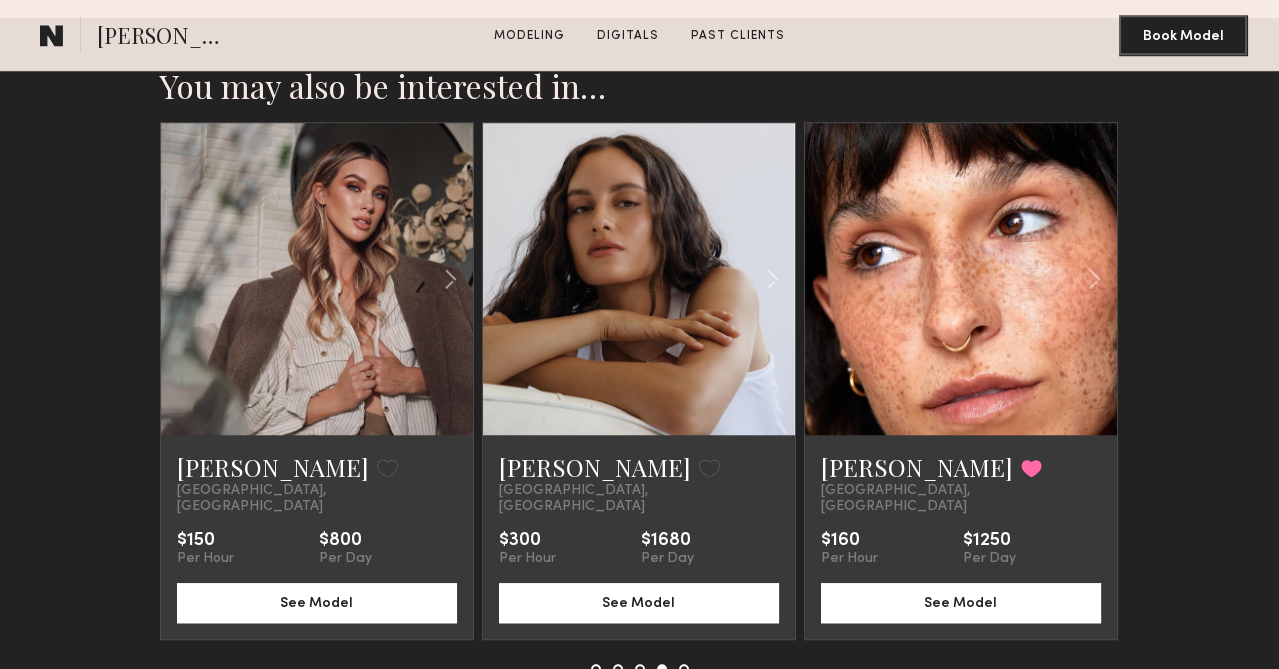 click 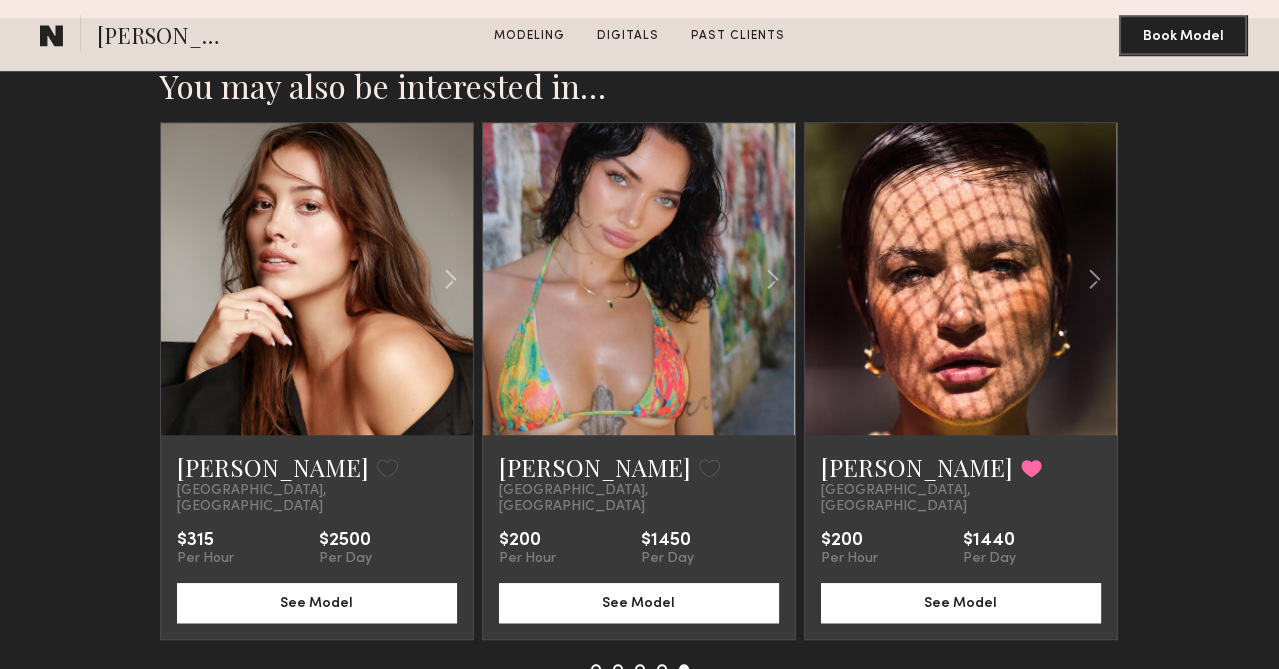 click 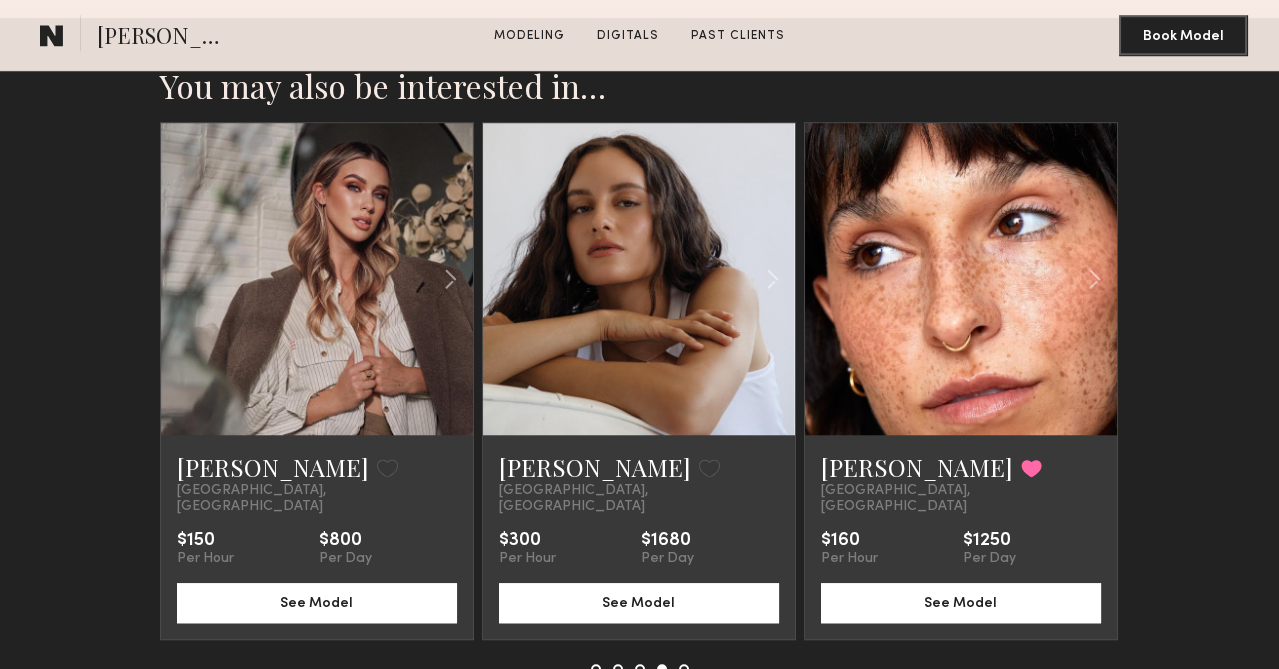click 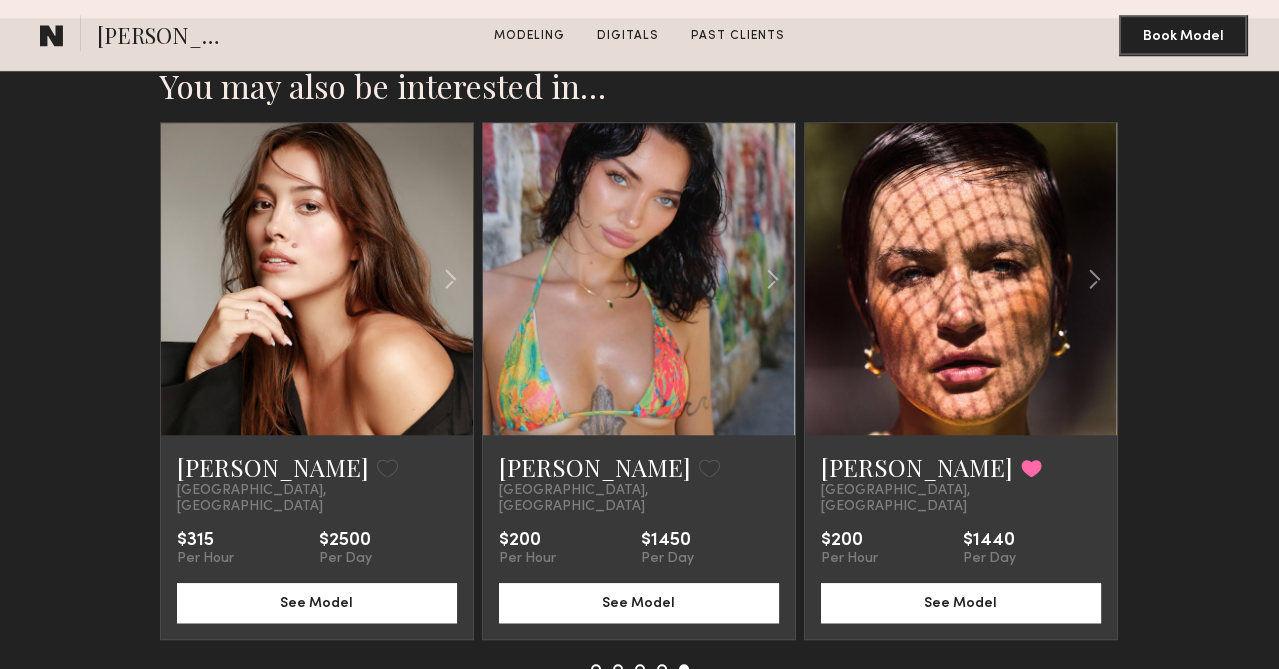 click 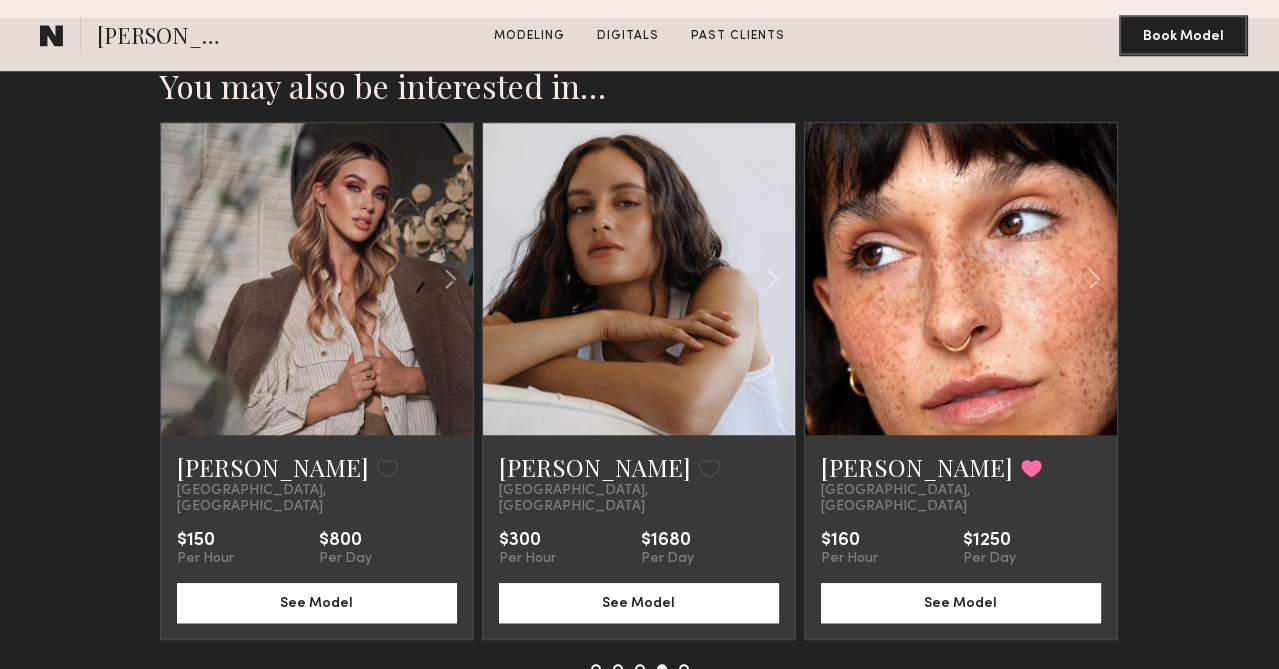 click 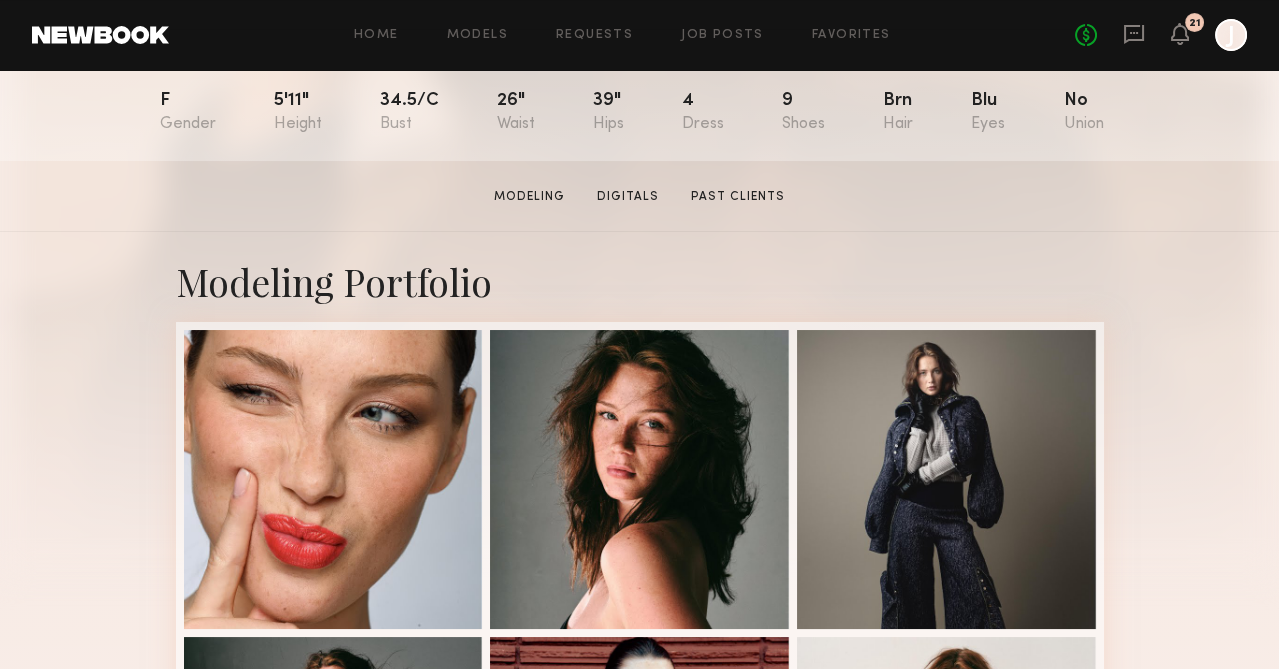 scroll, scrollTop: 0, scrollLeft: 0, axis: both 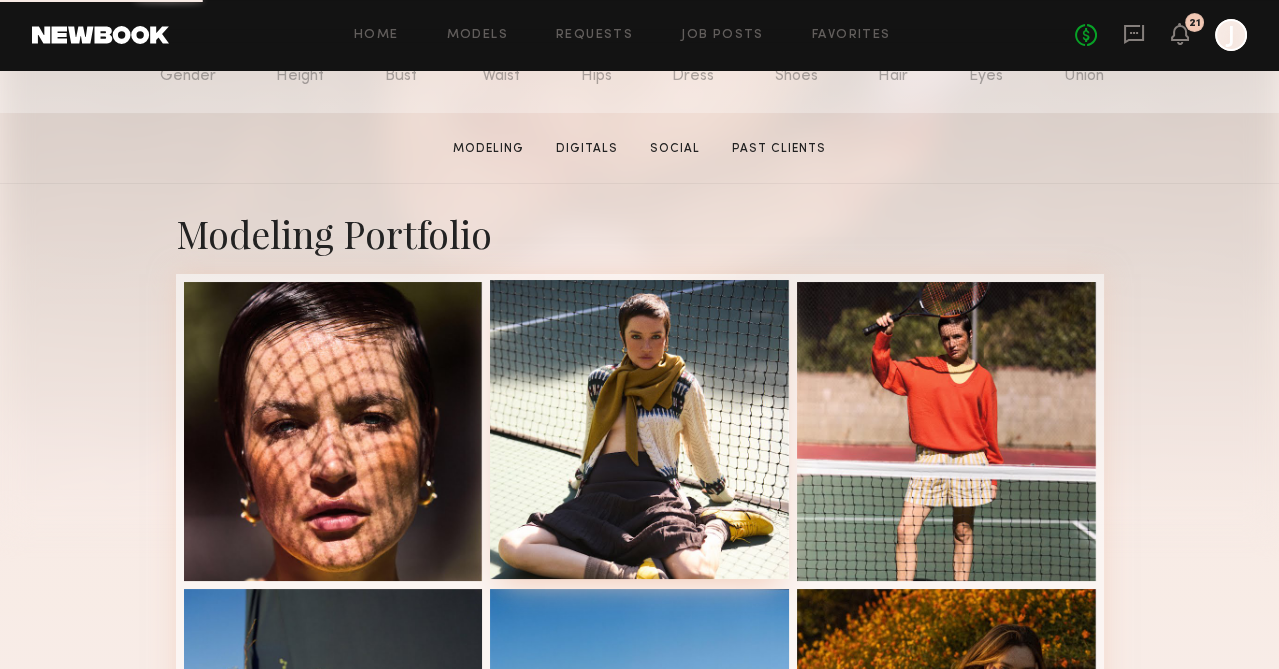 click at bounding box center (333, 431) 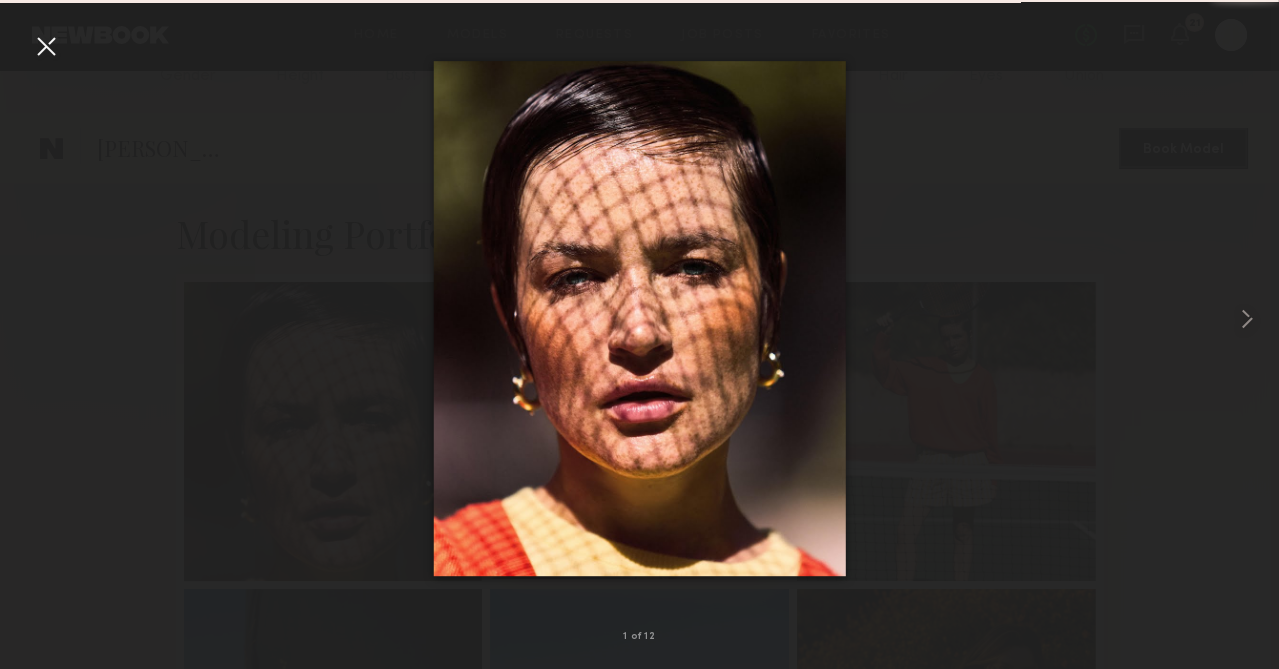 scroll, scrollTop: 1176, scrollLeft: 0, axis: vertical 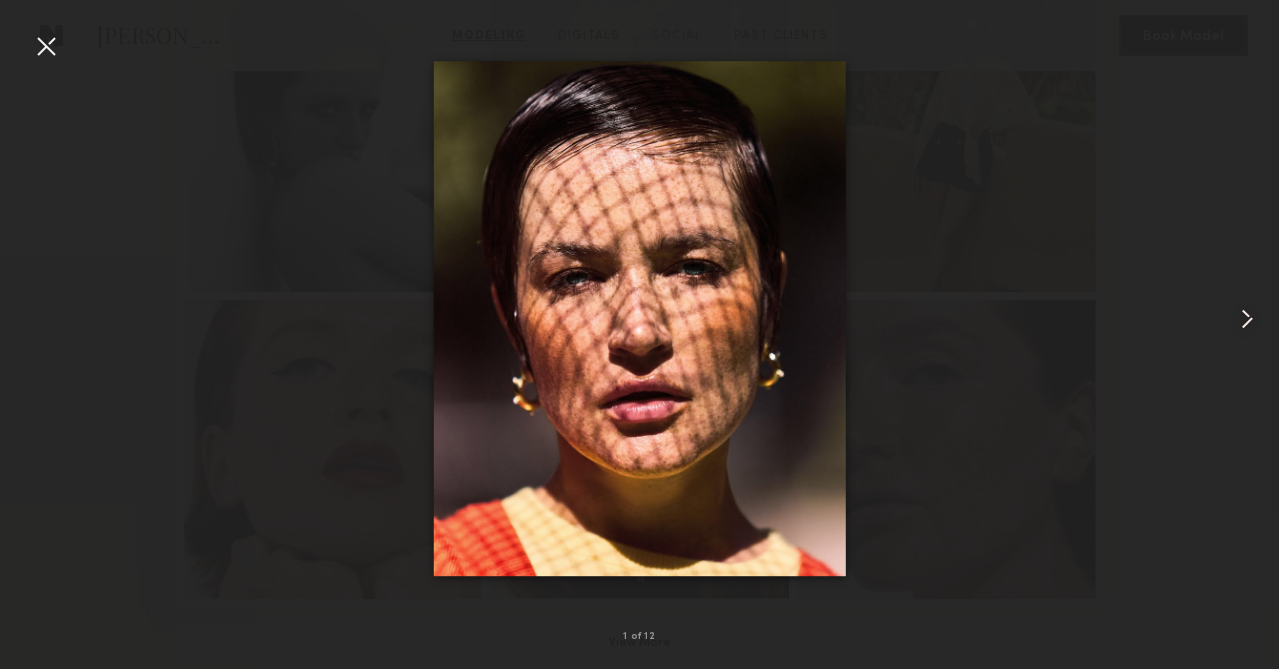 click at bounding box center (1247, 319) 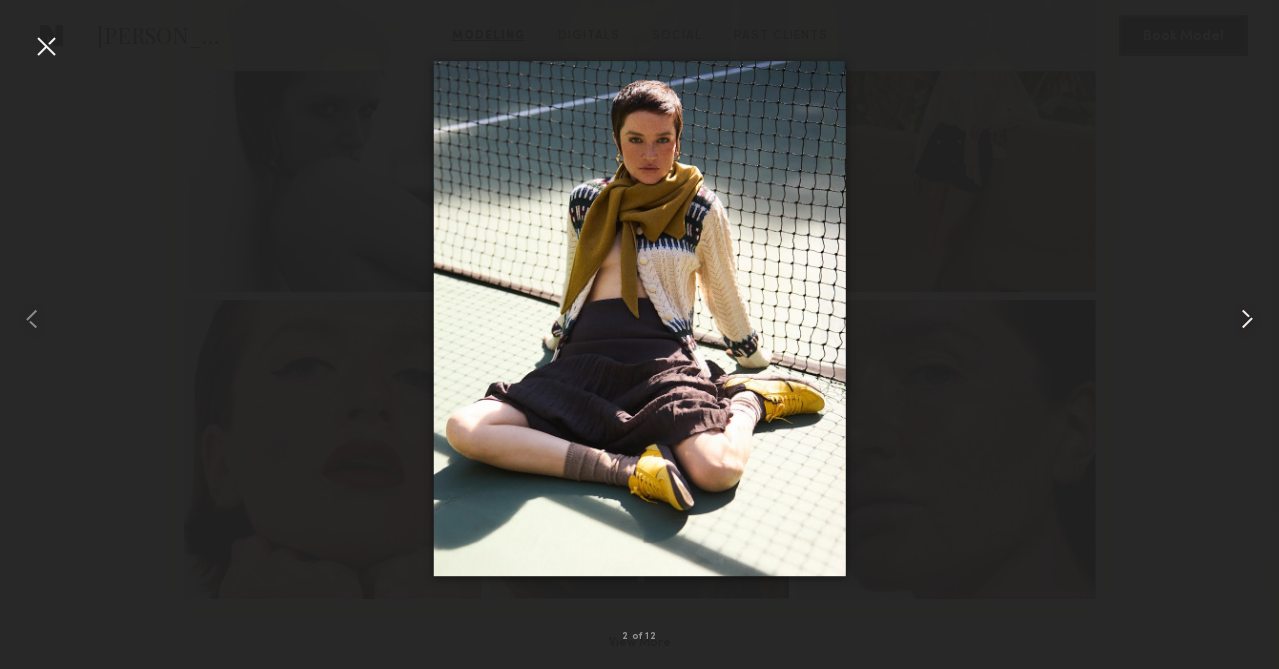 click at bounding box center (1247, 319) 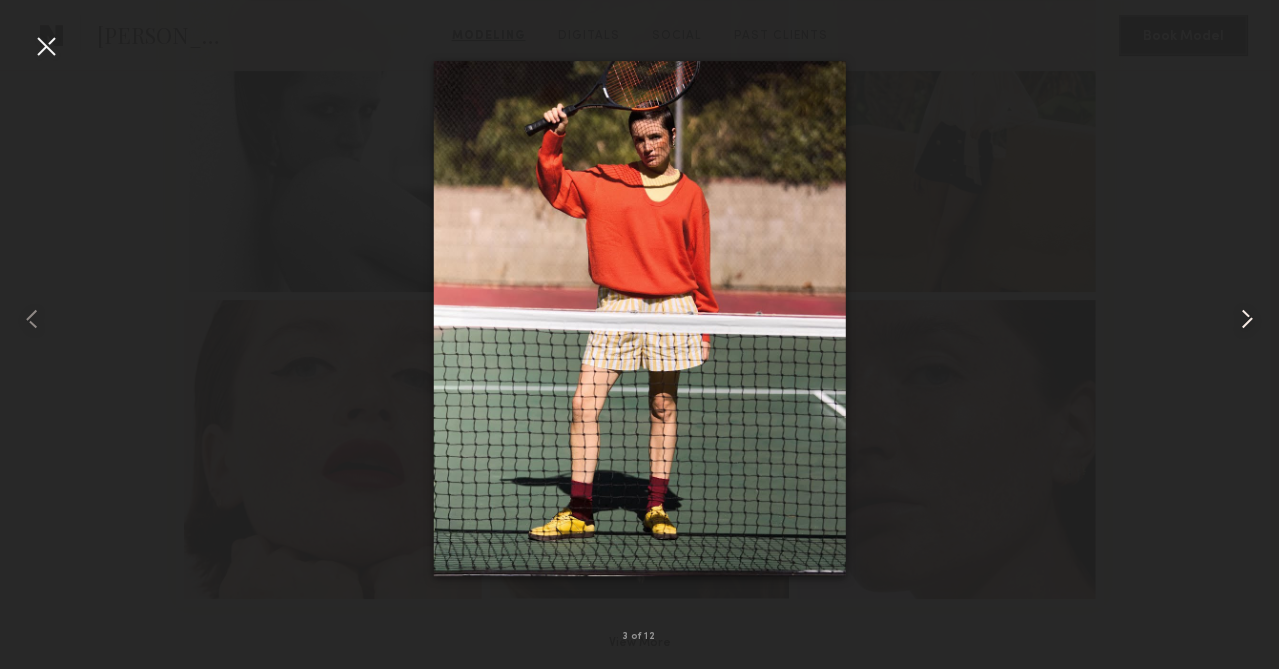 click at bounding box center (1247, 319) 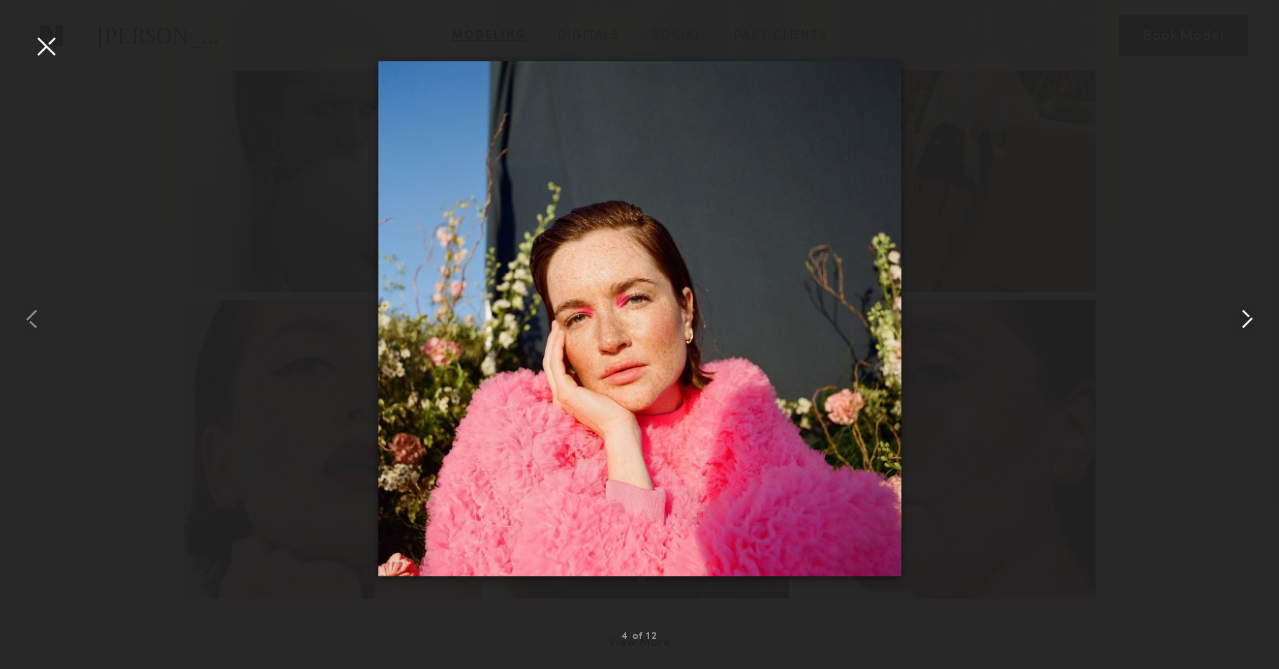 click at bounding box center [1247, 319] 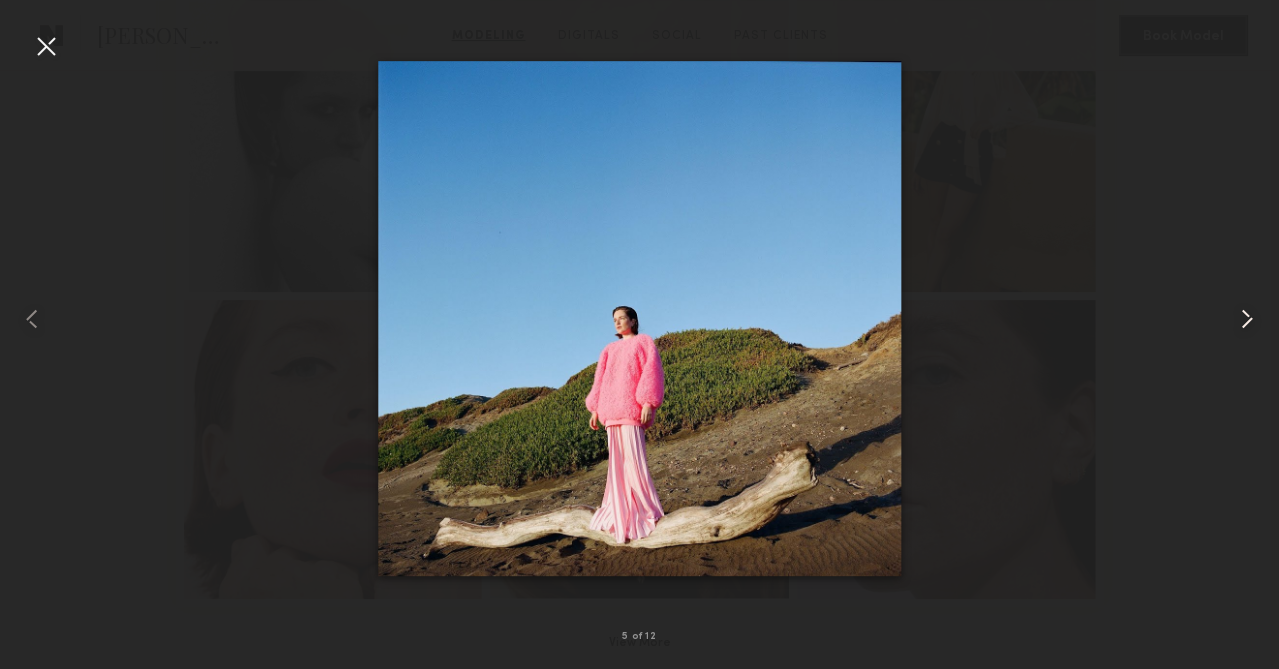 click at bounding box center [1247, 319] 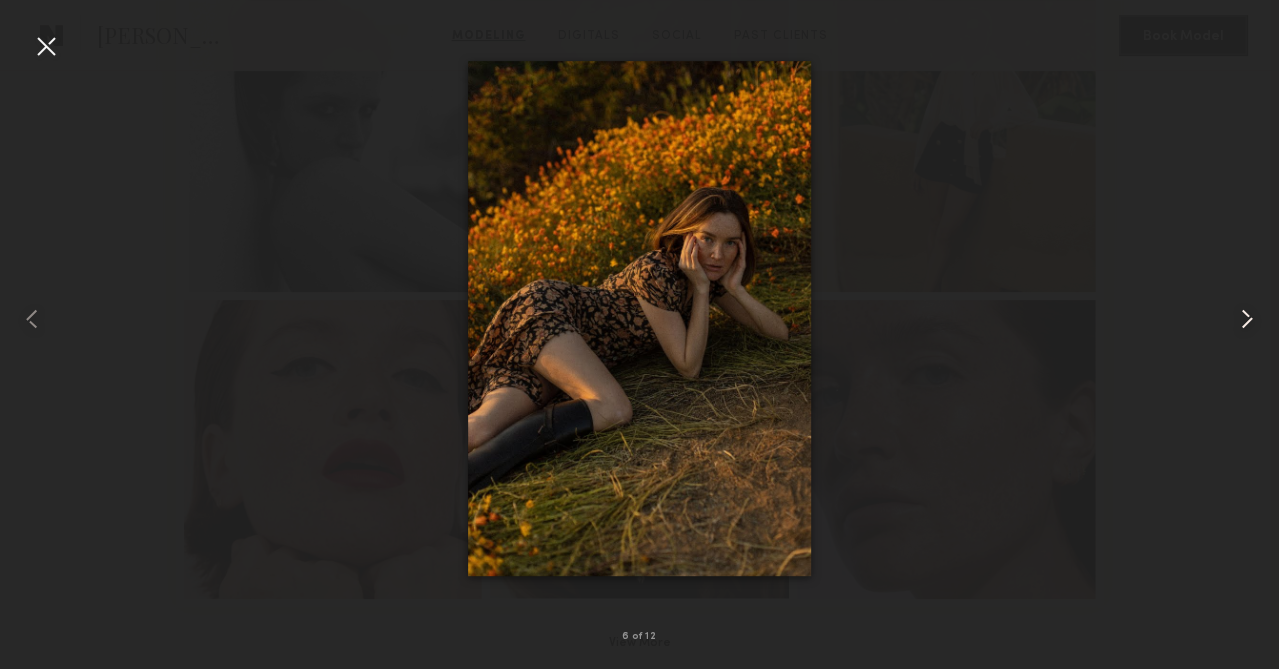 click at bounding box center [1247, 319] 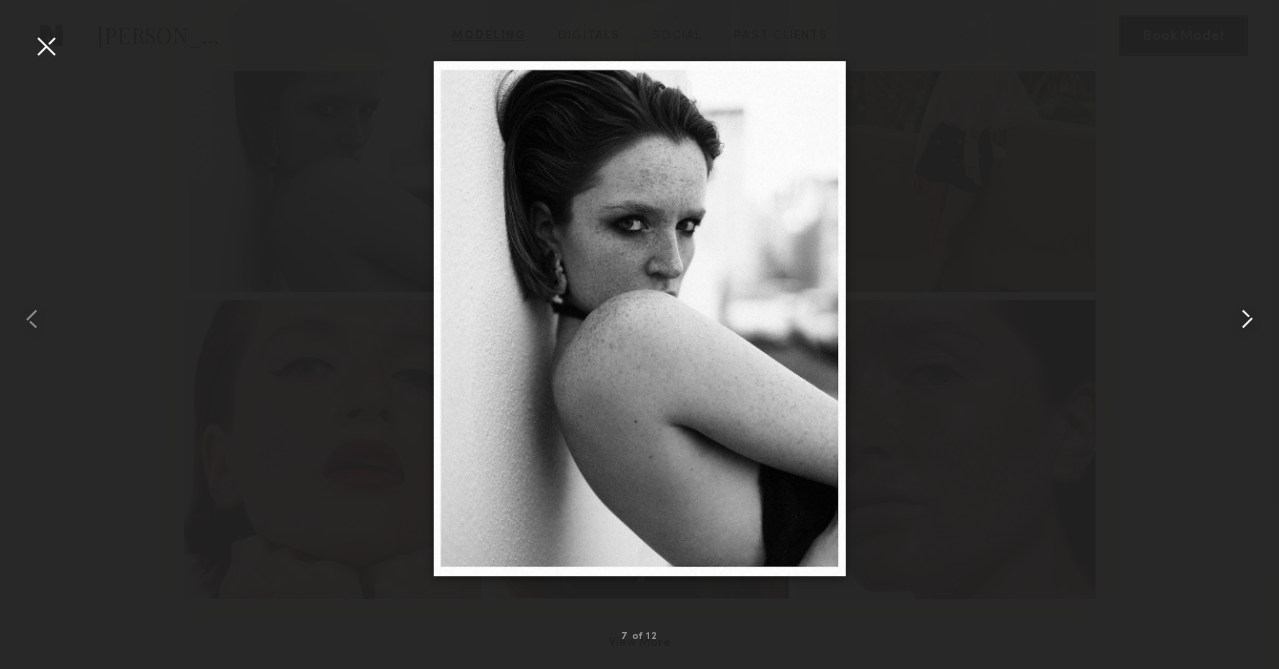 click at bounding box center [1247, 319] 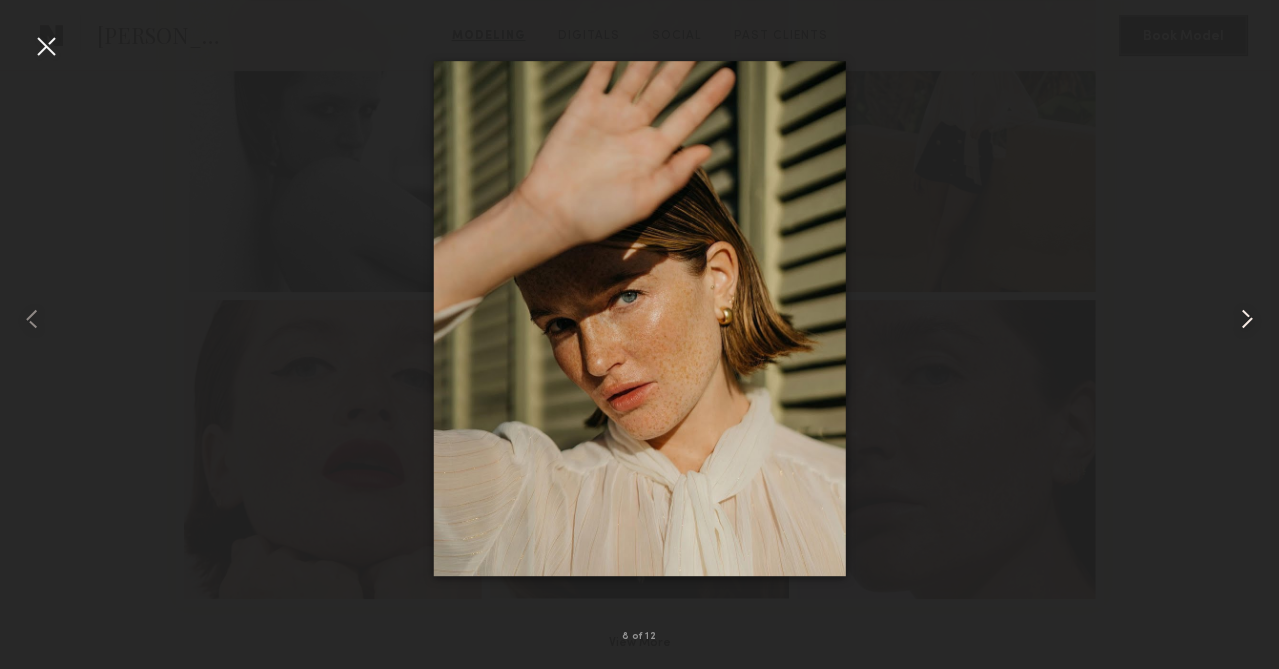 click at bounding box center [1247, 319] 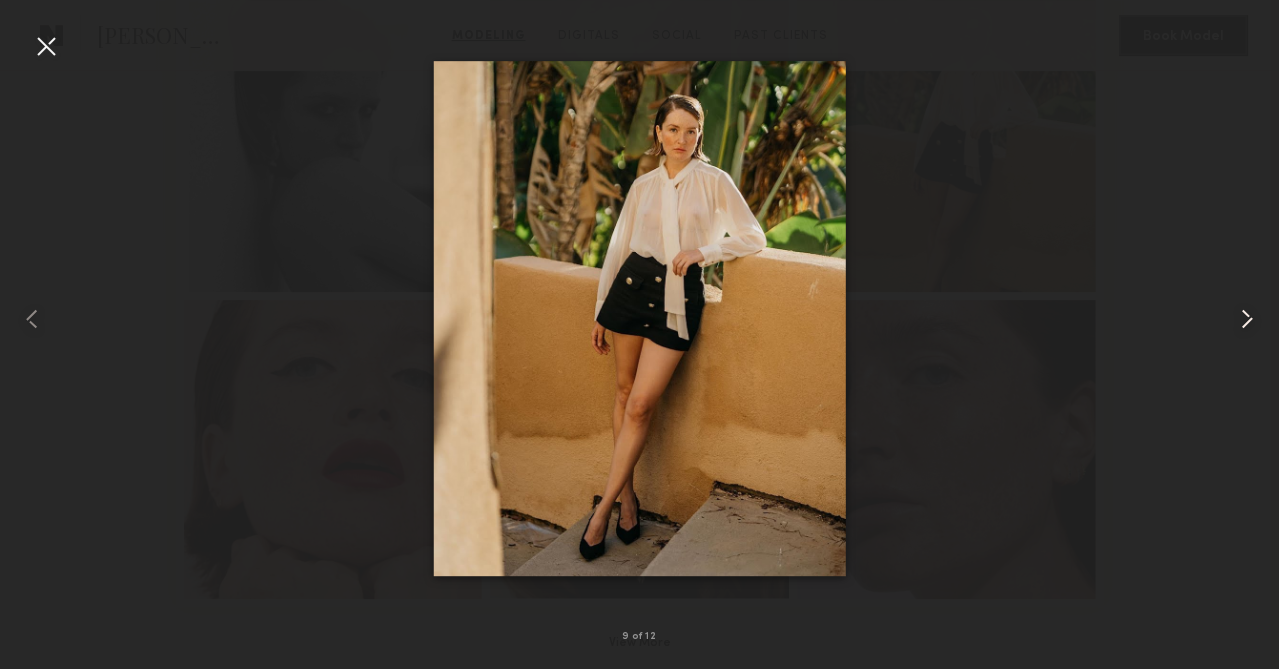 click at bounding box center [1247, 319] 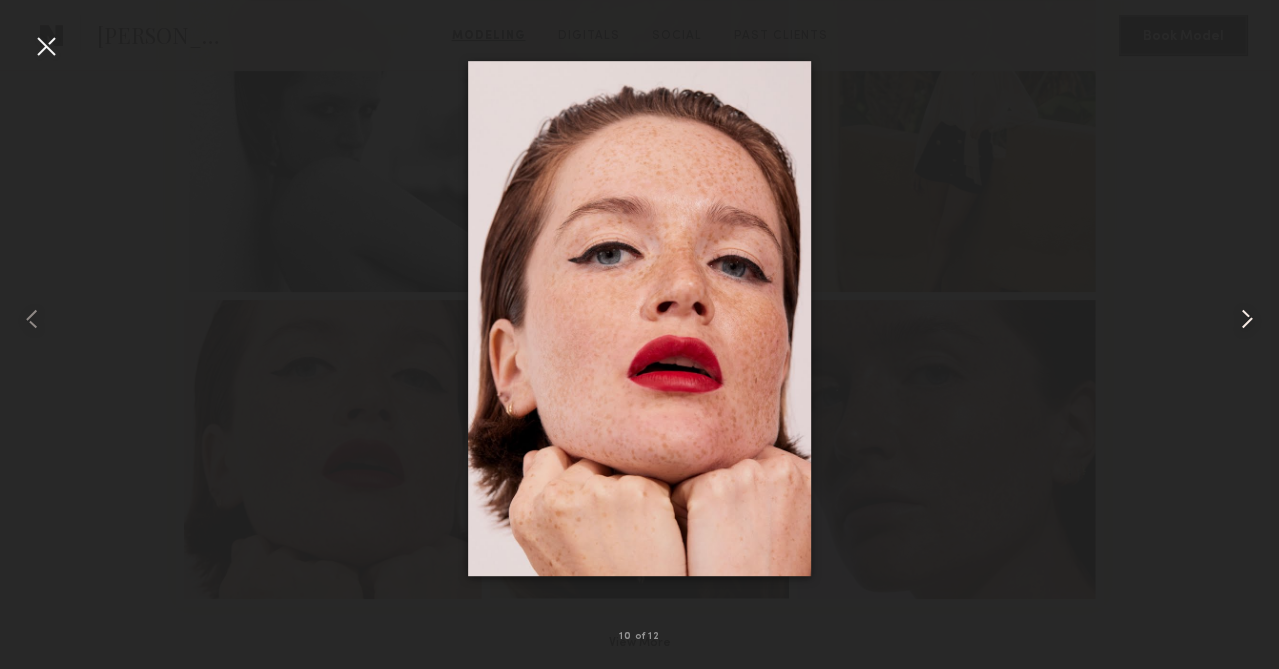 click at bounding box center [1247, 319] 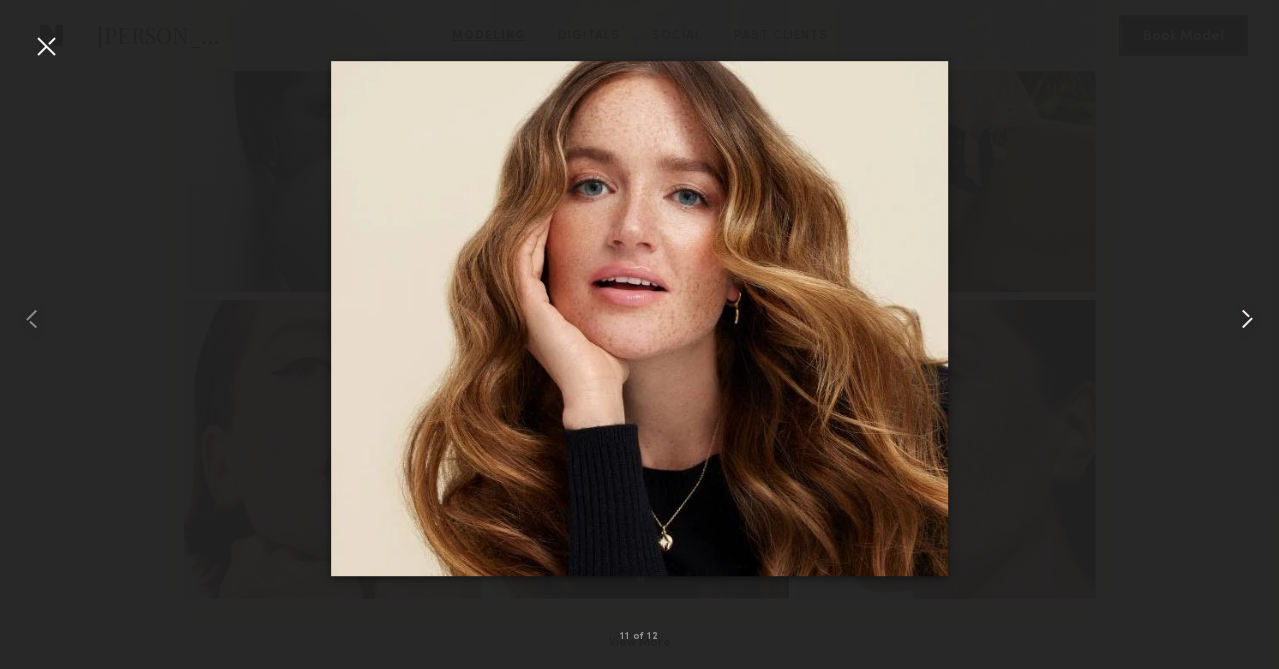click at bounding box center [1247, 319] 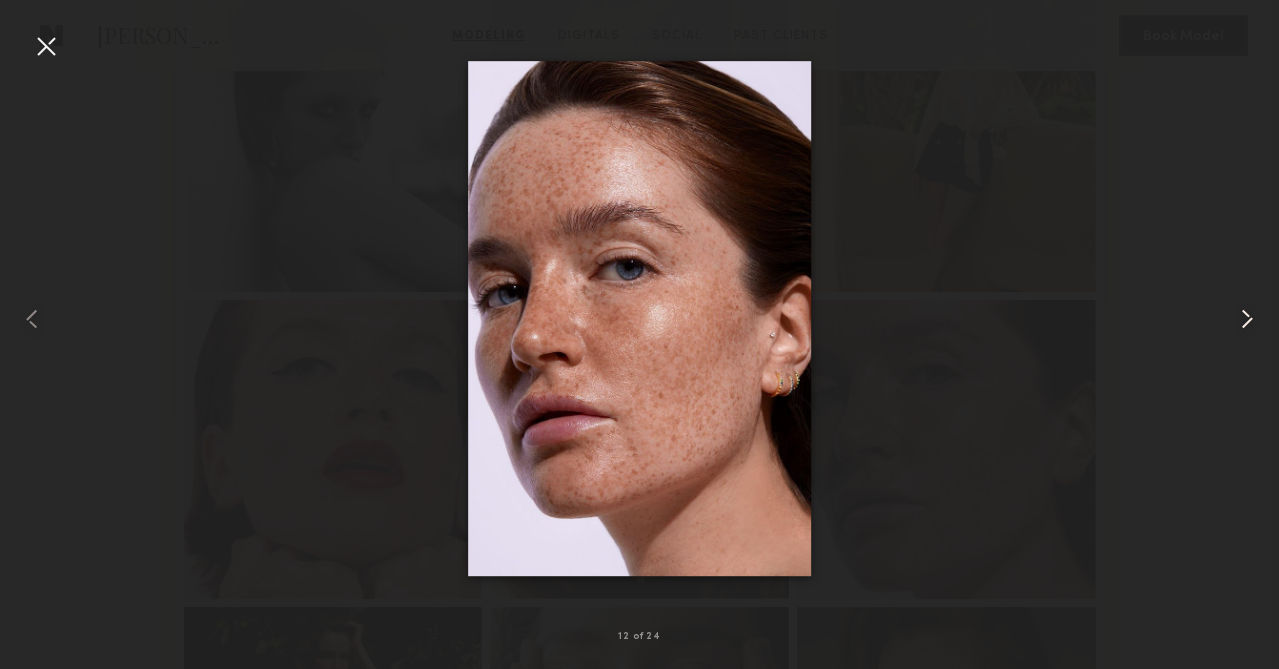 click at bounding box center [1247, 319] 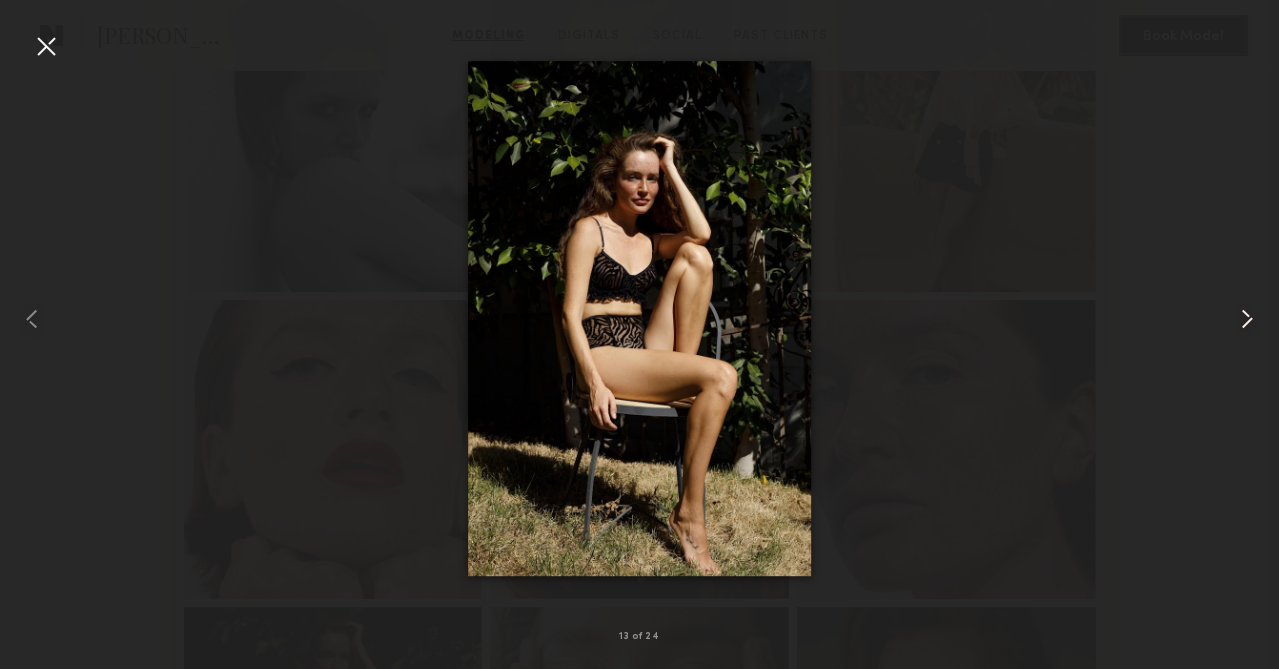 click at bounding box center [1247, 319] 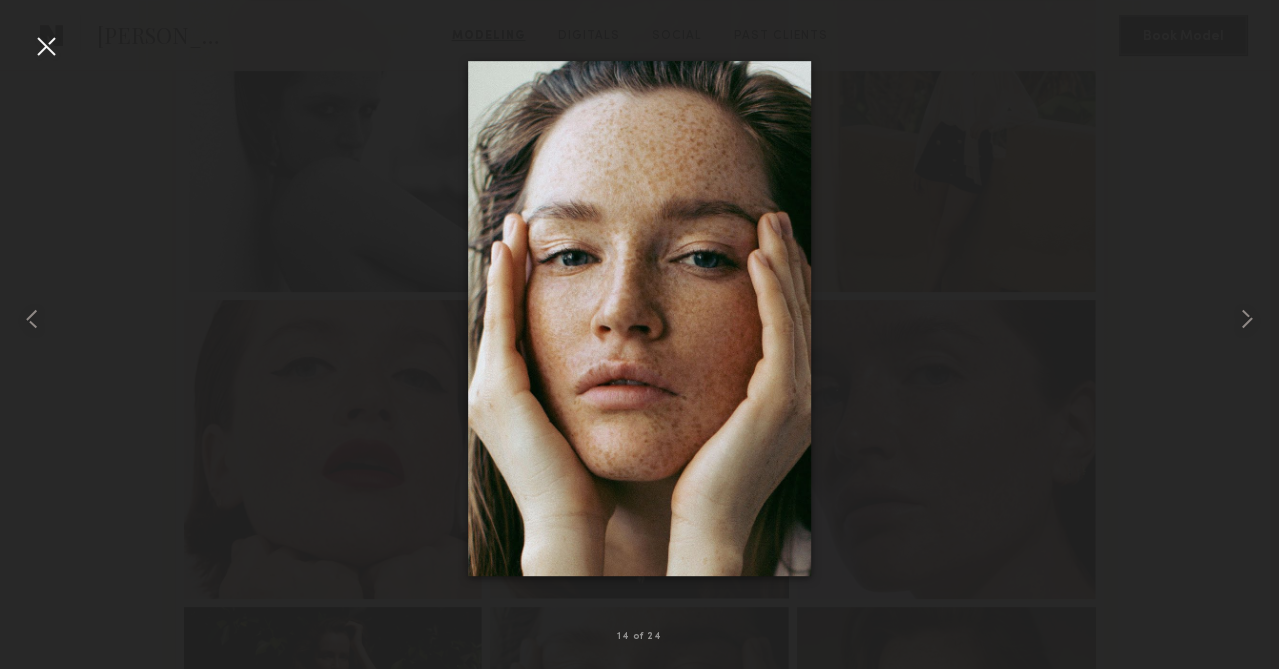 click at bounding box center (46, 46) 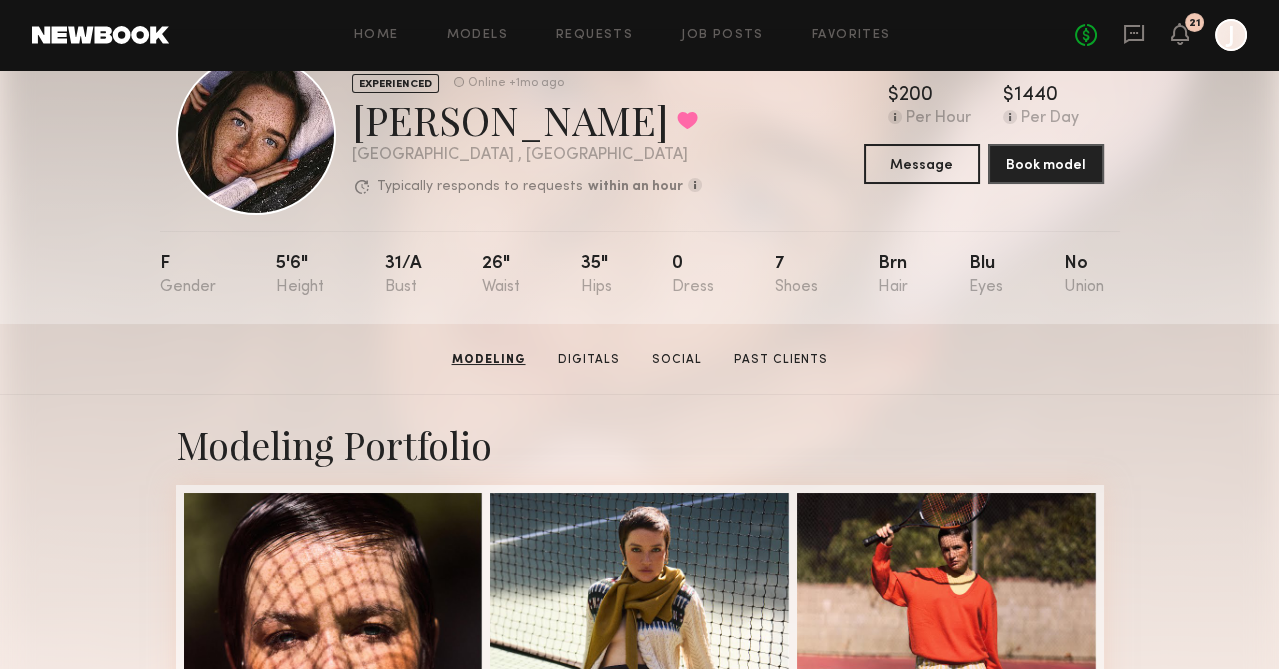 scroll, scrollTop: 0, scrollLeft: 0, axis: both 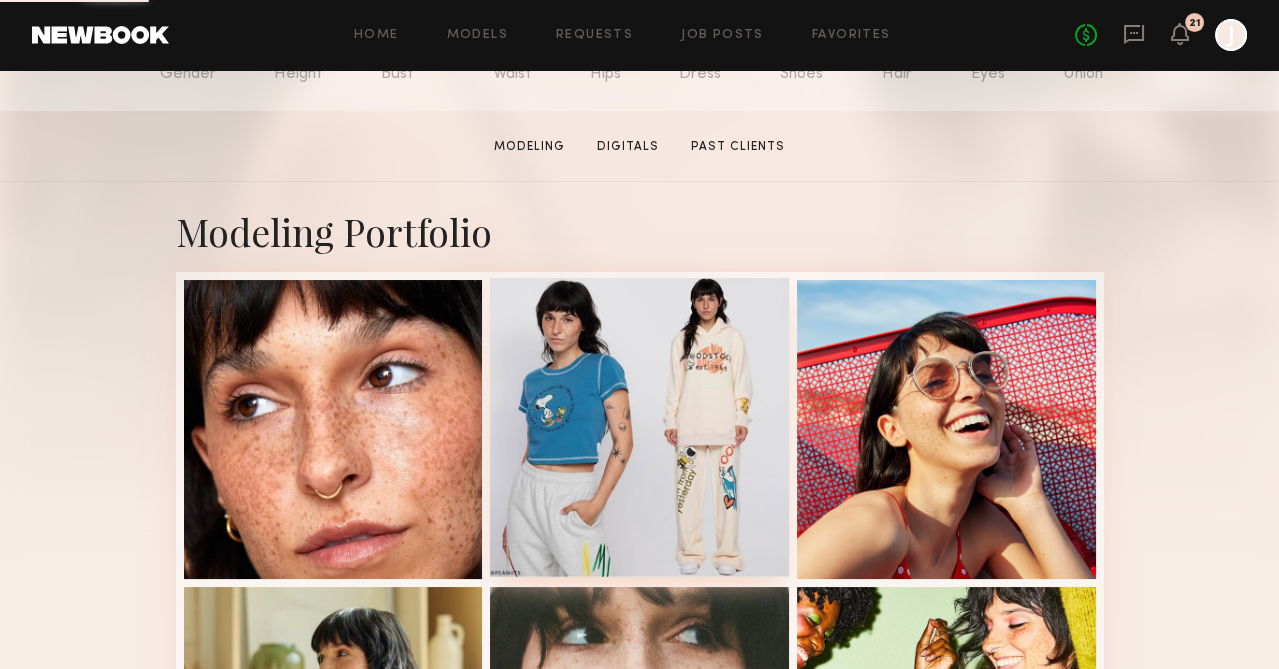 click at bounding box center [333, 429] 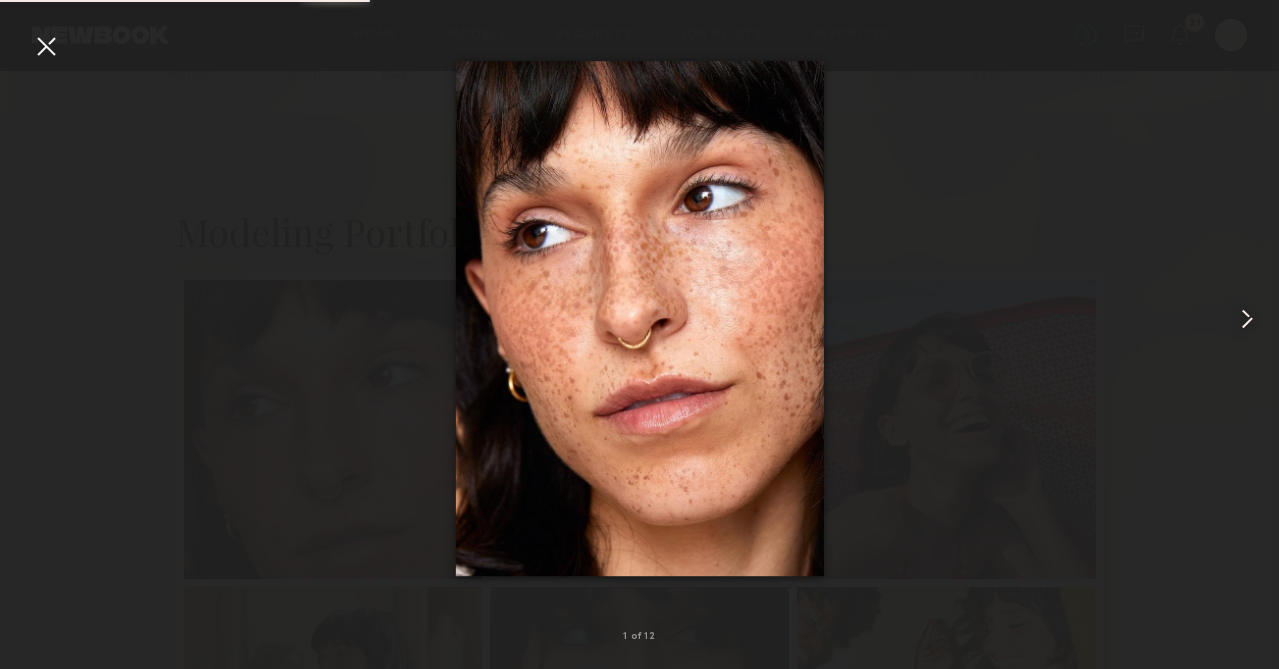 click at bounding box center [1247, 319] 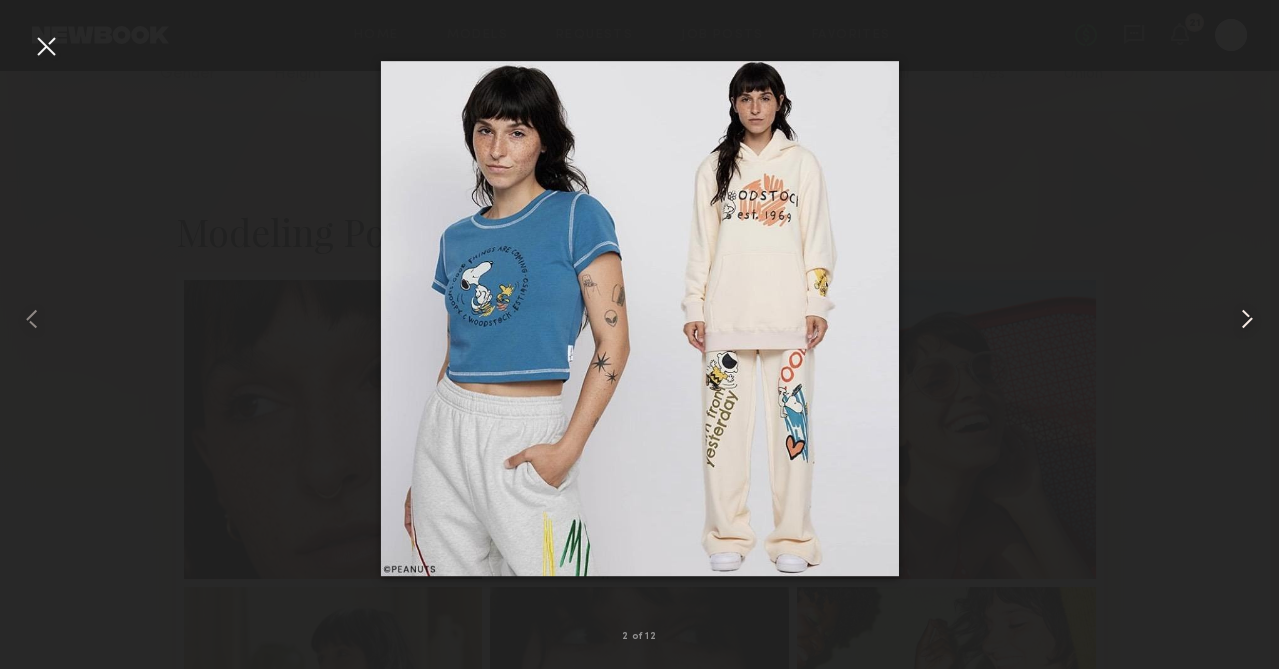 click at bounding box center (1247, 319) 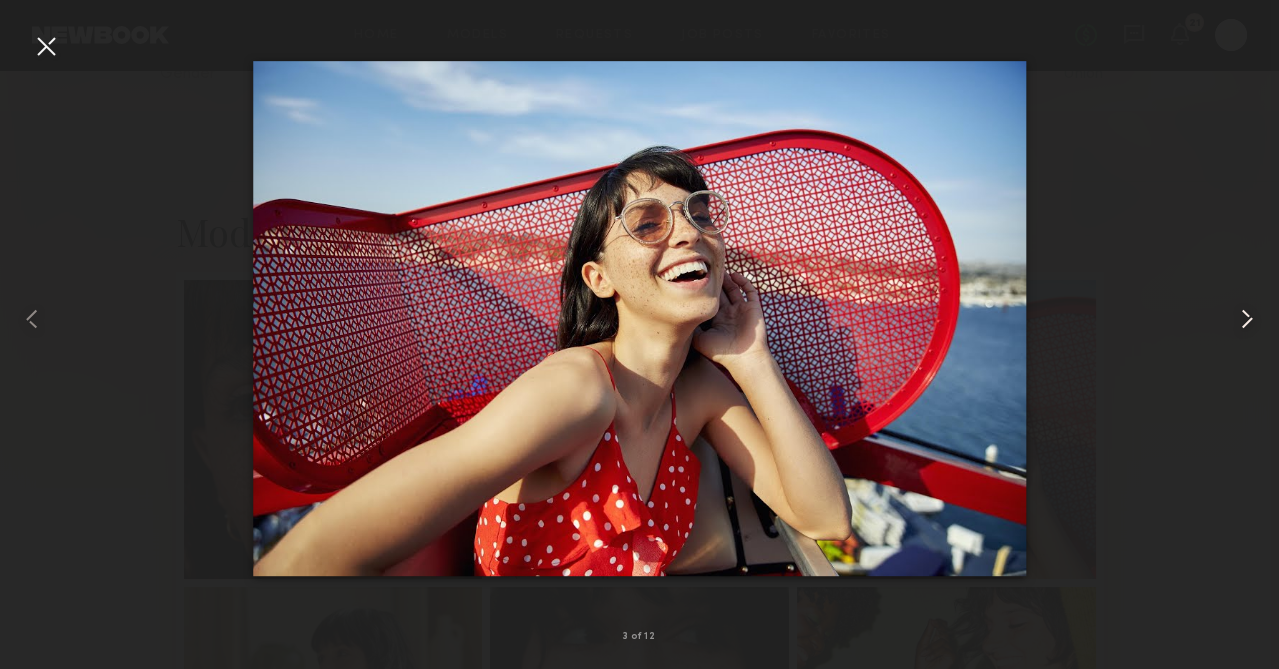 click at bounding box center (1247, 319) 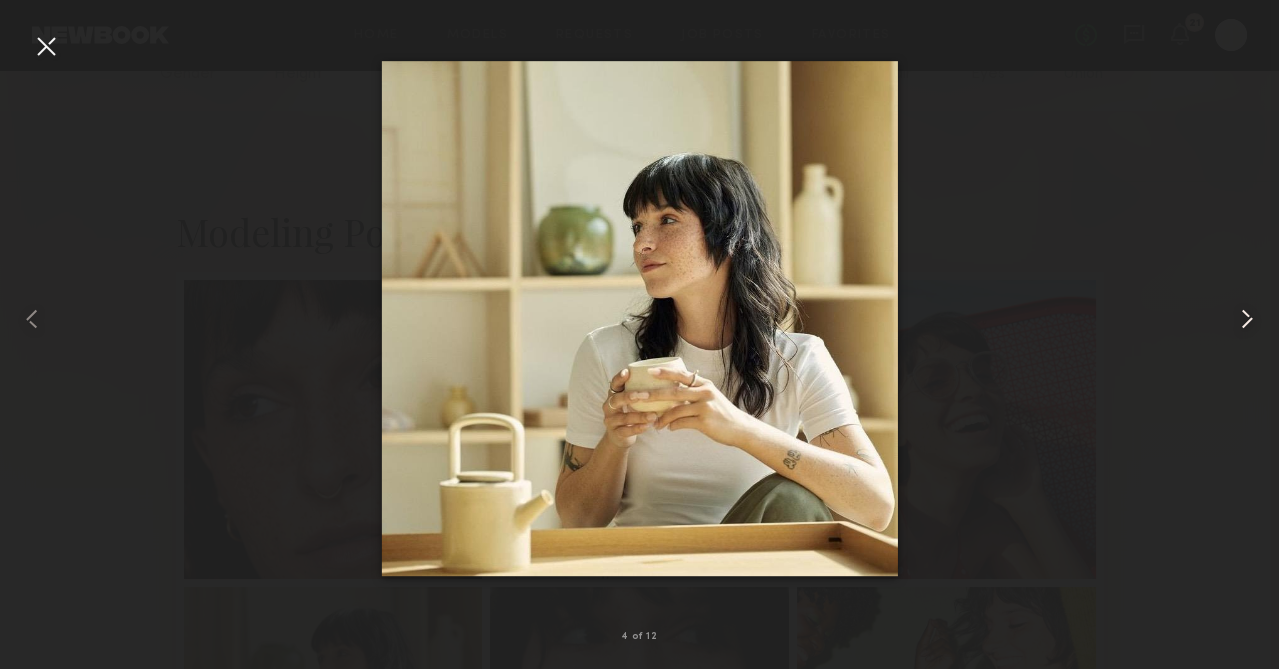 click at bounding box center (1247, 319) 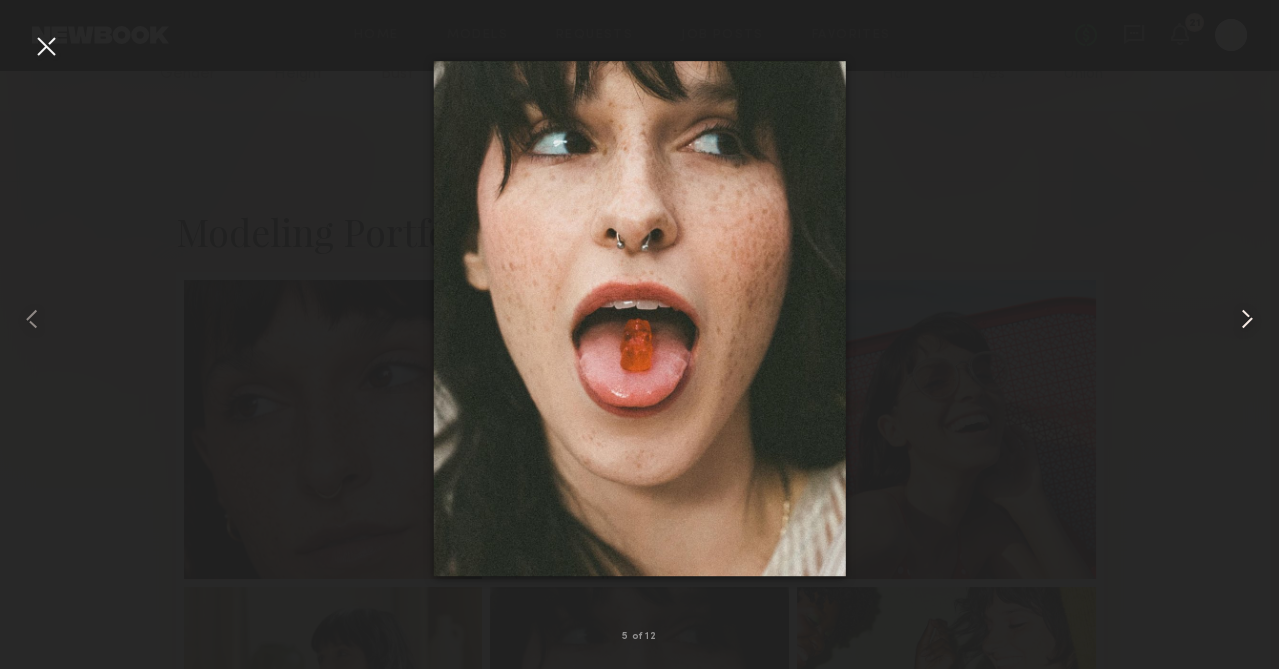 click at bounding box center [1247, 319] 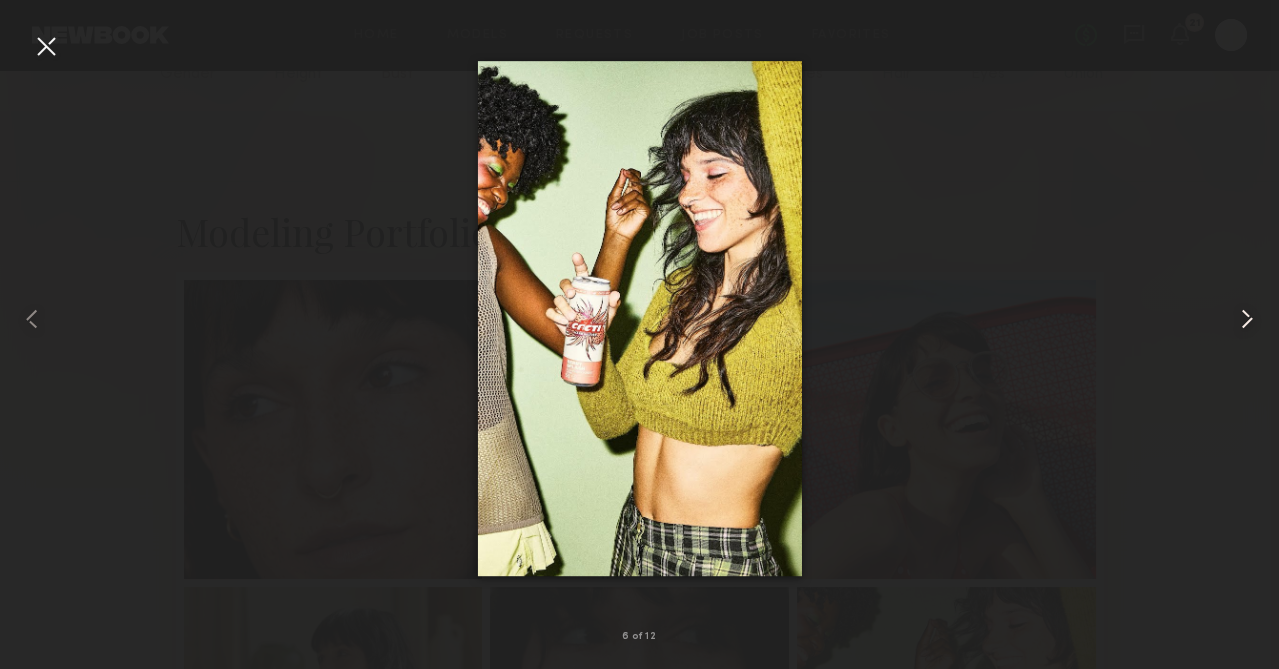click at bounding box center (1247, 319) 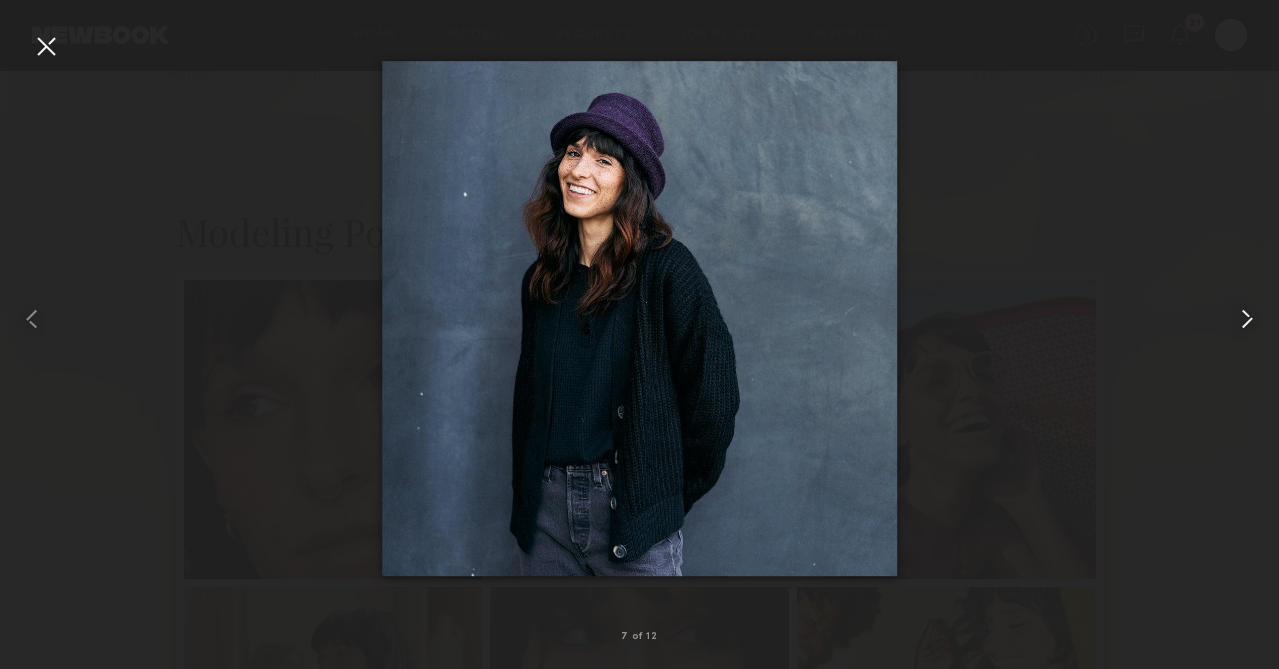 click at bounding box center [1247, 319] 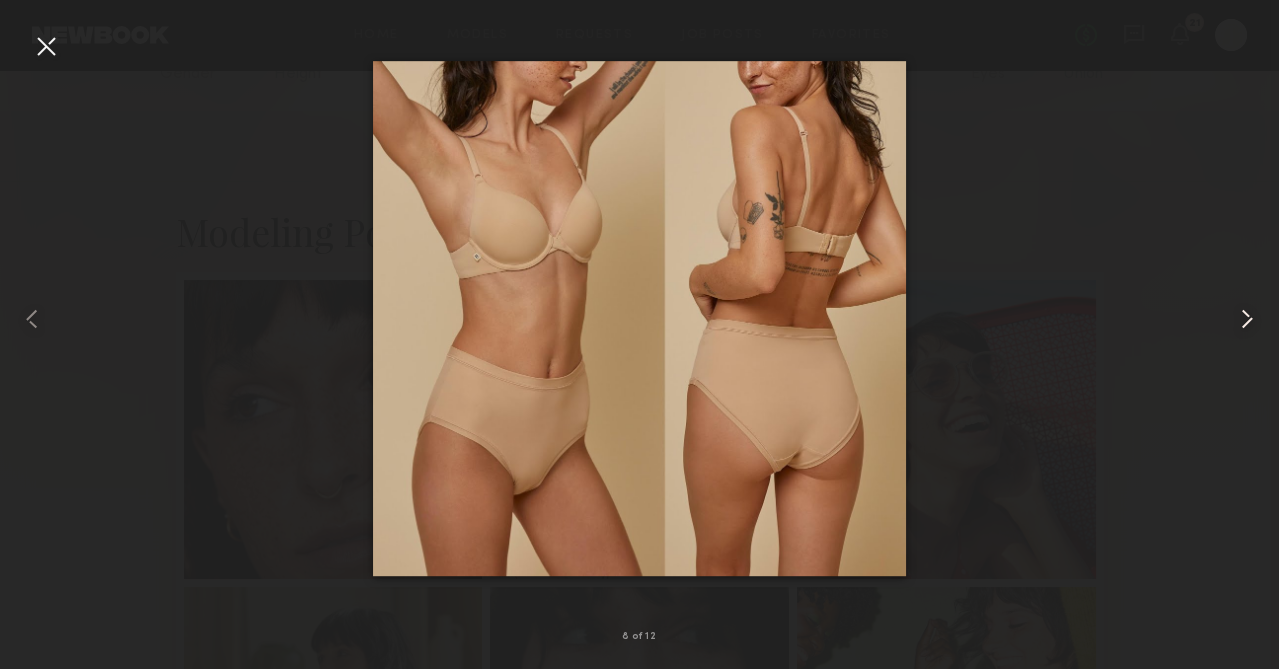 click at bounding box center (1247, 319) 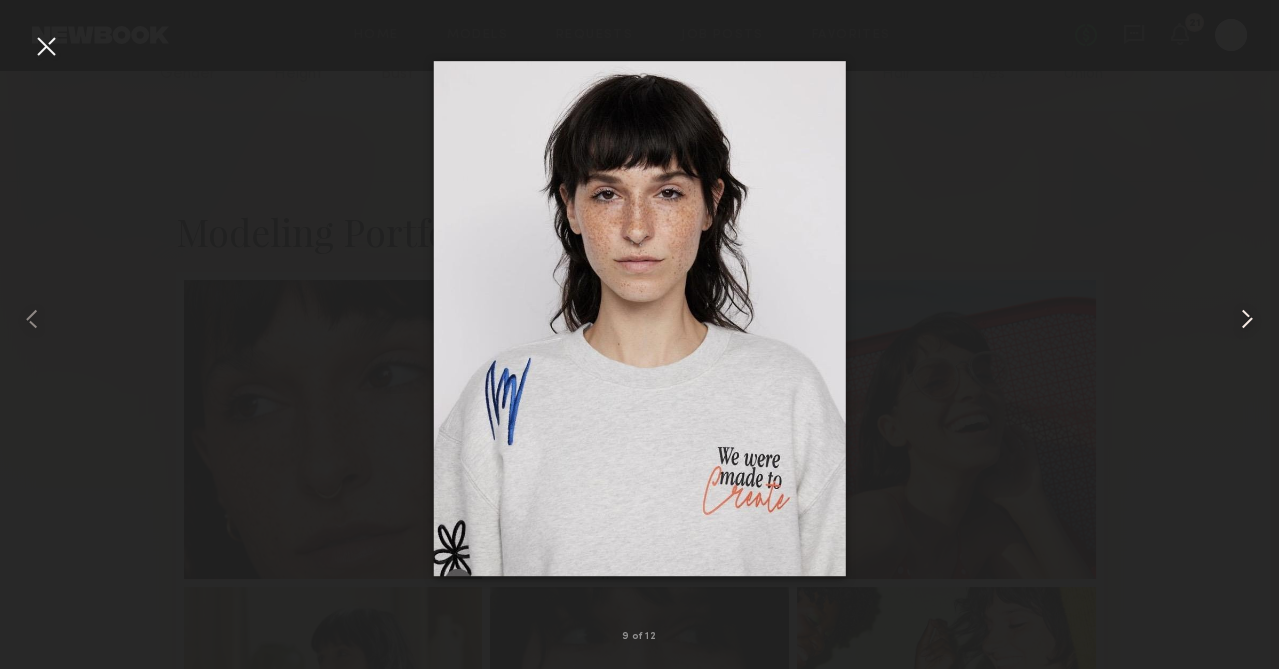 click at bounding box center (1247, 319) 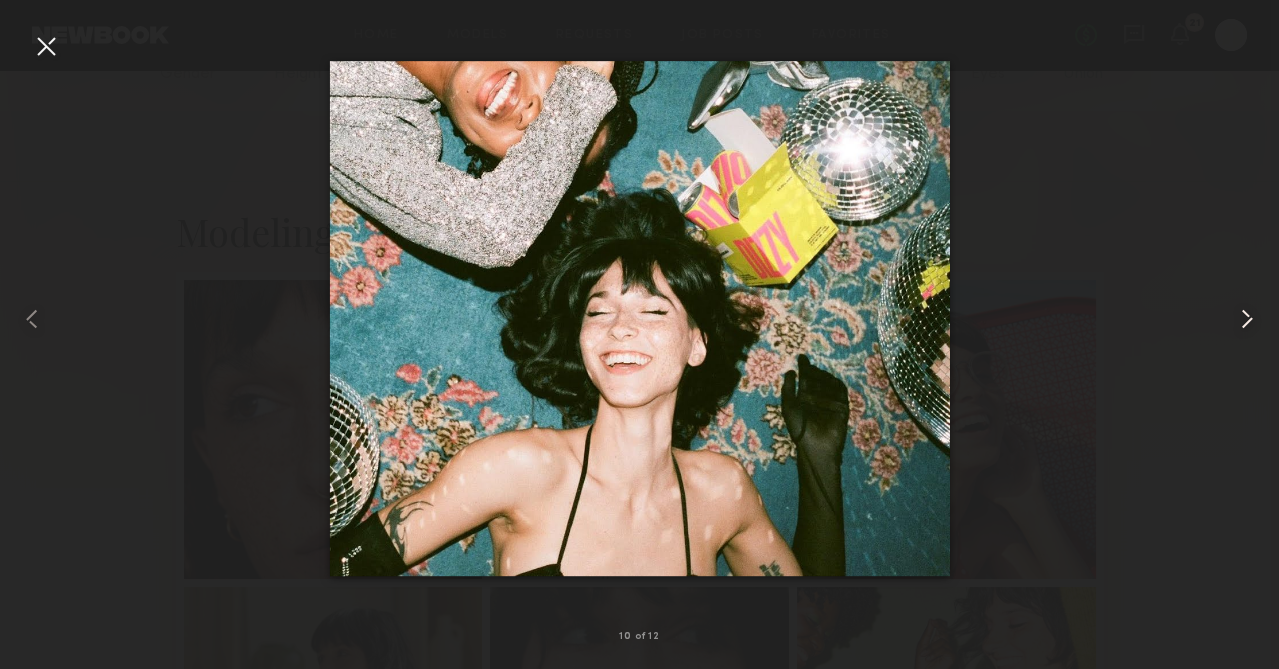 click at bounding box center [1247, 319] 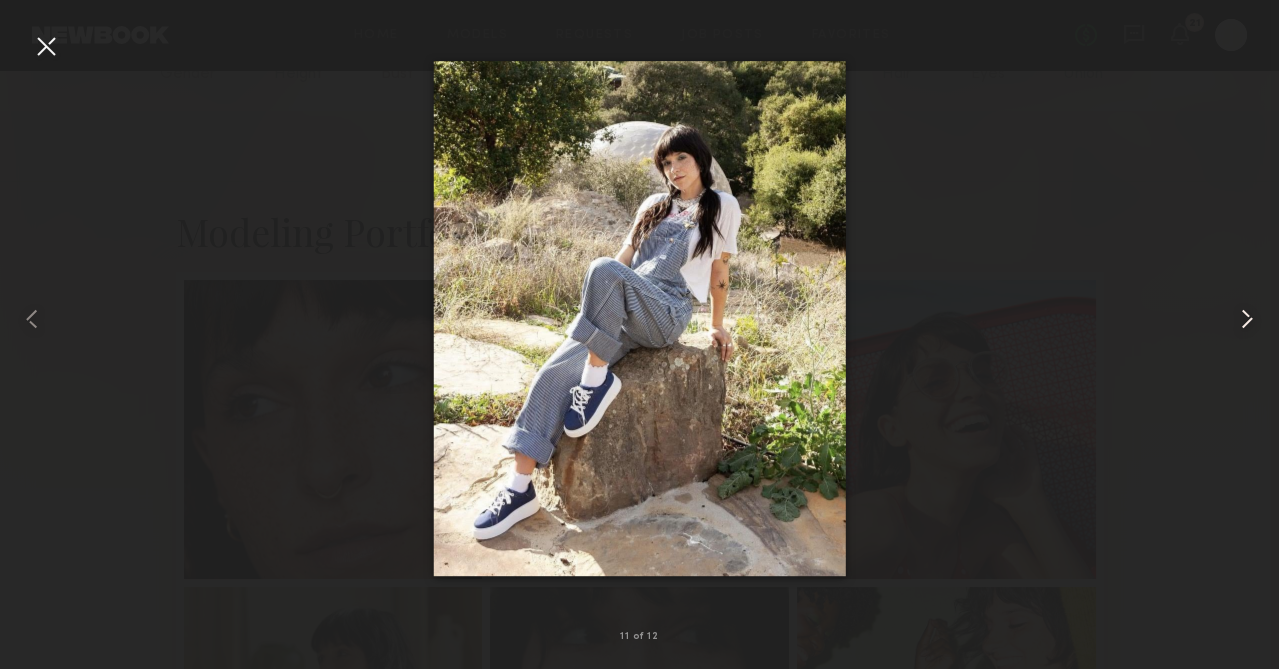 click at bounding box center [1247, 319] 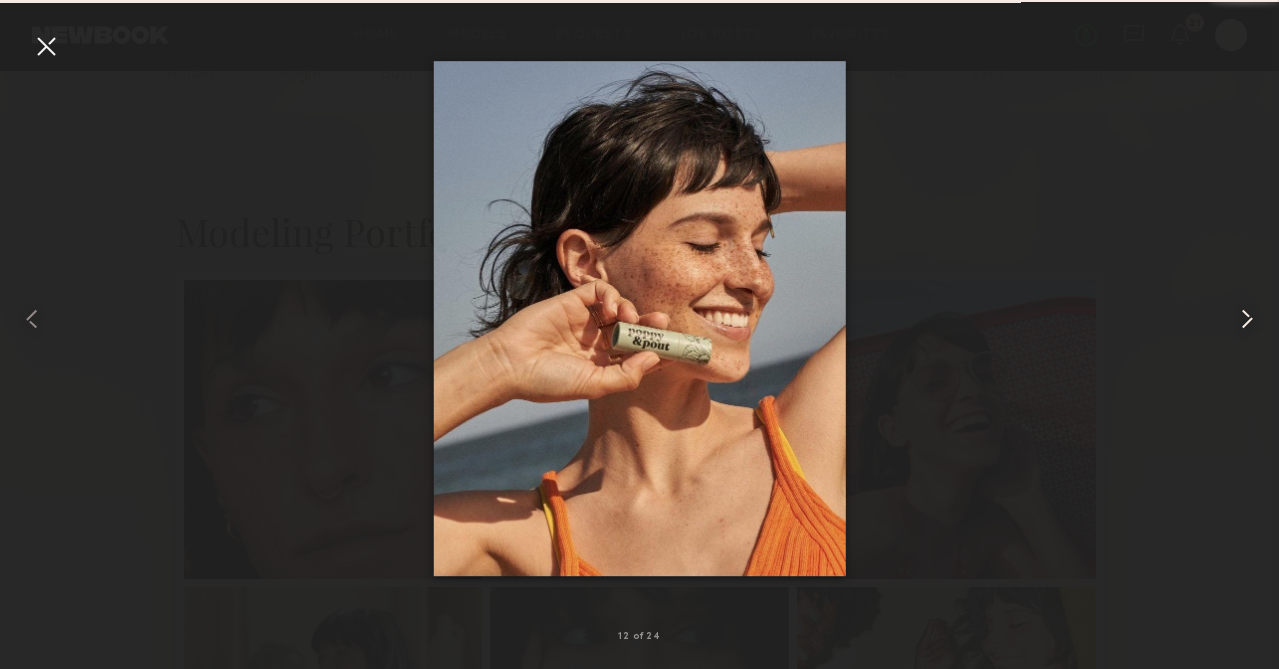 click at bounding box center [1247, 319] 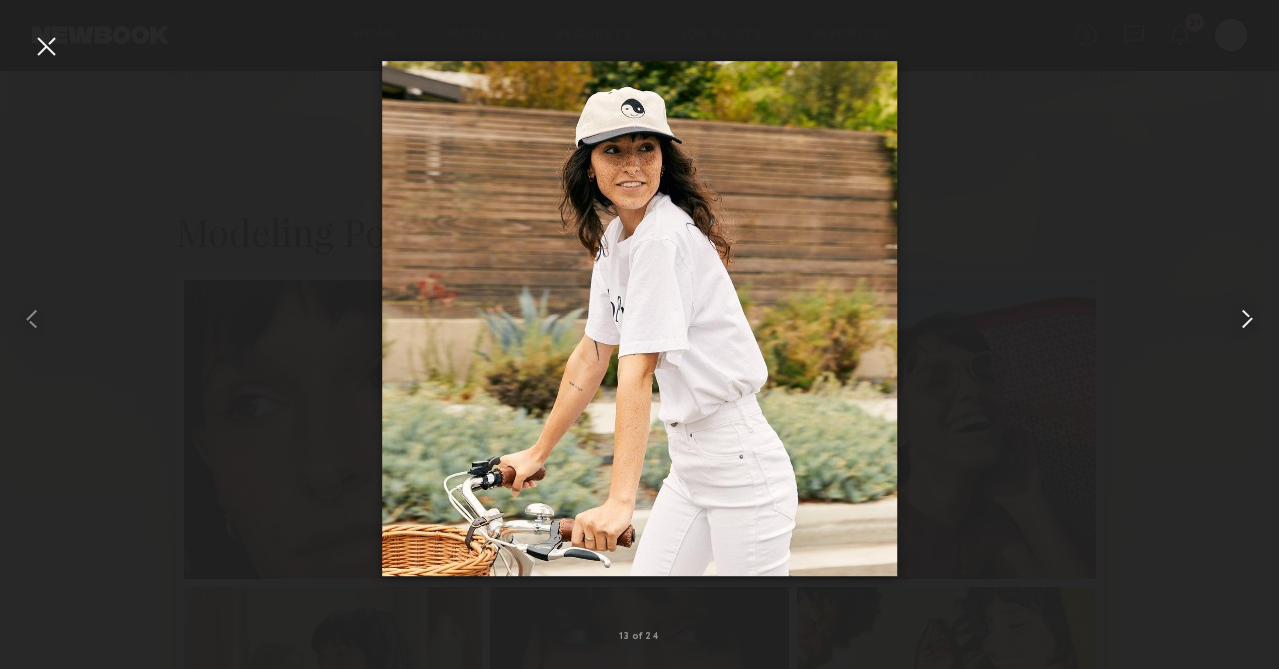 click at bounding box center (1247, 319) 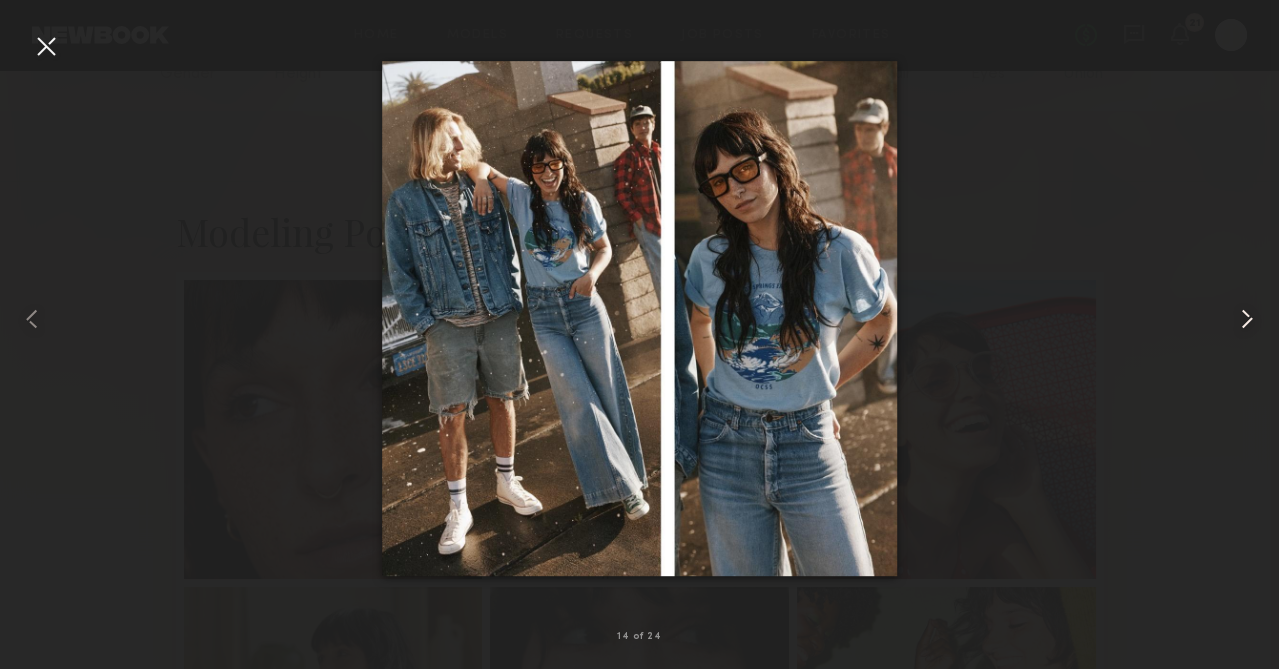 click at bounding box center (1247, 319) 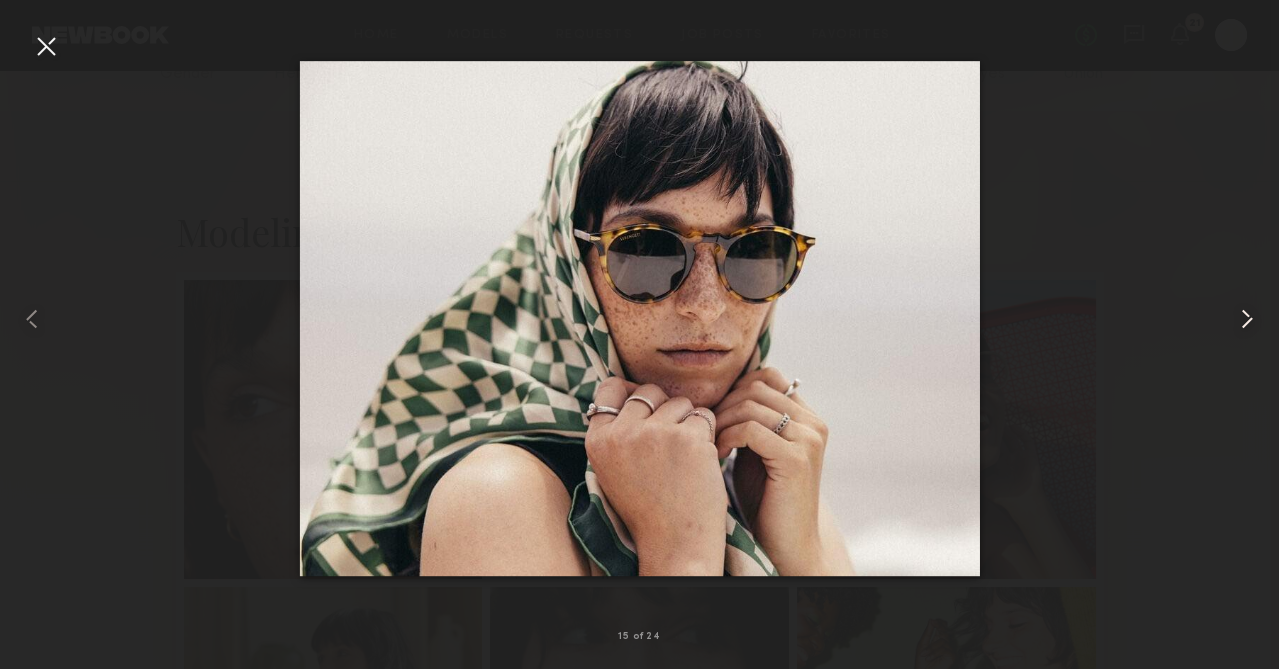 click at bounding box center [1247, 319] 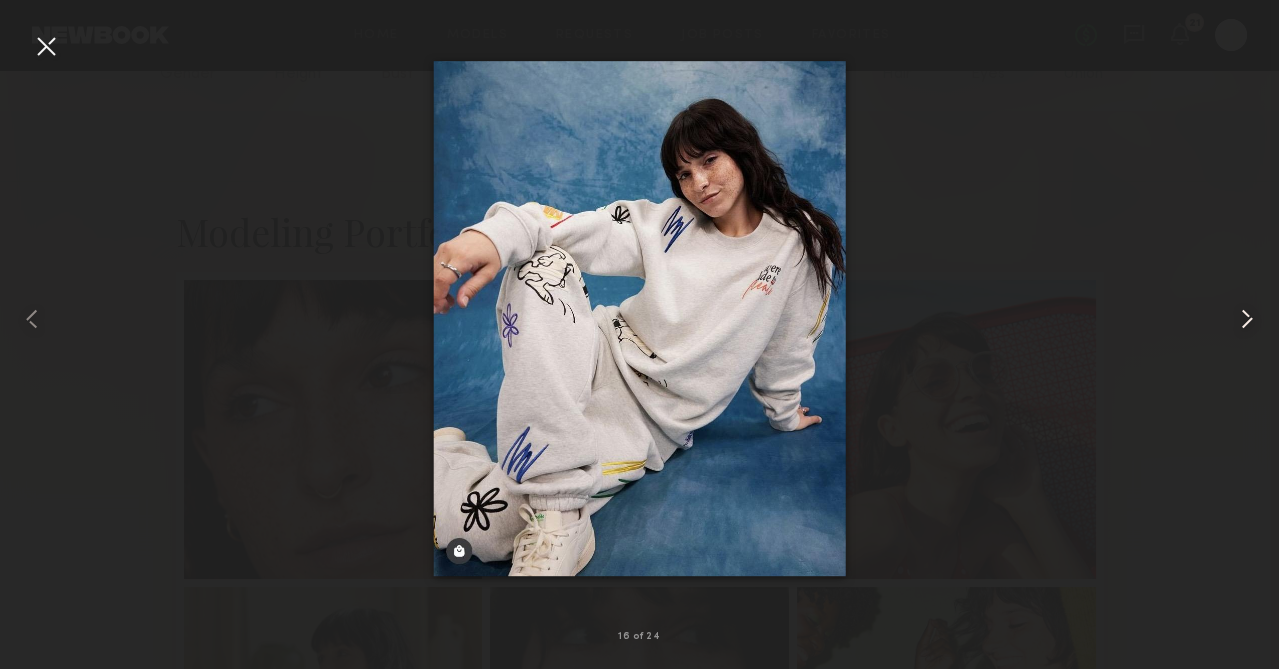 click at bounding box center (1247, 319) 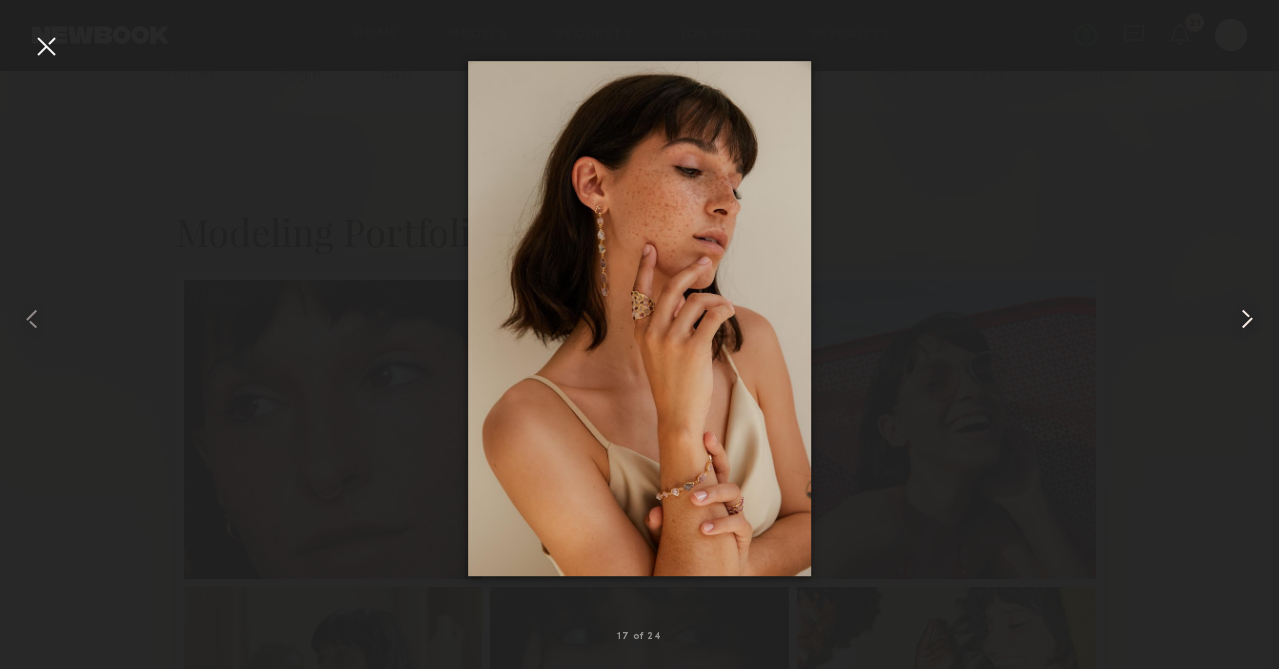 click at bounding box center [1247, 319] 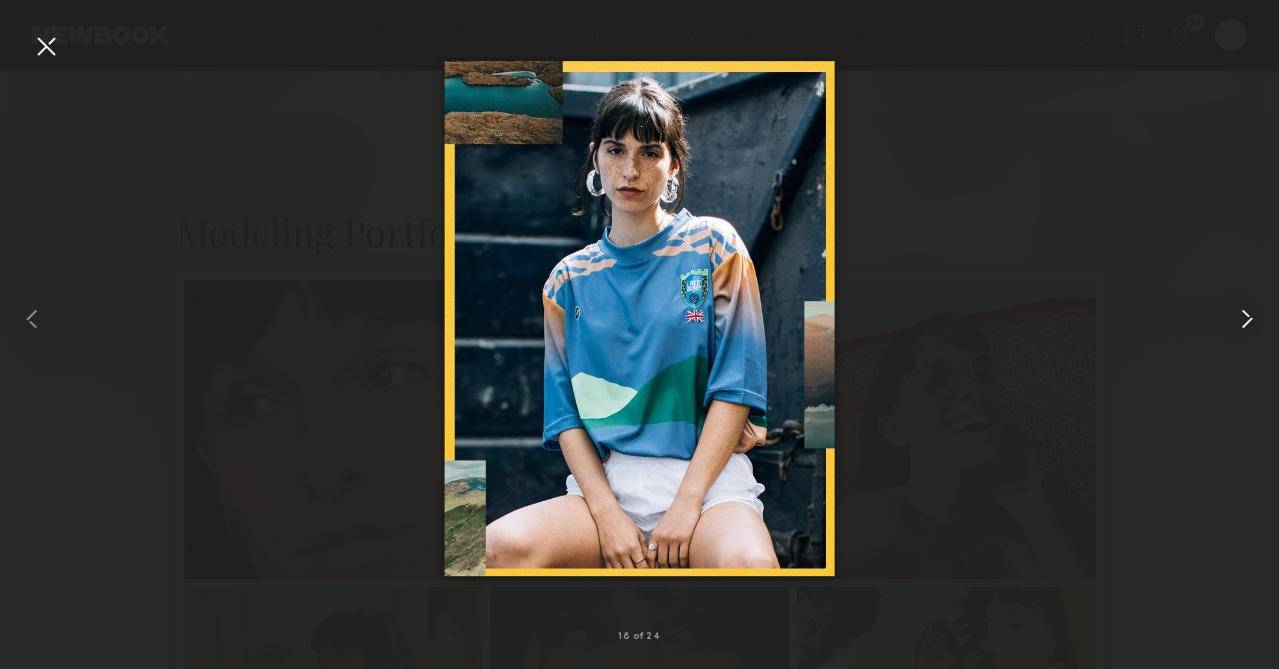 click at bounding box center [1247, 319] 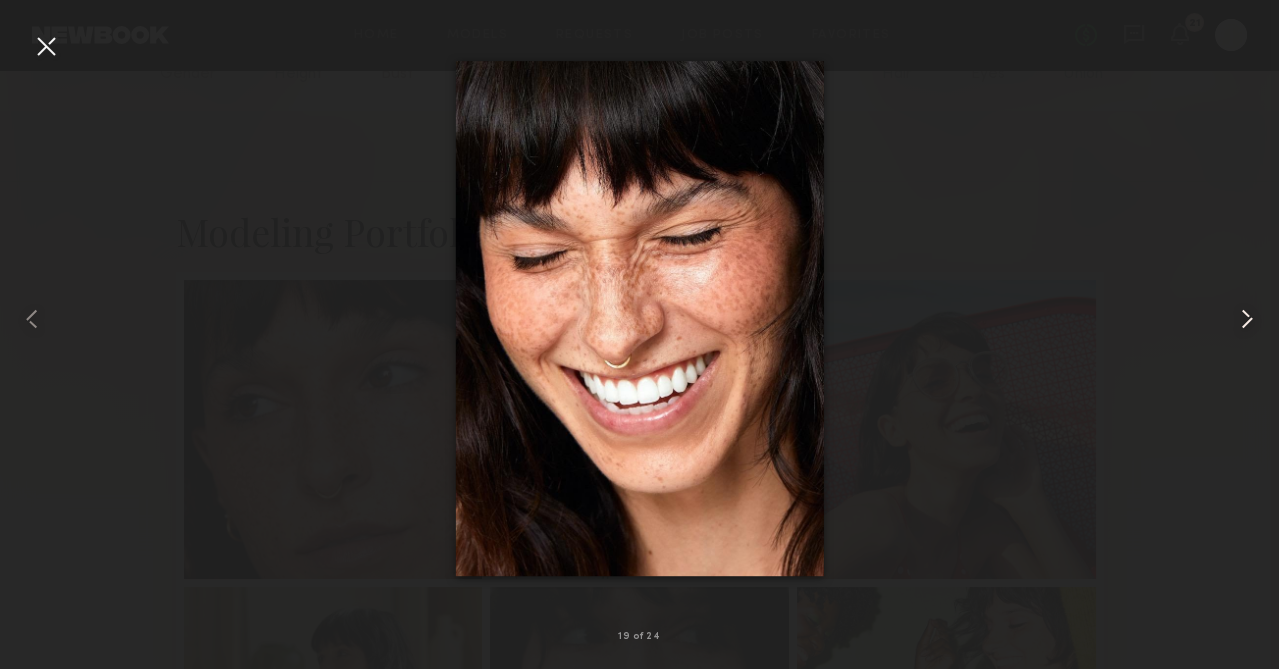 click at bounding box center [1247, 319] 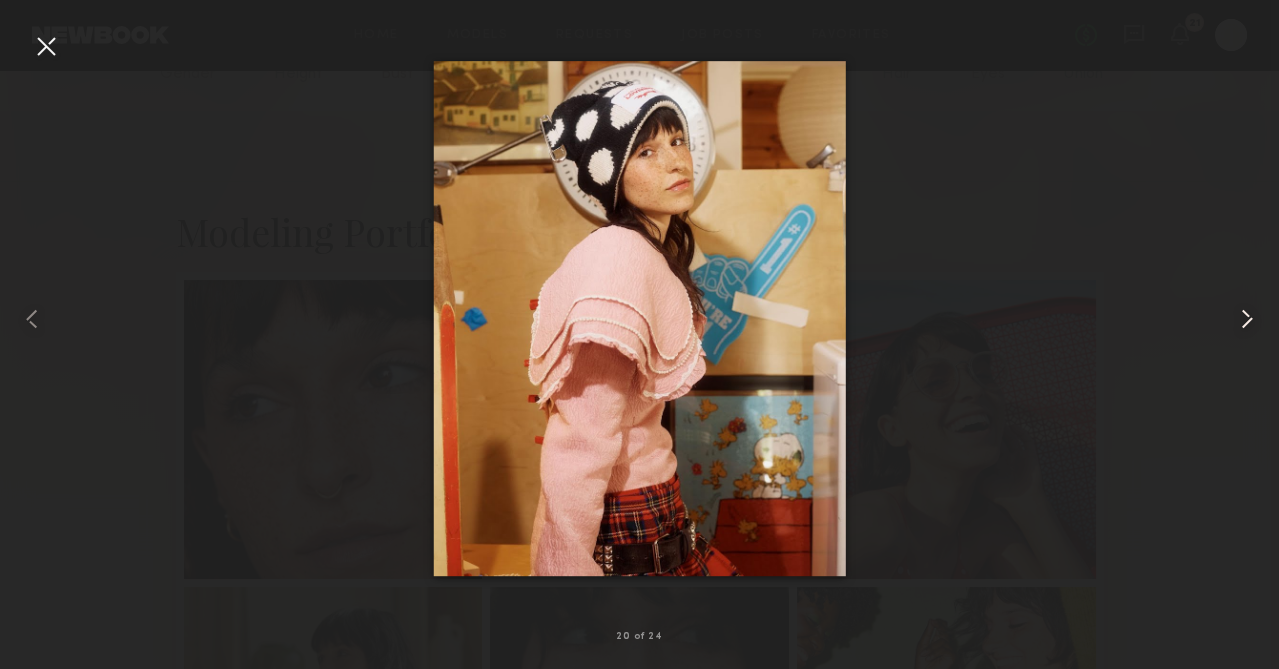 click at bounding box center (1247, 319) 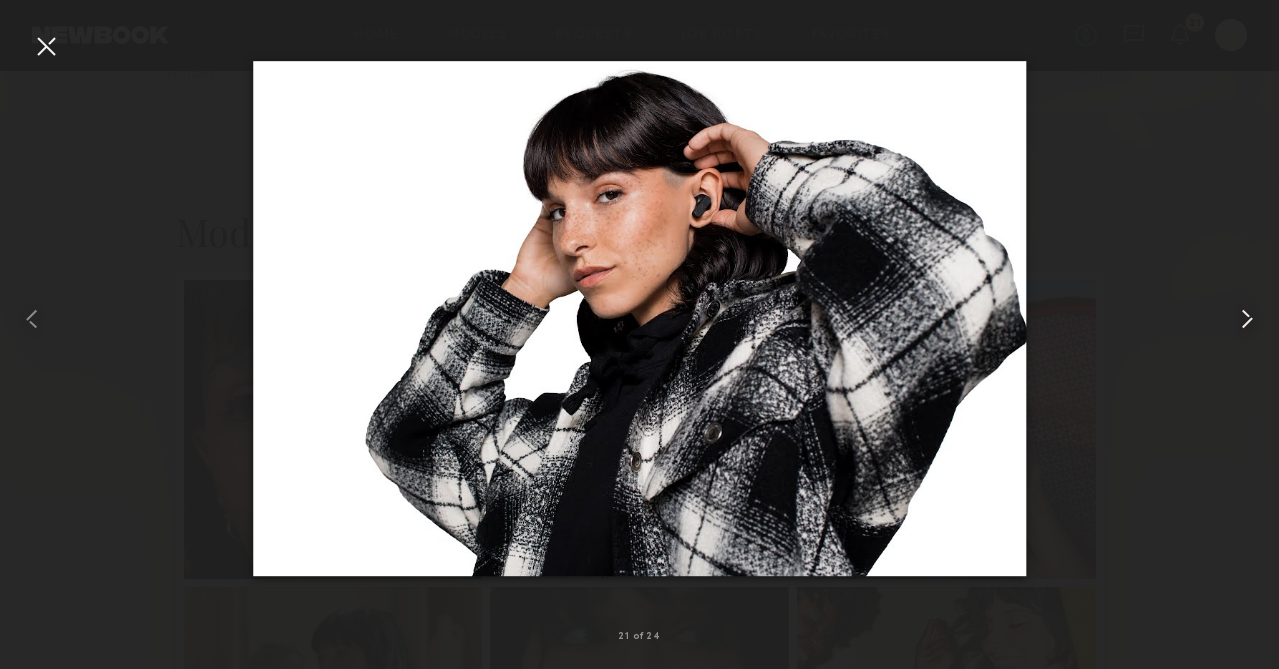 click at bounding box center [1247, 319] 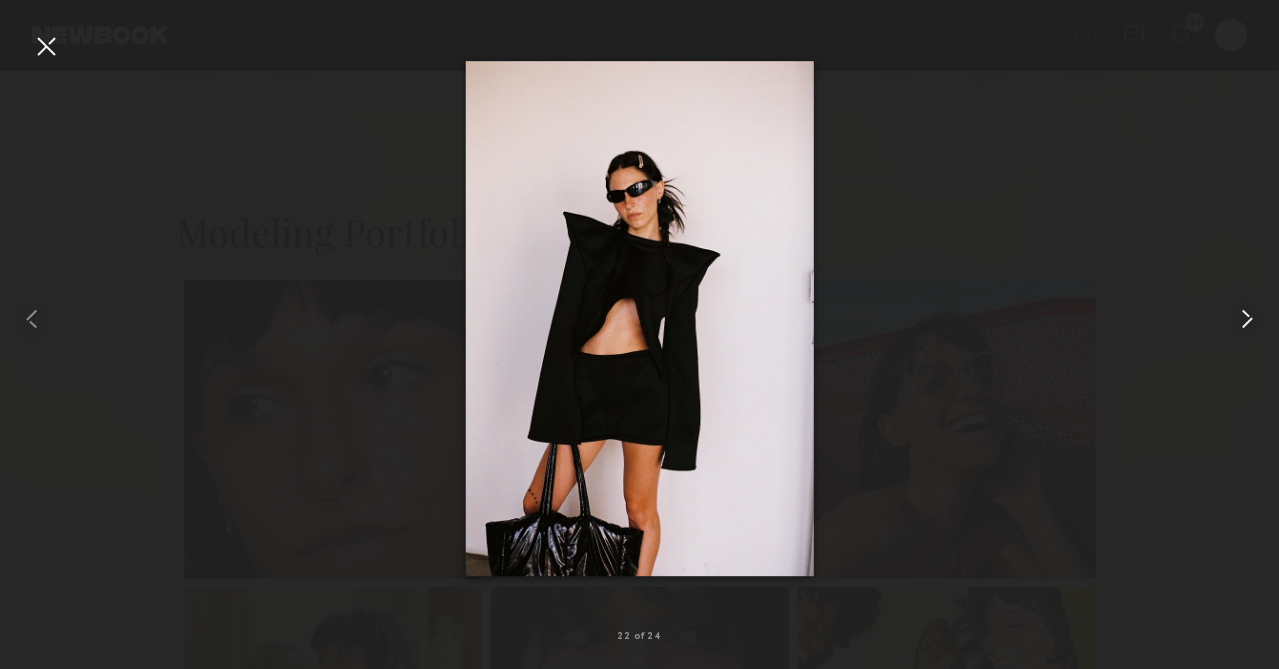 click at bounding box center [1247, 319] 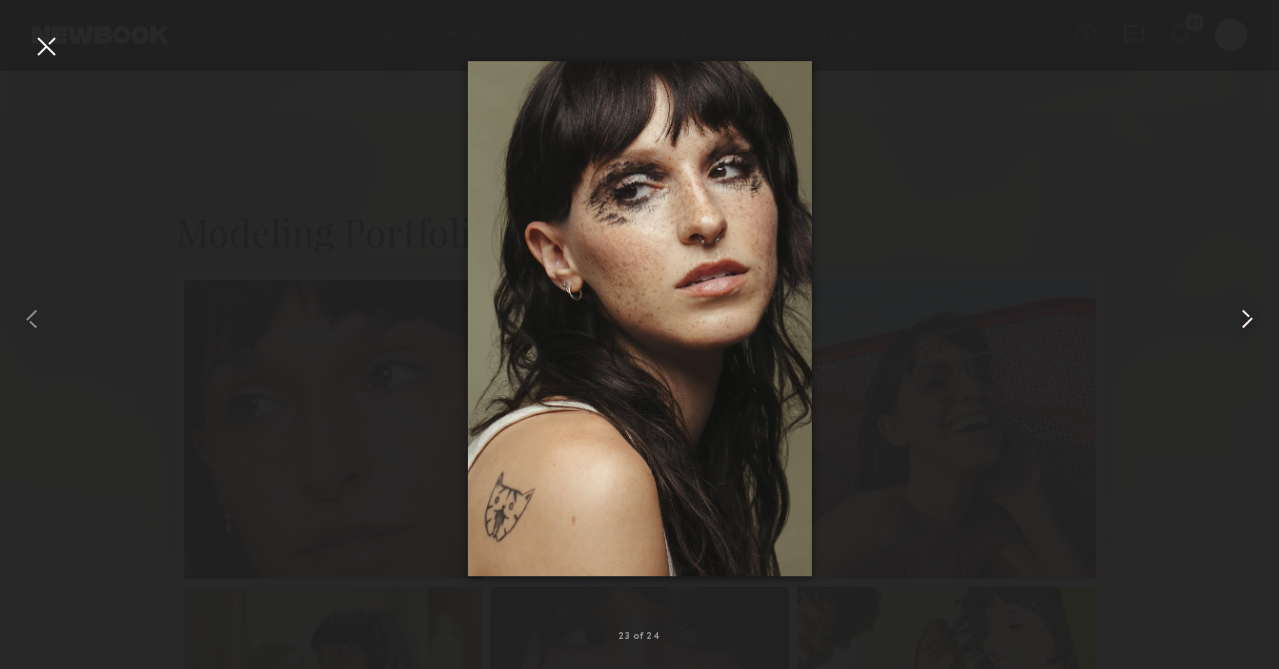 click at bounding box center [1247, 319] 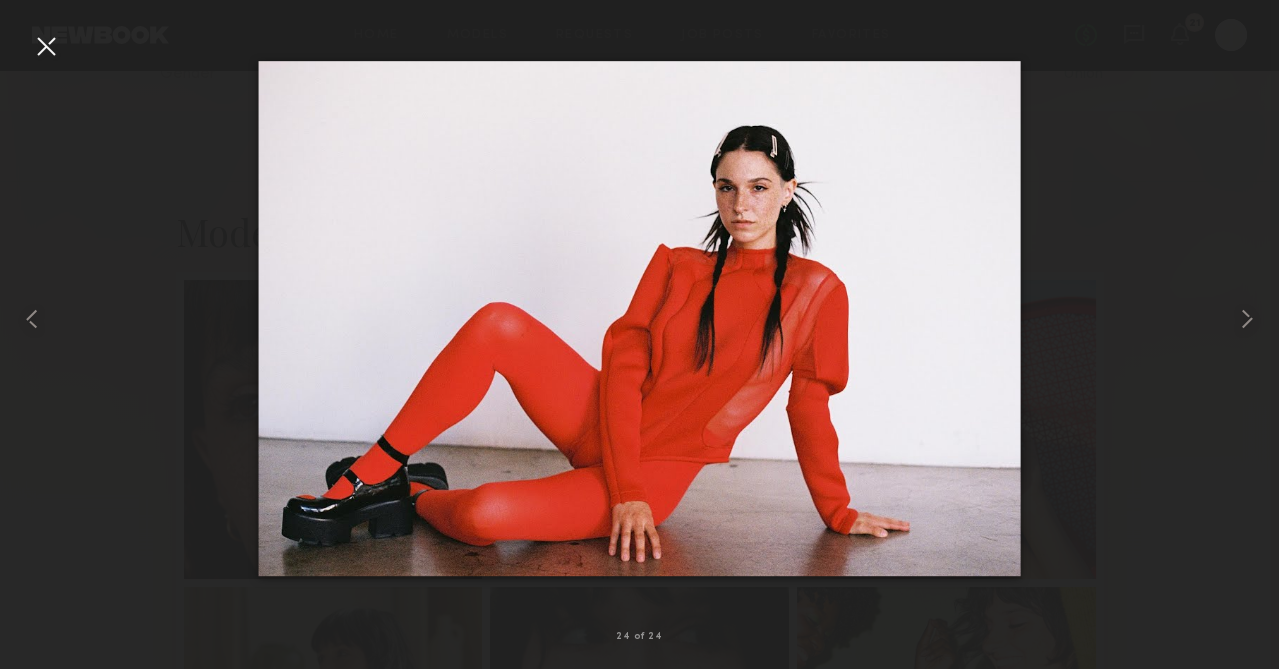 click at bounding box center [46, 46] 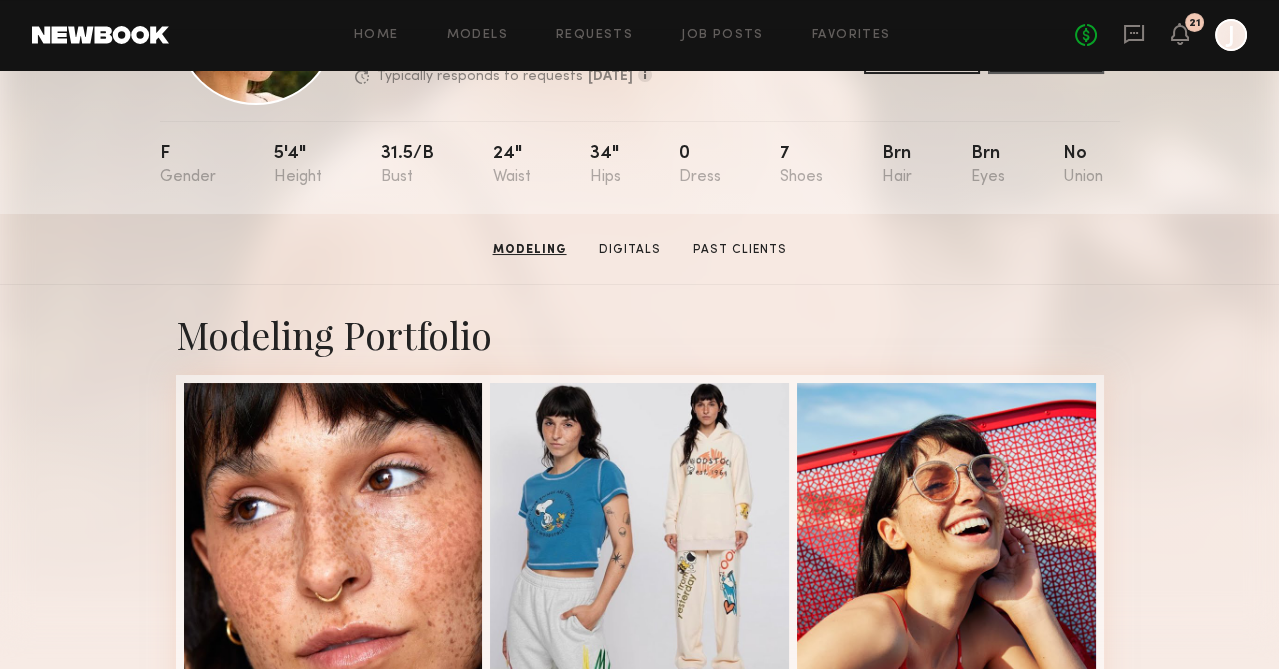 scroll, scrollTop: 0, scrollLeft: 0, axis: both 